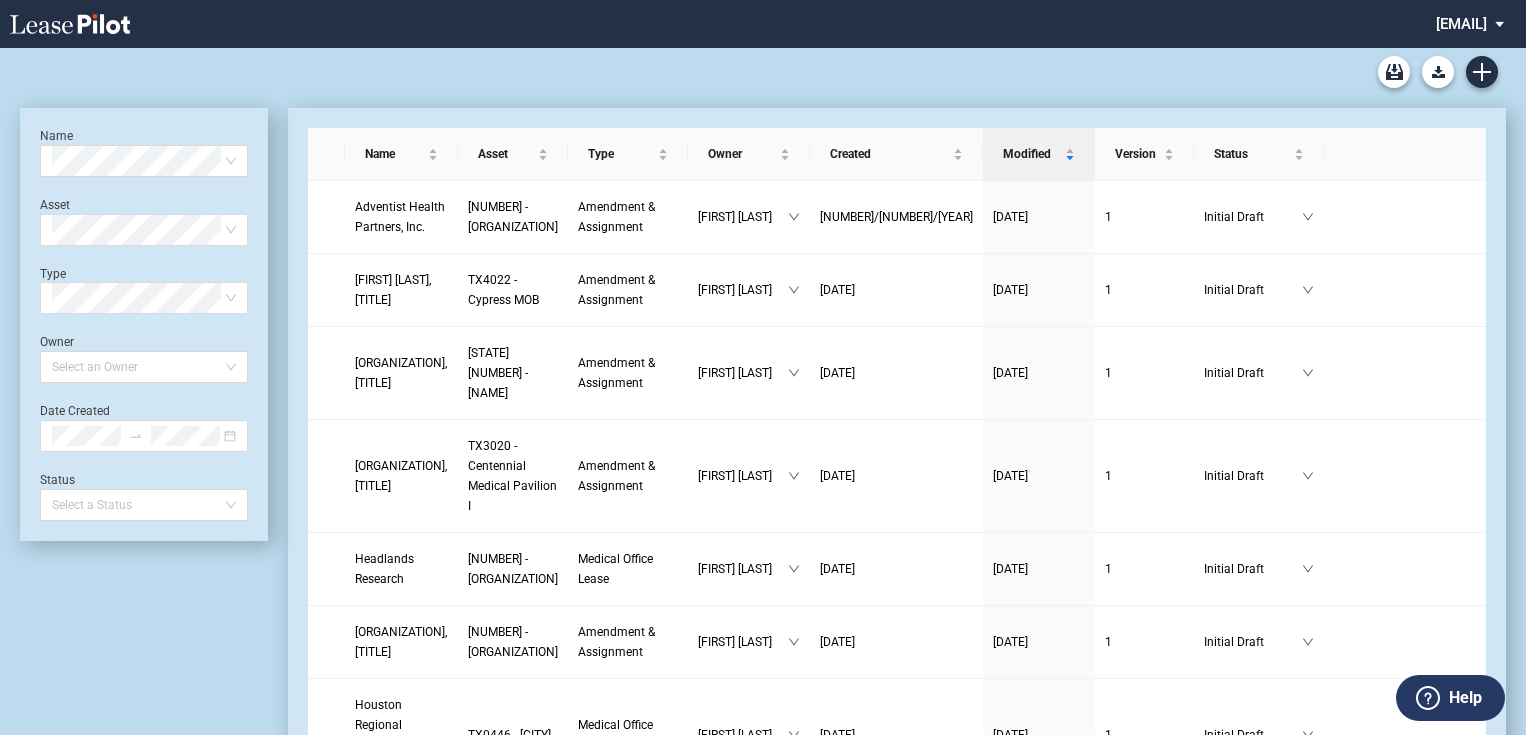 scroll, scrollTop: 0, scrollLeft: 0, axis: both 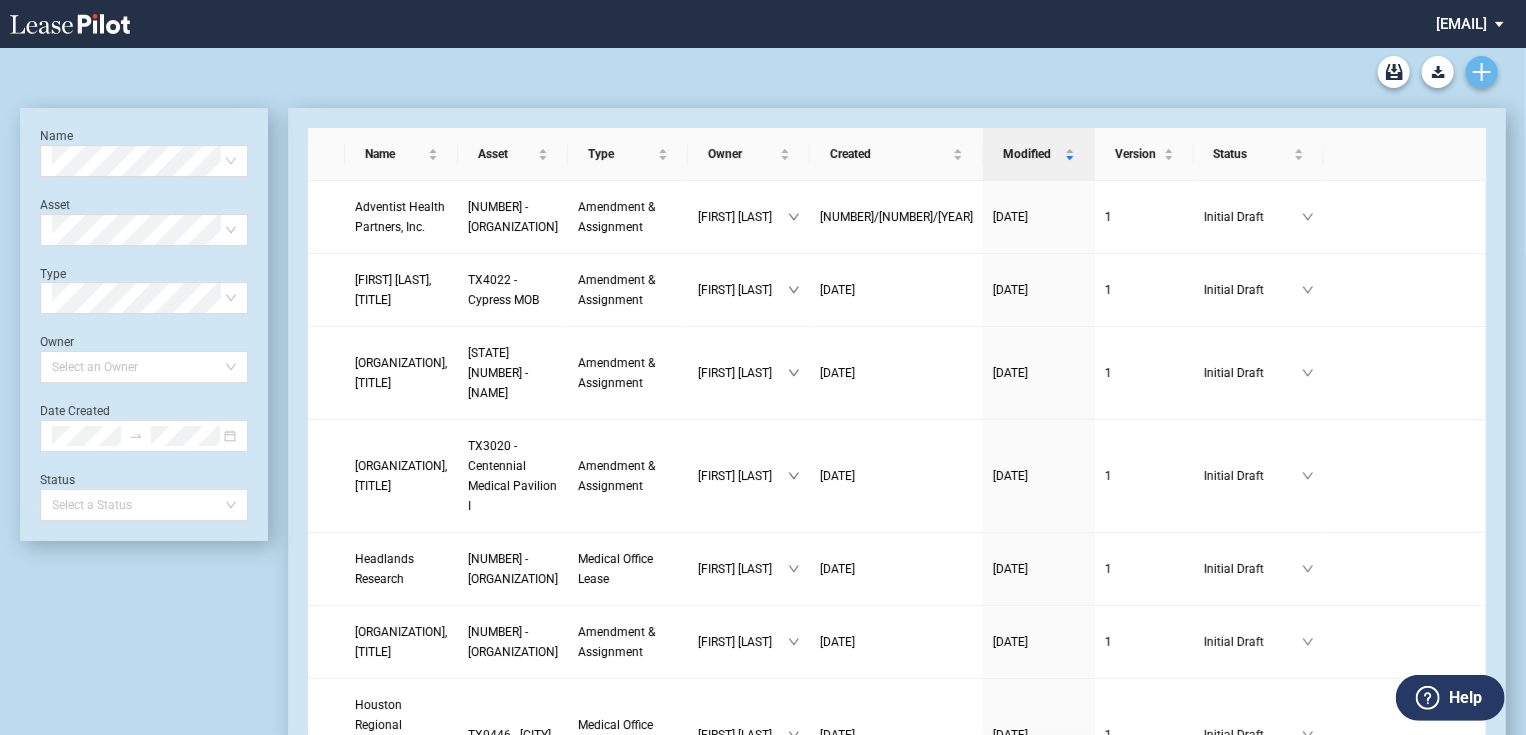 click 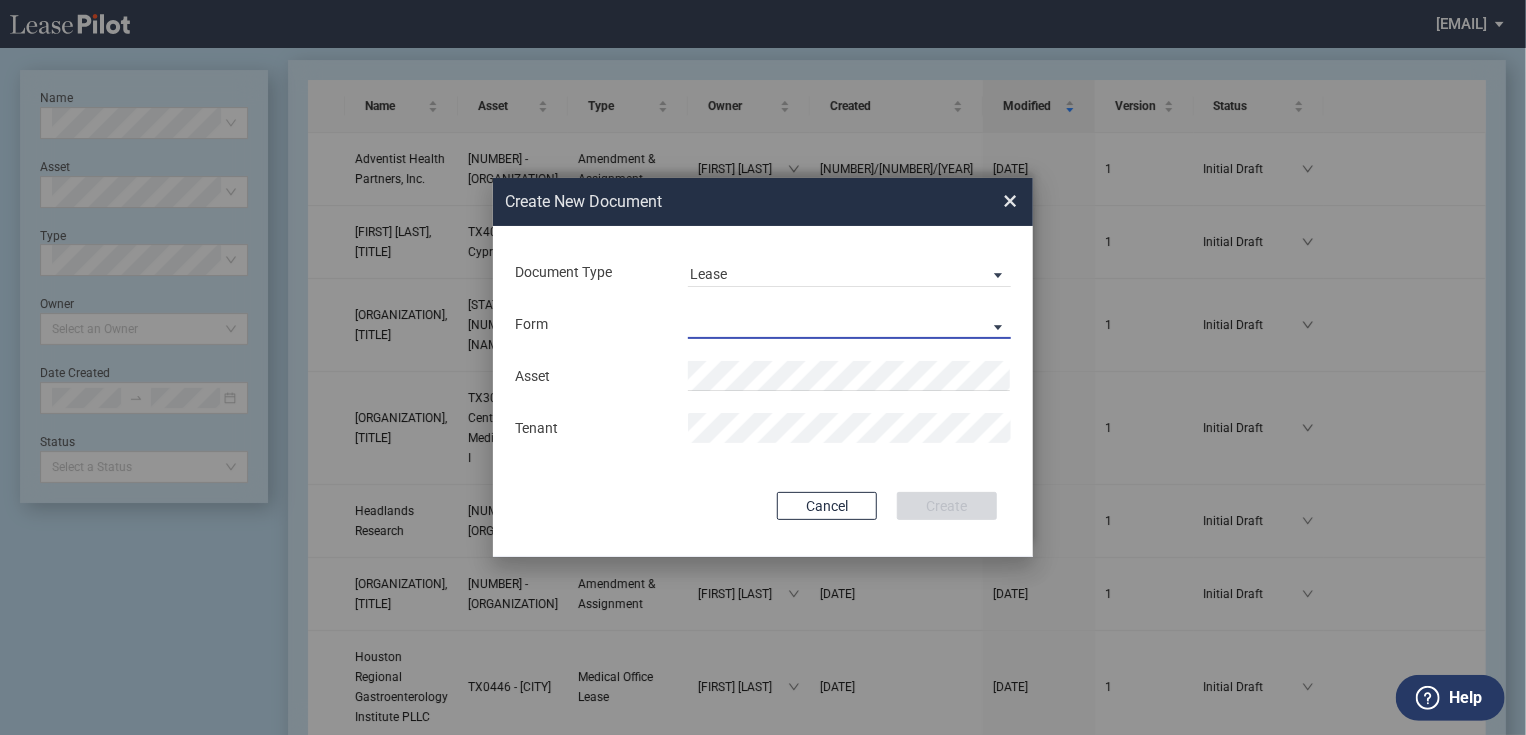 click on "Medical Office Lease
Scottsdale Lease
Louisville Lease
1370 Medical Place Lease
Medical City Lease
HCA Lease
Seattle Lease
Nordstrom Tower Lease" at bounding box center (849, 324) 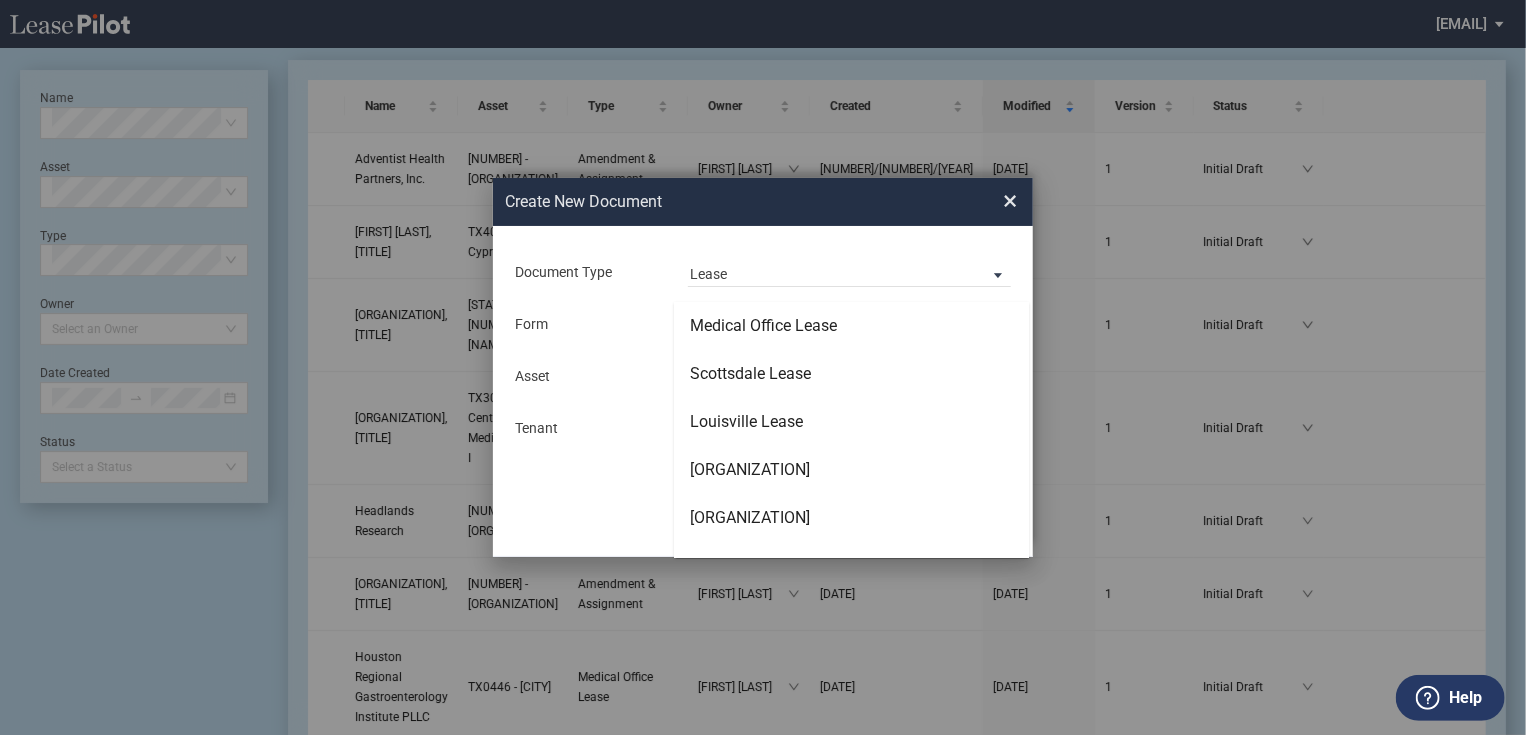 click at bounding box center (763, 391) 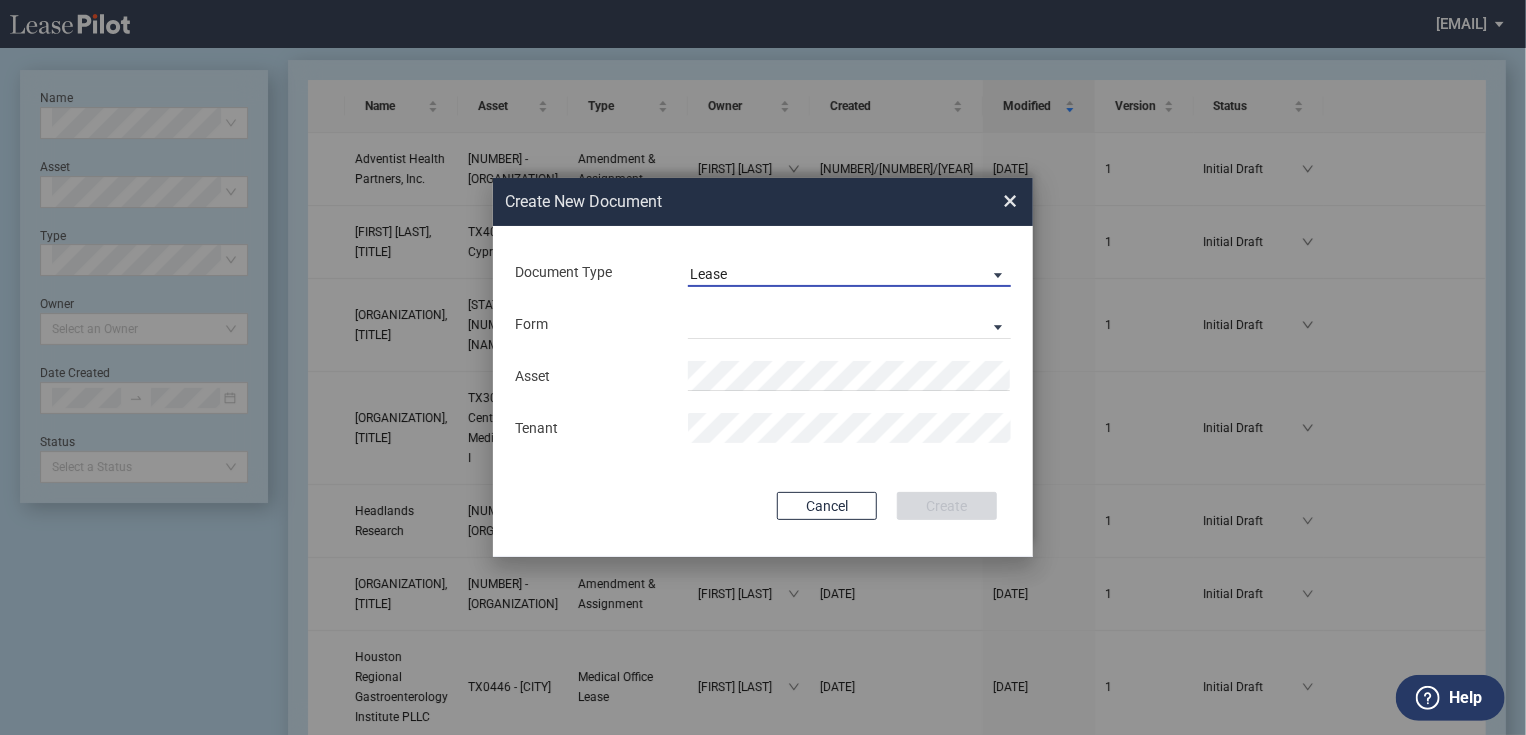 click on "Lease" at bounding box center (833, 275) 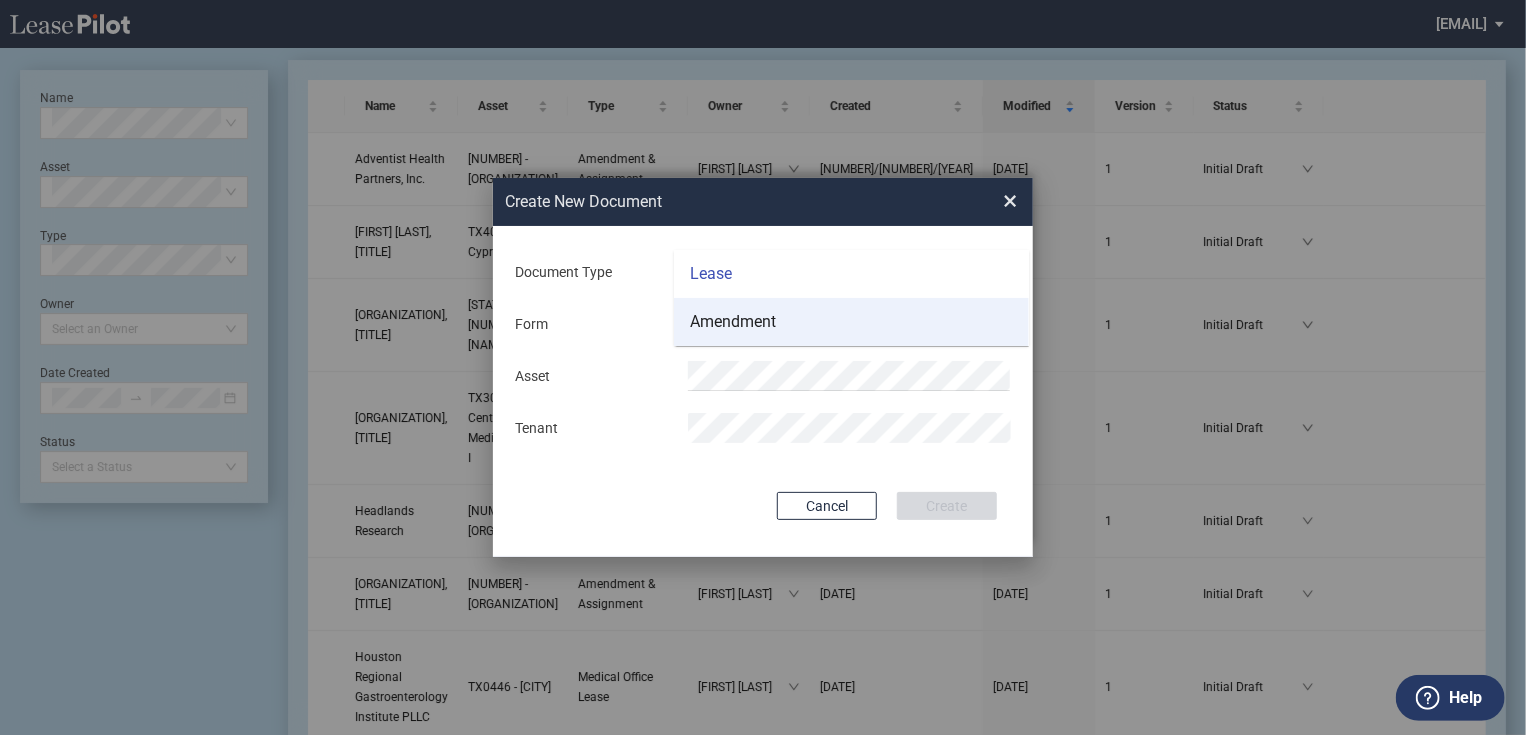 click on "Amendment" at bounding box center [851, 322] 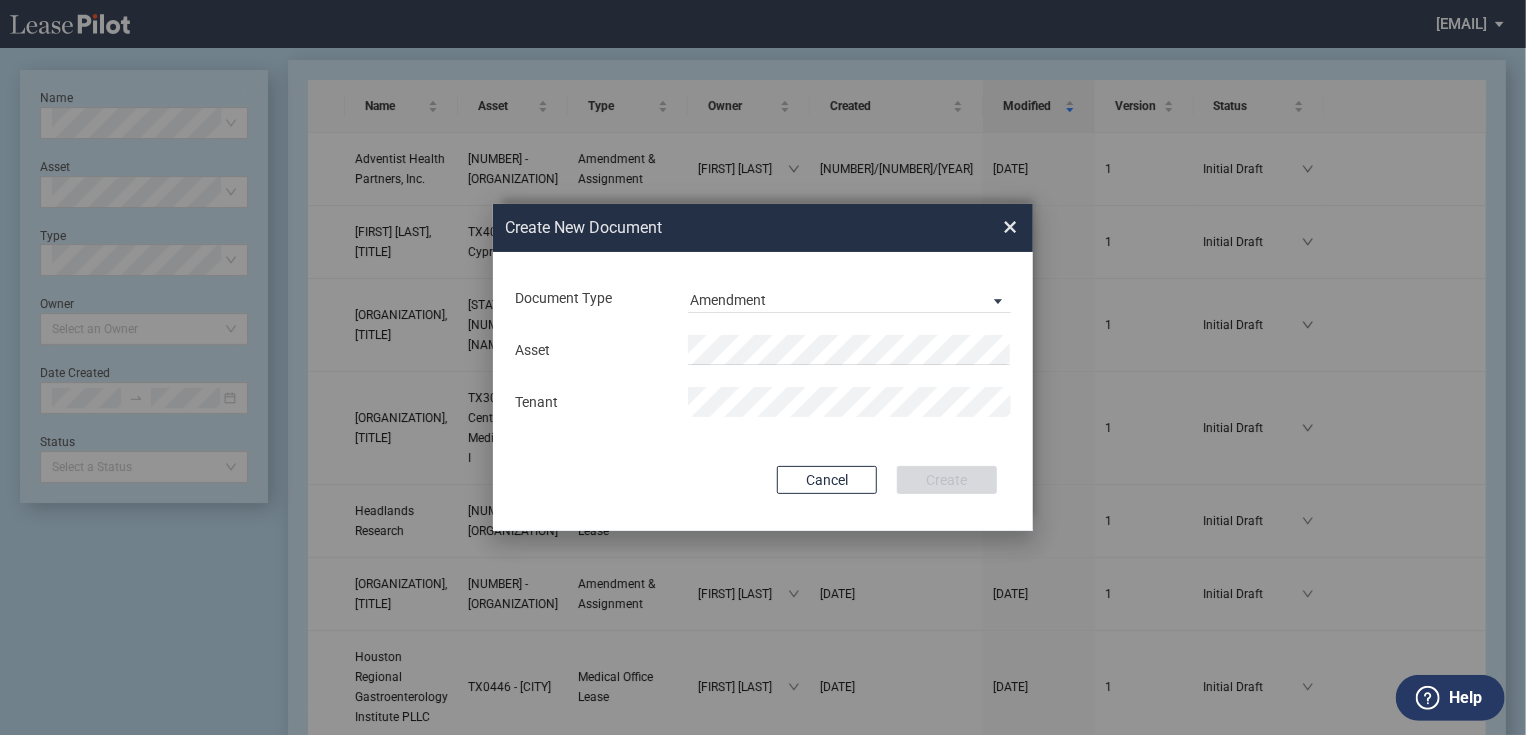 click on "Asset
Tenant" at bounding box center (763, 376) 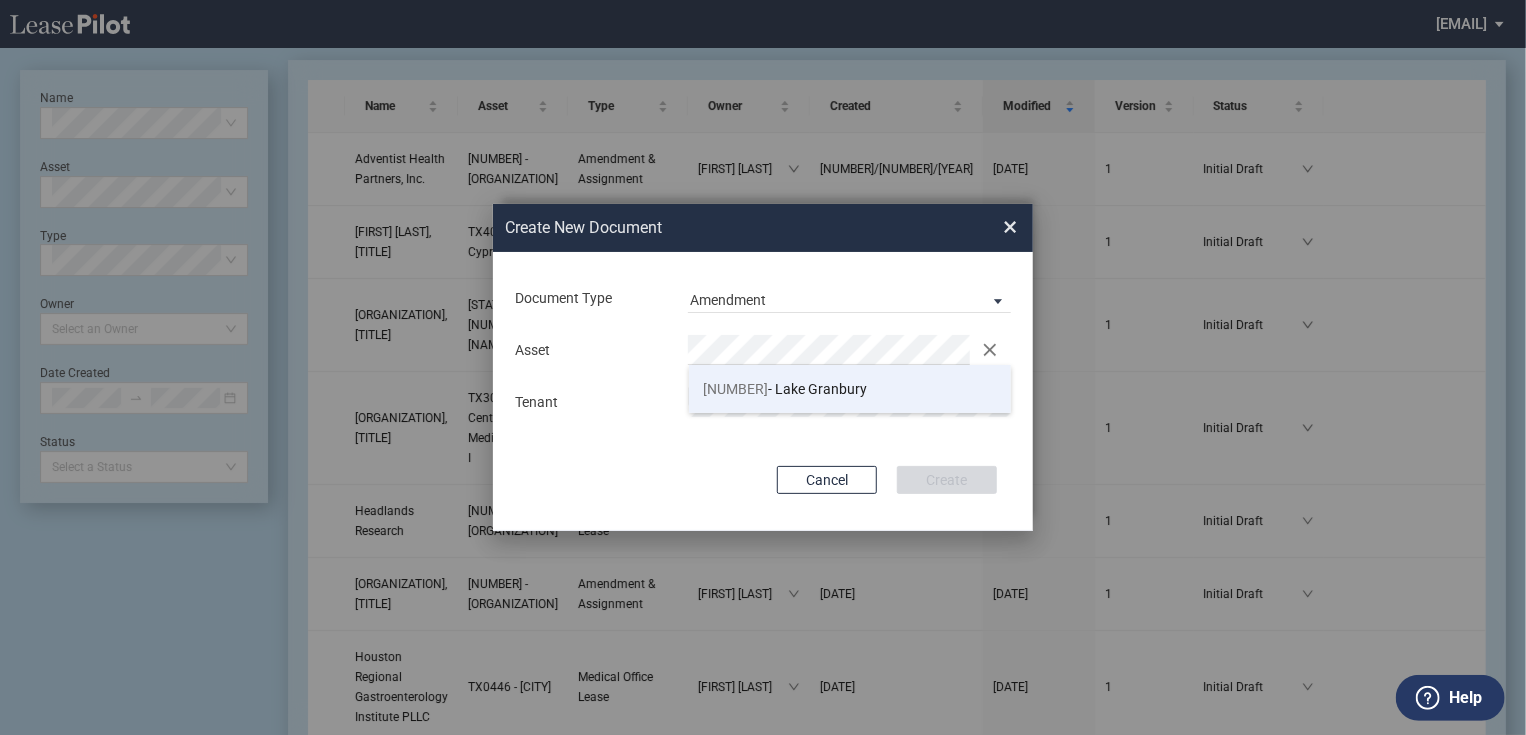 click on "TX1061  - Lake Granbury" at bounding box center [786, 389] 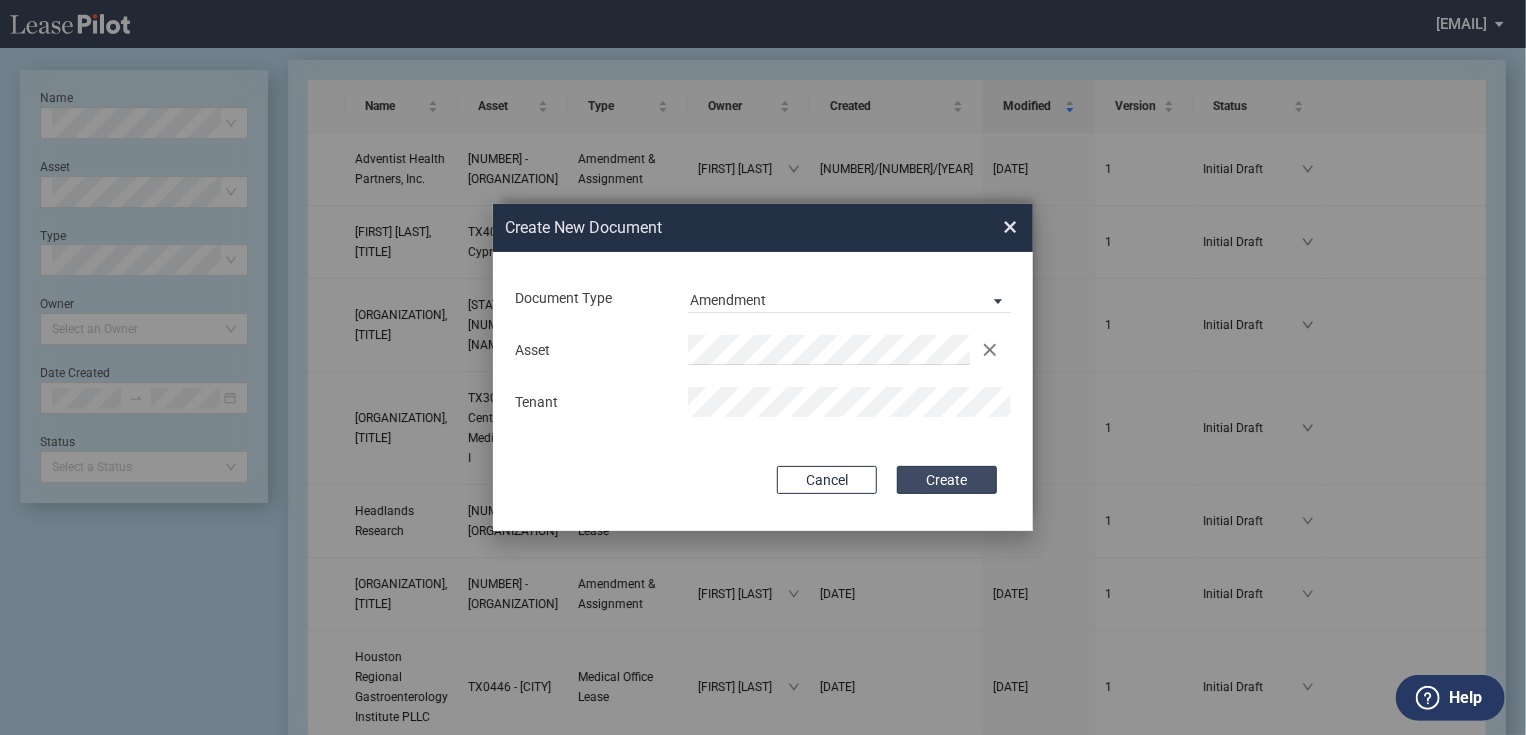 click on "Create" at bounding box center (947, 480) 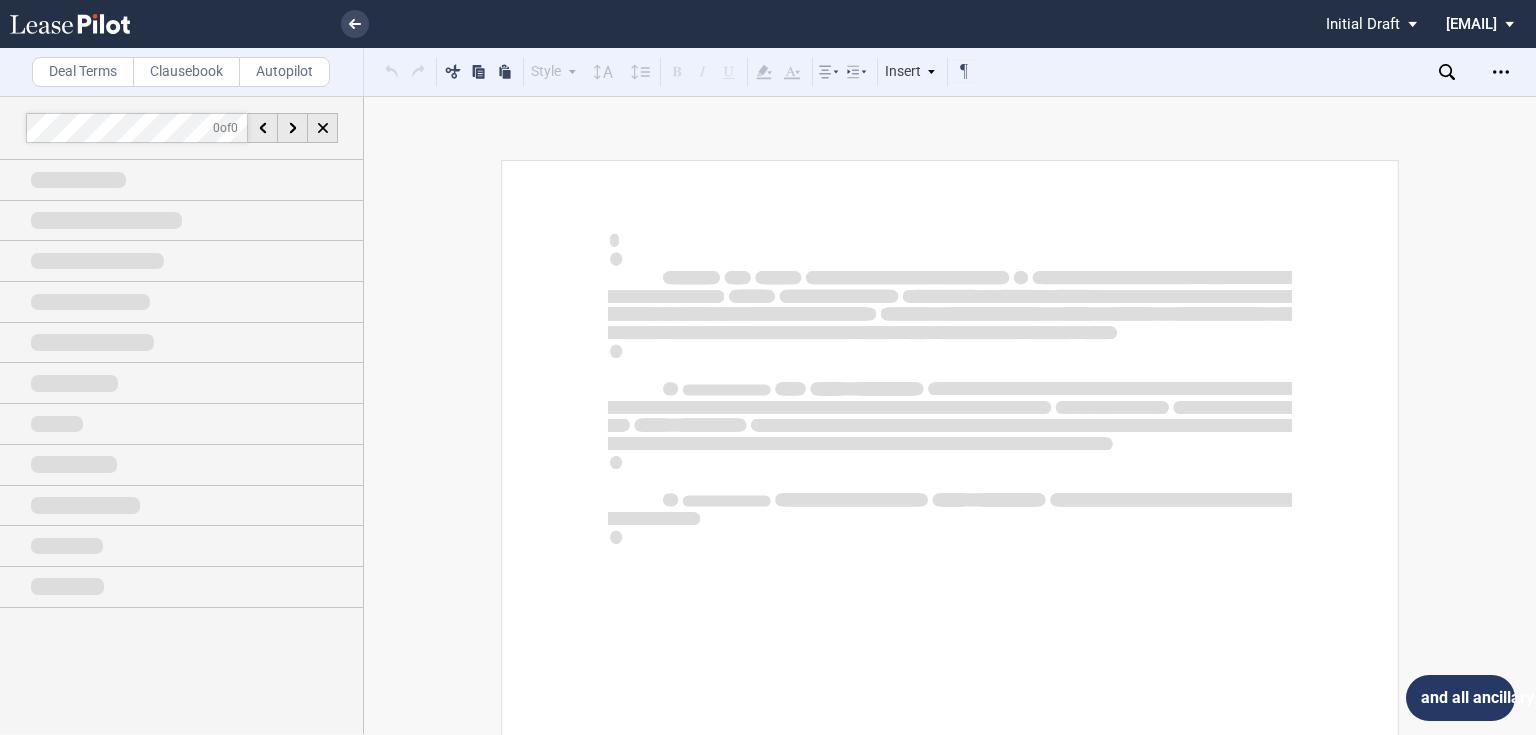 scroll, scrollTop: 0, scrollLeft: 0, axis: both 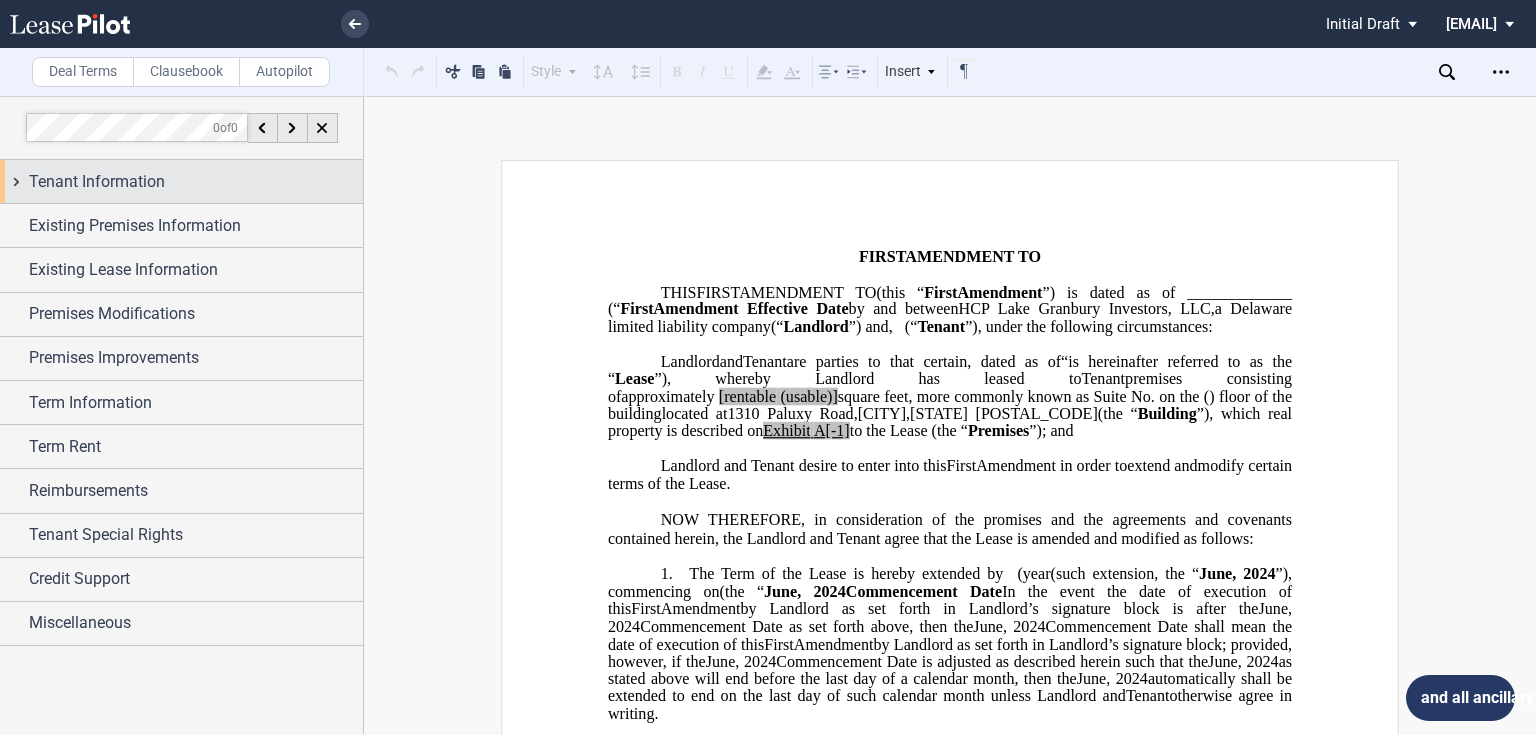 click on "Tenant Information" at bounding box center (181, 181) 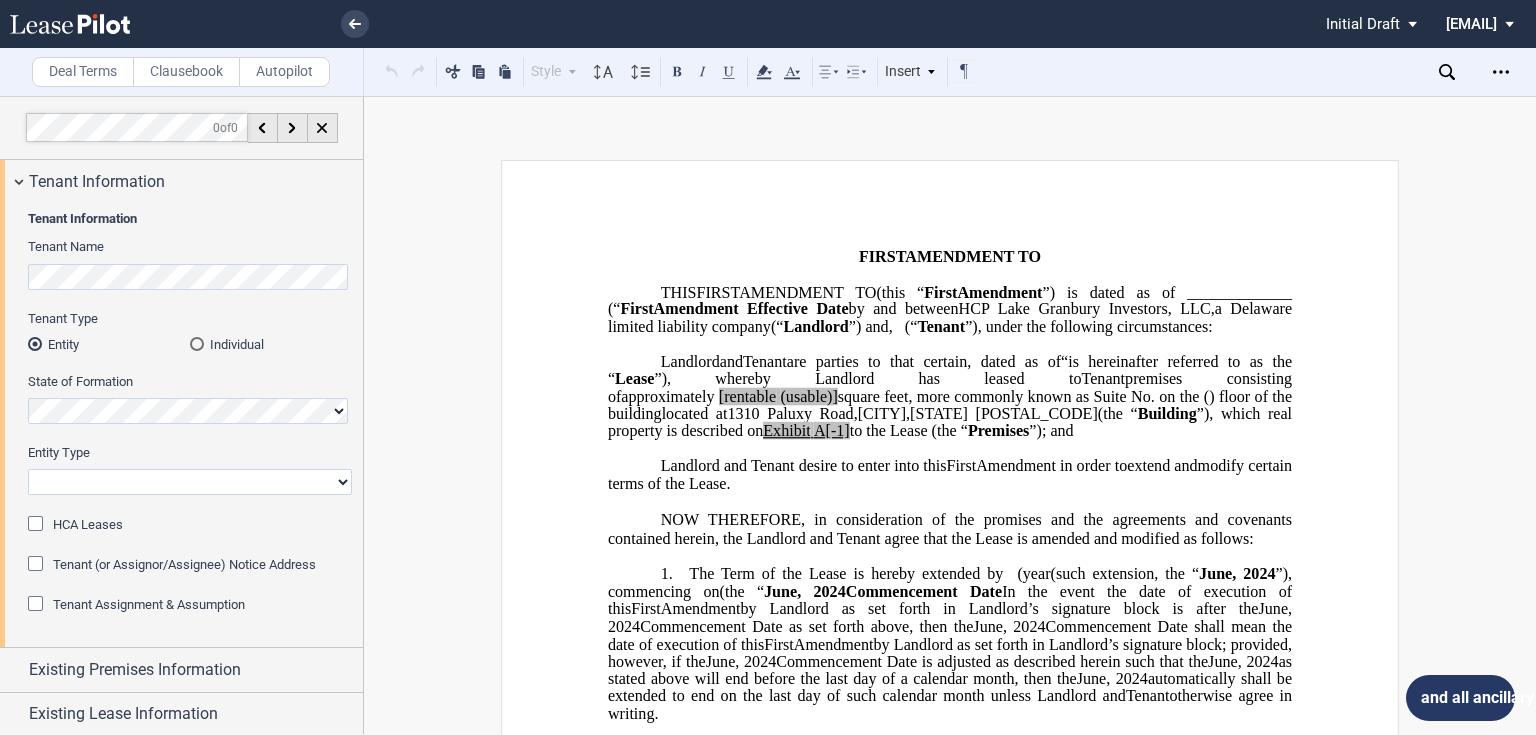 click on "THIS ASSIGNMENT, ASSUMPTION AND FIRST AMENDMENT TO (this “First Amendment”) is dated as of [DATE], by and between HCP Lake Granbury Investors, LLC , a Delaware limited liability company (“Landlord”) and [TENANT NAME], , , , and , an individual , as successor-in-interest to [PREDECESSOR NAME] ( jointly, severally and collectively, the “Tenant”), under the following circumstances: THIS ASSIGNMENT, ASSUMPTION AND FIRST AMENDMENT TO (this “First Amendment”) is dated as of [DATE]," at bounding box center (950, 1586) 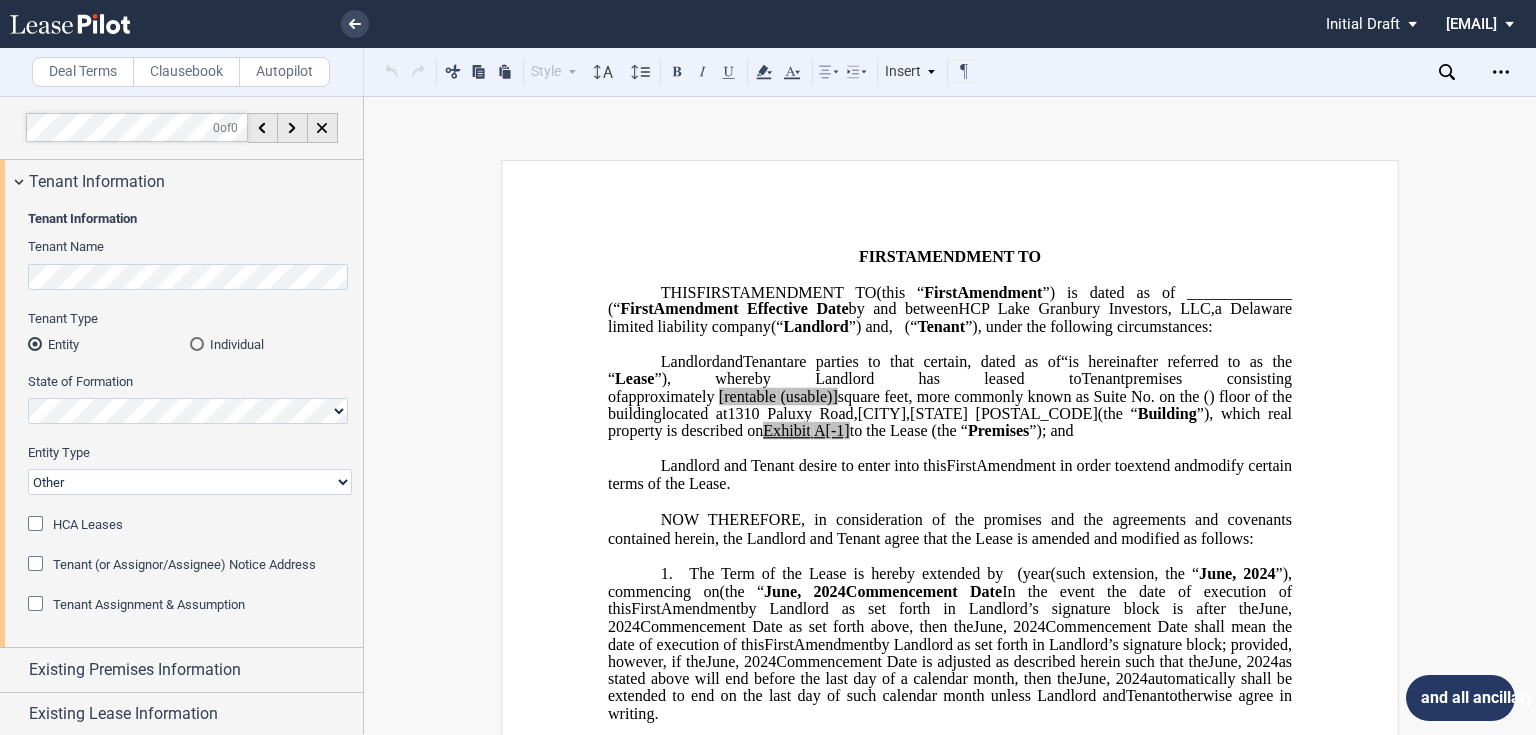 click on "Corporation
Limited Liability Company
General Partnership
Limited Partnership
Other" at bounding box center (190, 482) 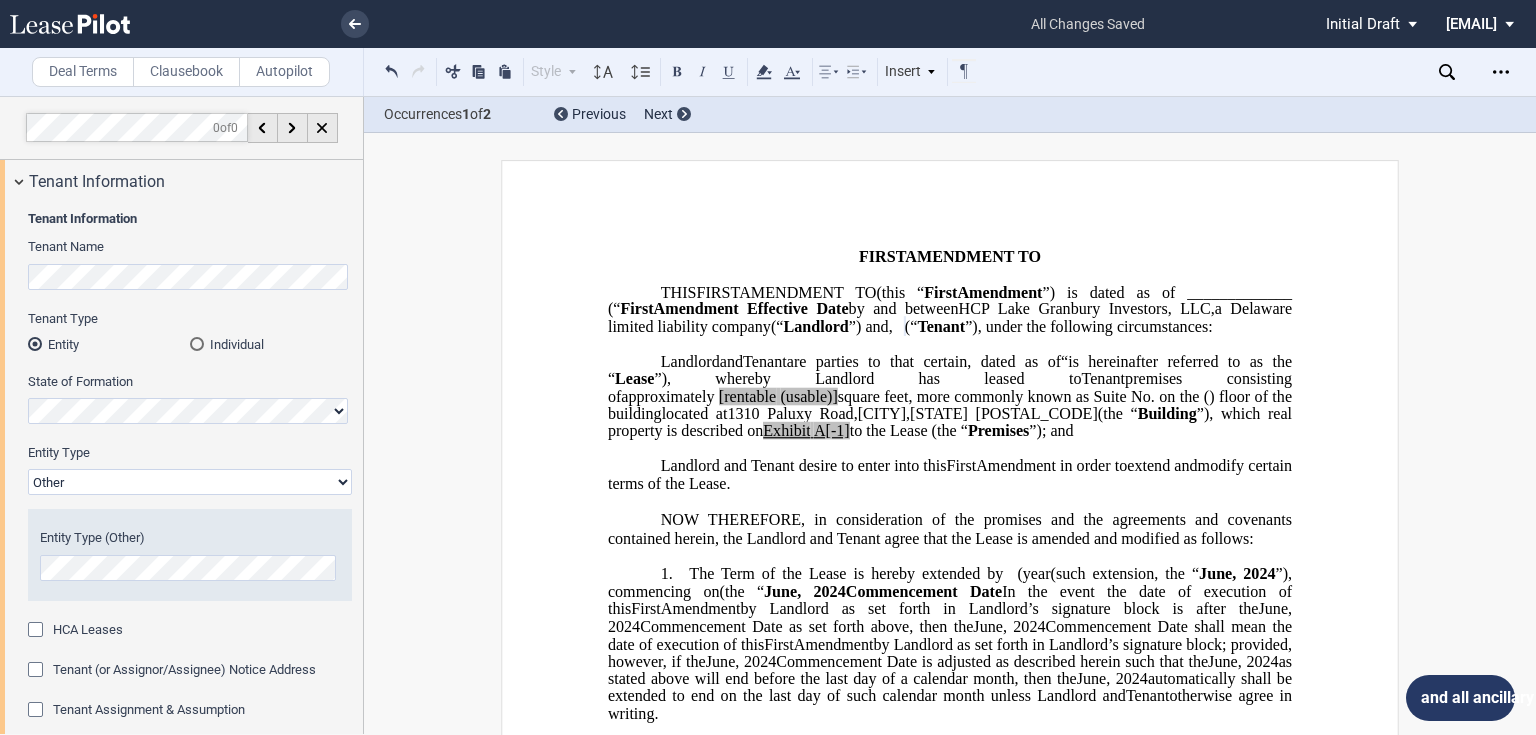 click on "State of Formation" 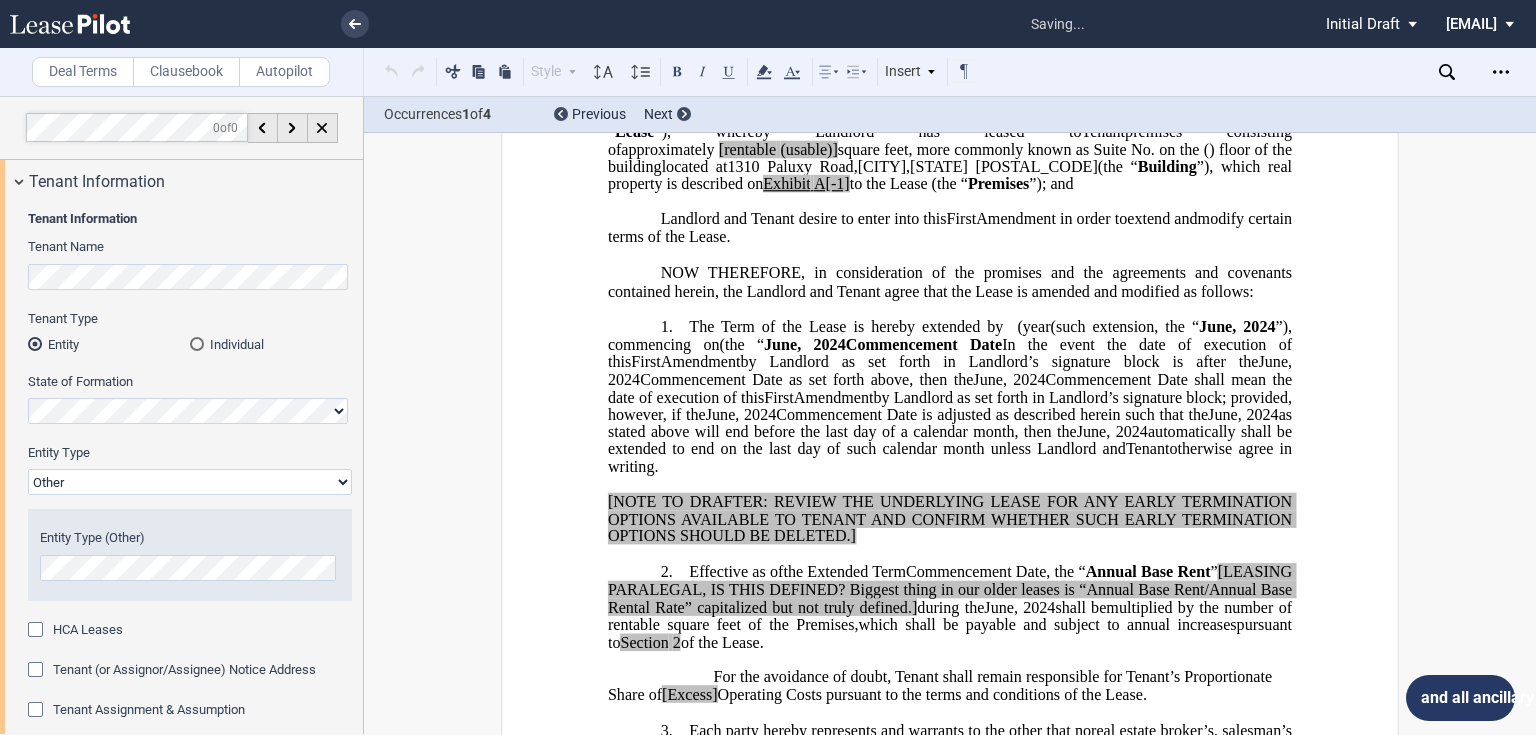 scroll, scrollTop: 266, scrollLeft: 0, axis: vertical 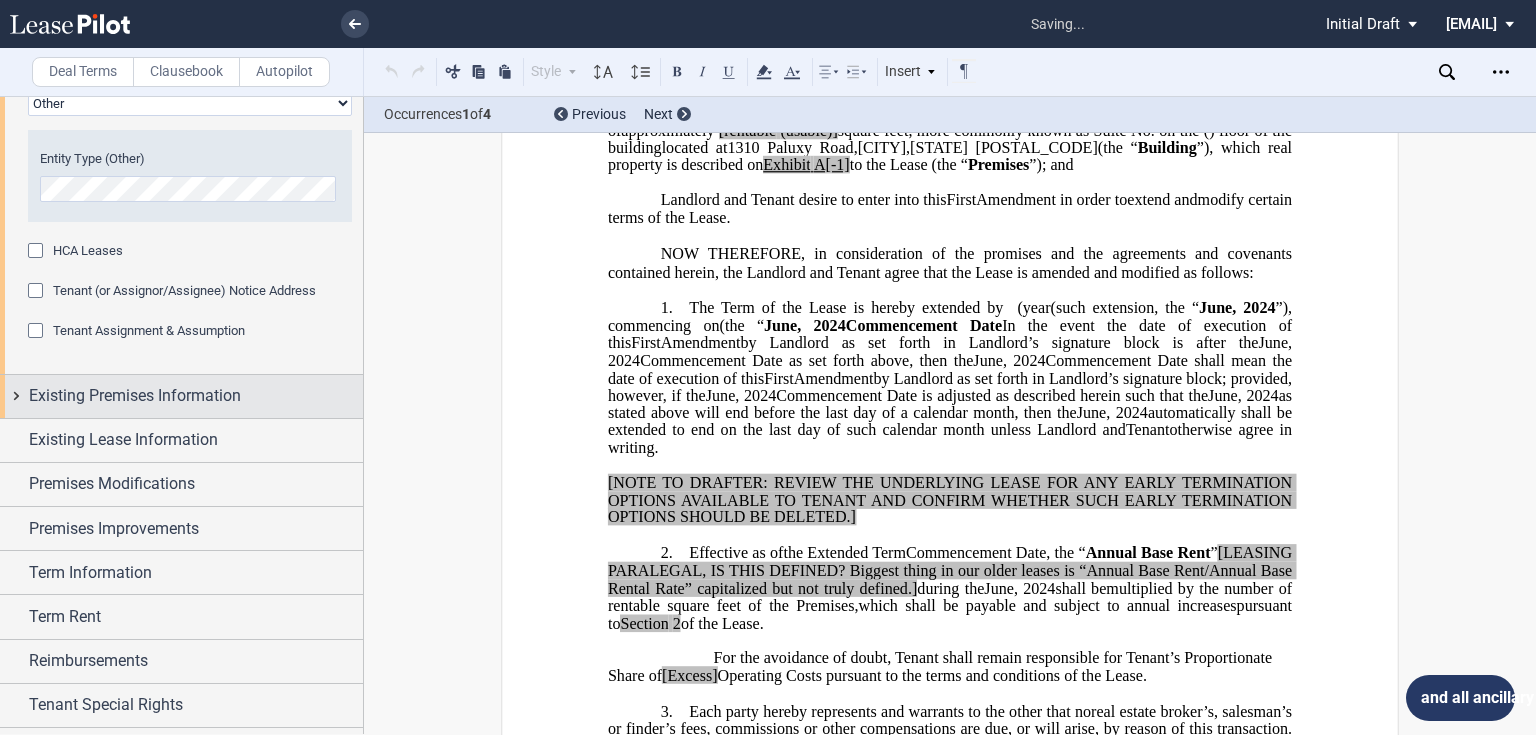 click on "Existing Premises Information" at bounding box center [181, 396] 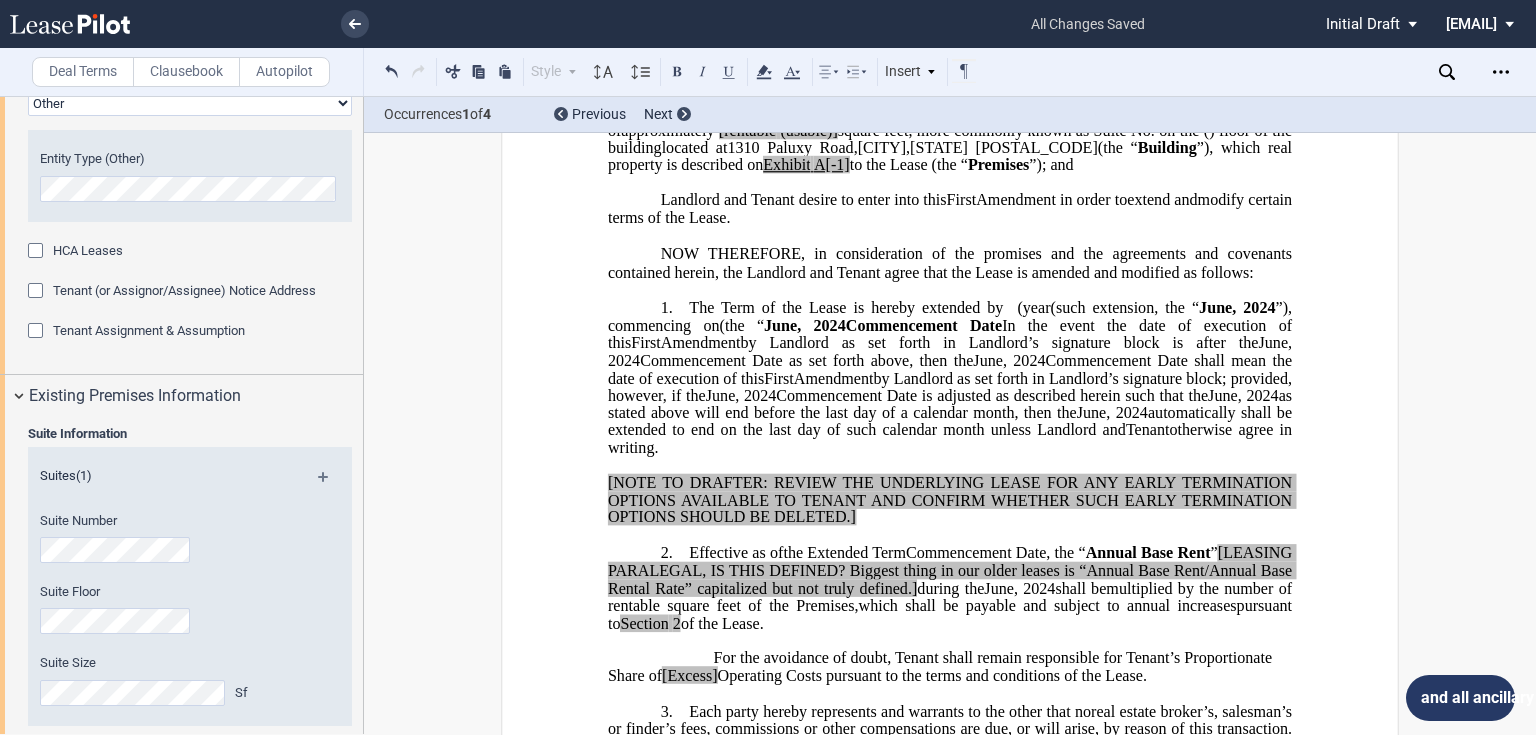 scroll, scrollTop: 373, scrollLeft: 0, axis: vertical 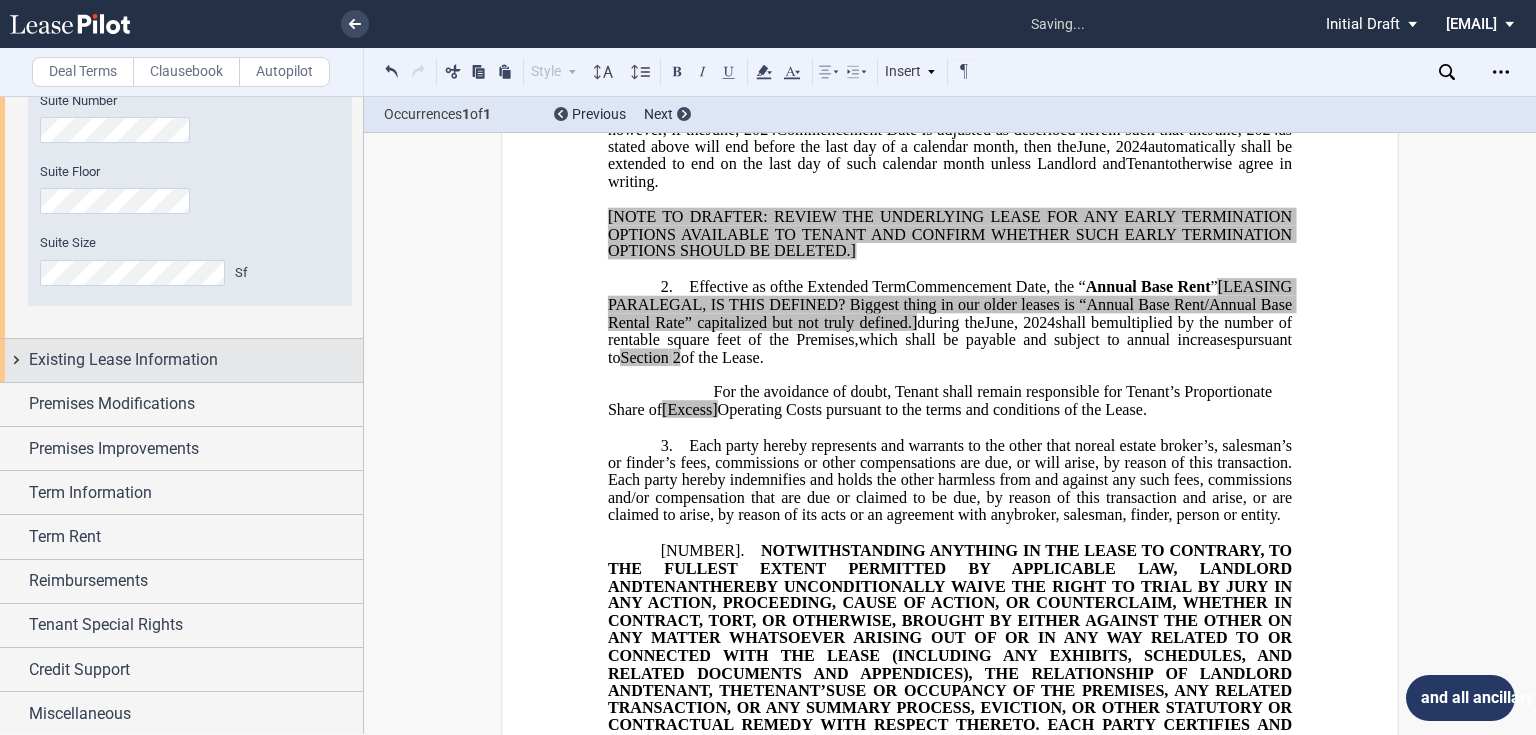 click on "Existing Lease Information" at bounding box center [123, 360] 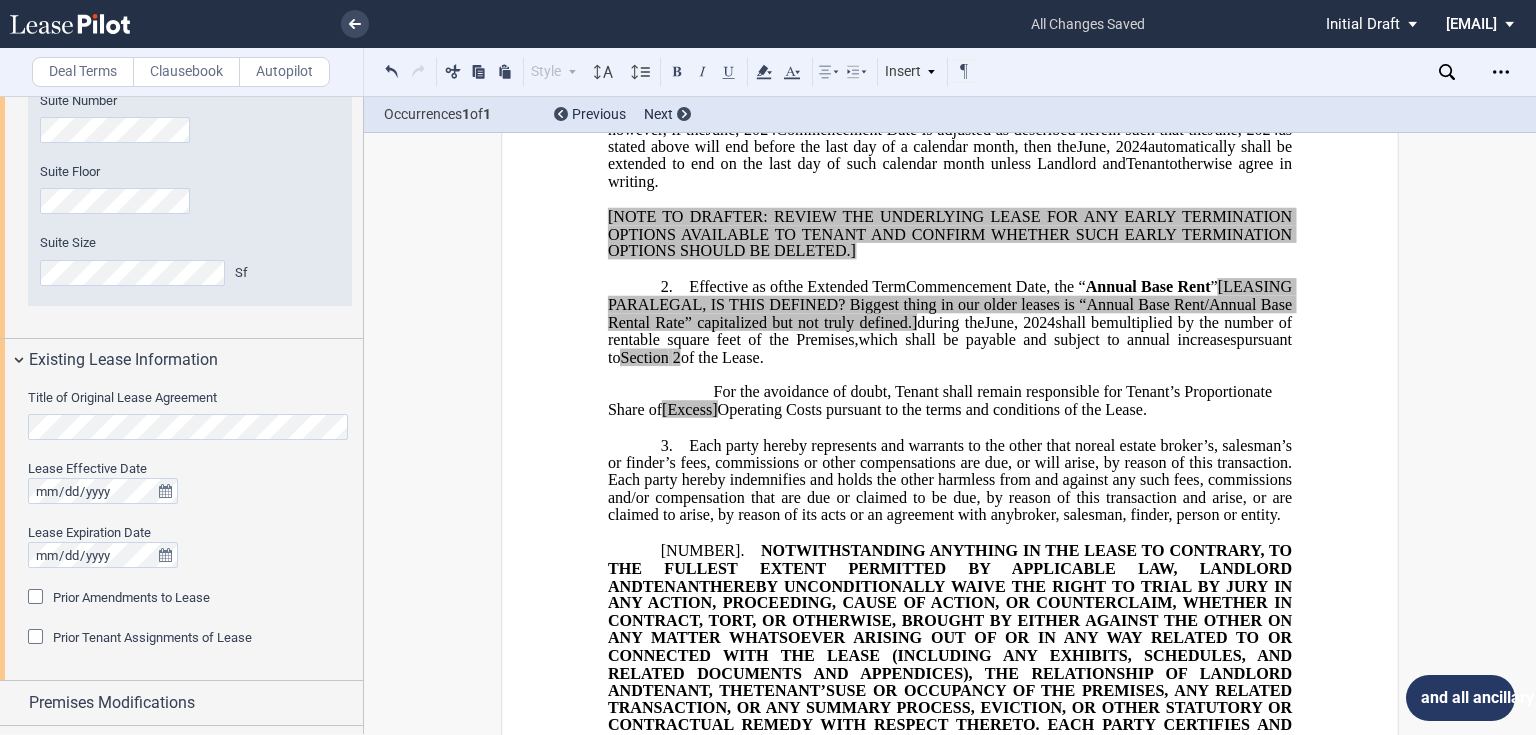 click on ".bocls-1{fill:#26354a;fill-rule:evenodd}
Loading...
×
all changes saved
Pending...
Pending...
Initial Draft
Initial Draft
Initial Draft
In Negotiation
In Negotiation
Final Draft
Final Draft
[EMAIL]
Change Password
2-Factor Authentication
Form Management
Building Management
User Management
Sign Out
Deal Terms
Clausebook
Autopilot
Style
Normal
8pt
9pt
10pt
10.5pt
11pt
12pt
14pt
16pt
Normal
1
1.15
1.5" at bounding box center [768, 367] 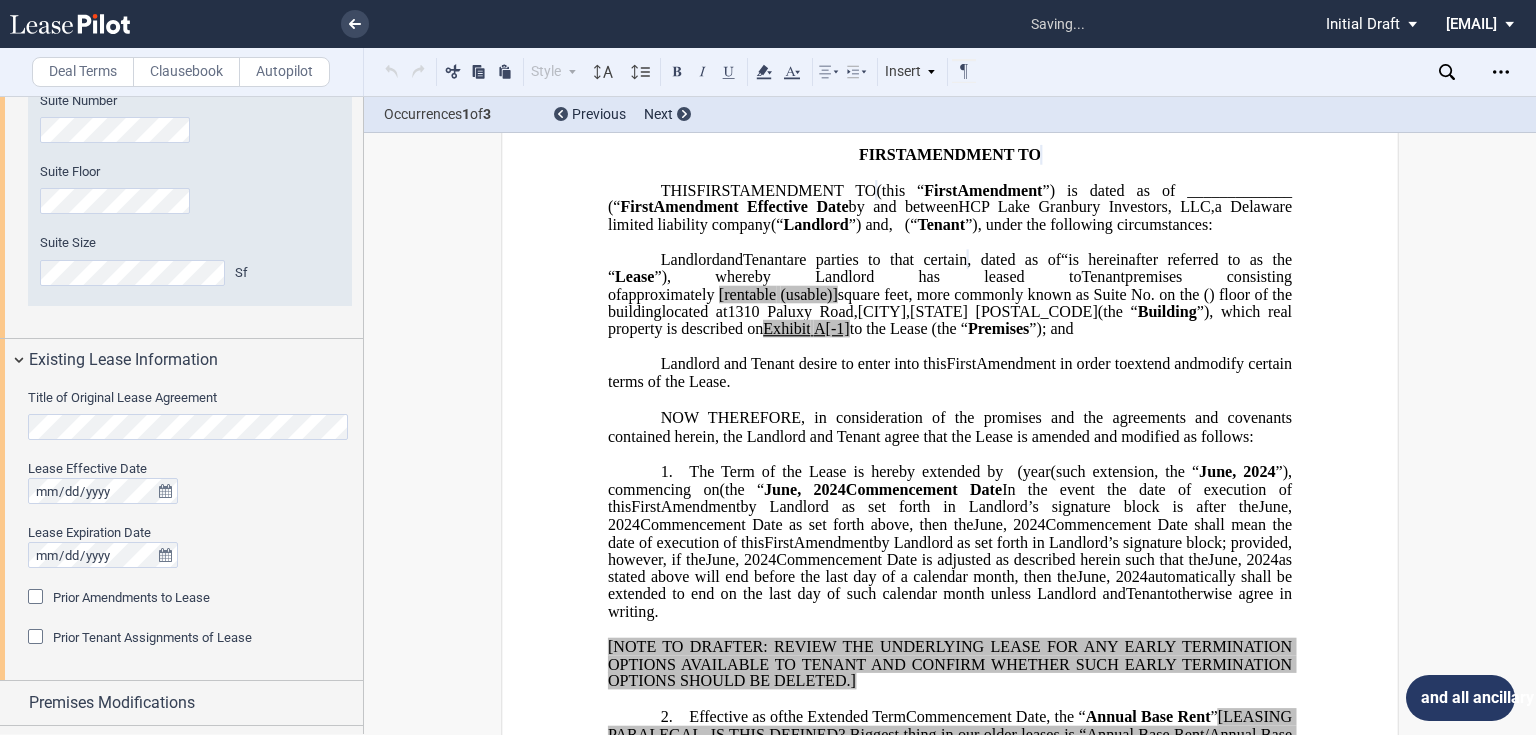 scroll, scrollTop: 0, scrollLeft: 0, axis: both 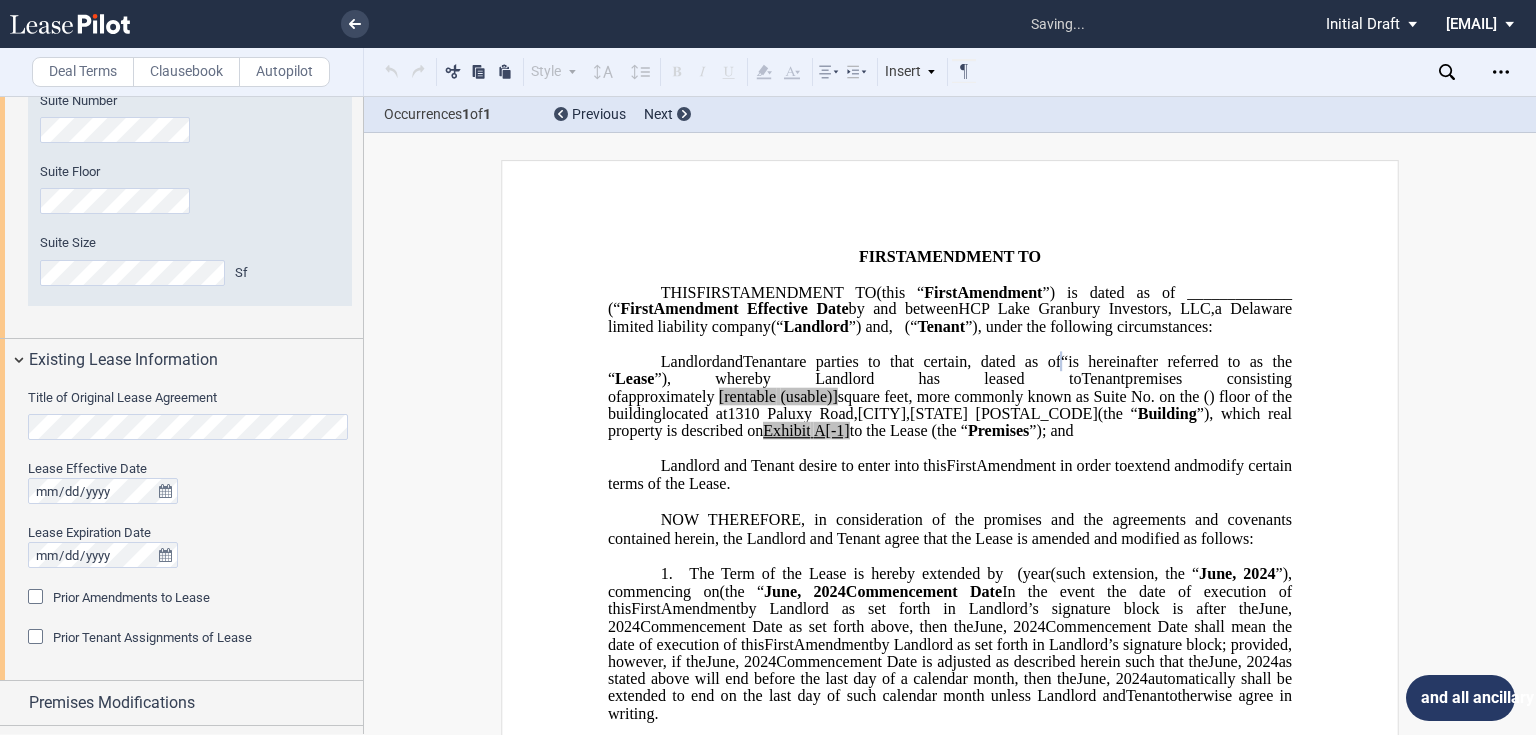 type 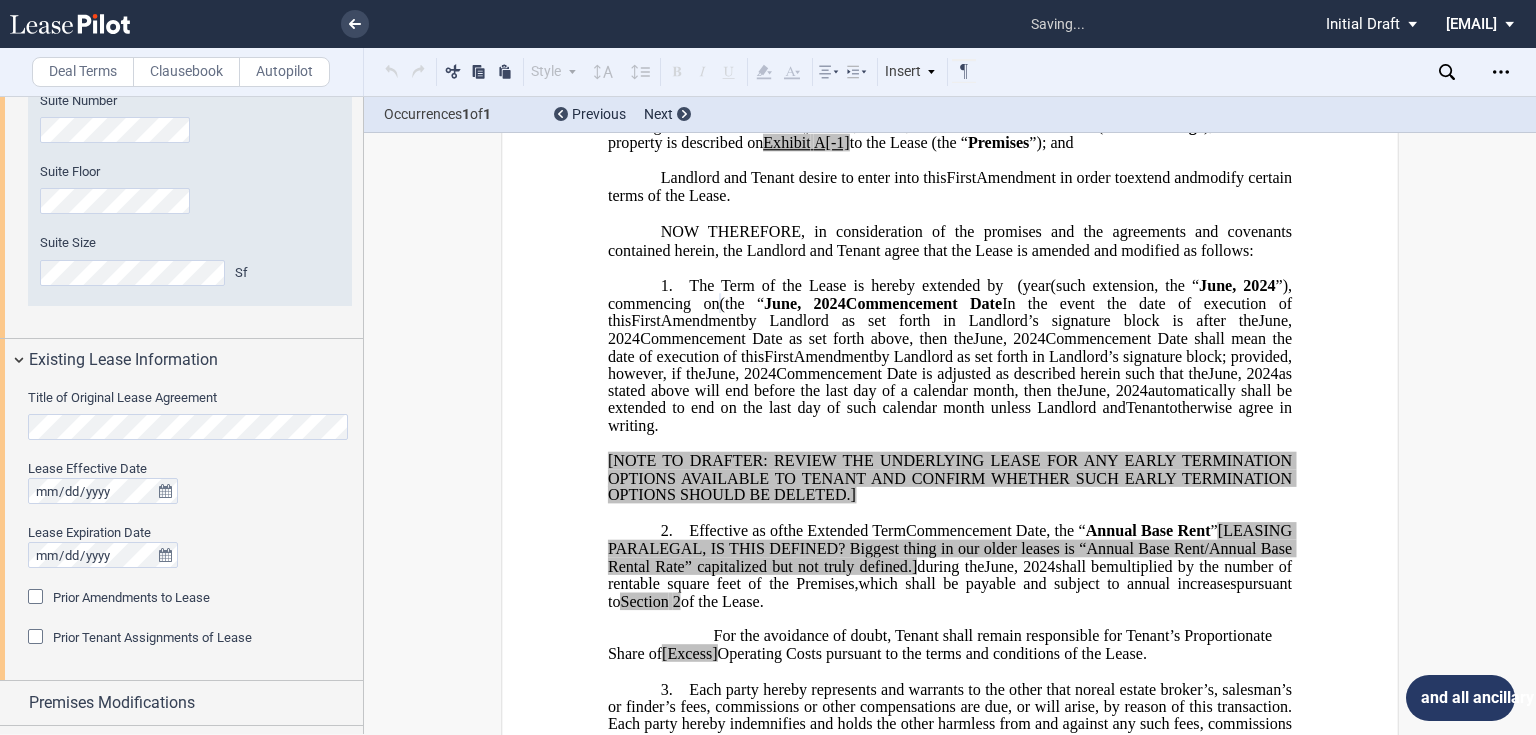 scroll, scrollTop: 290, scrollLeft: 0, axis: vertical 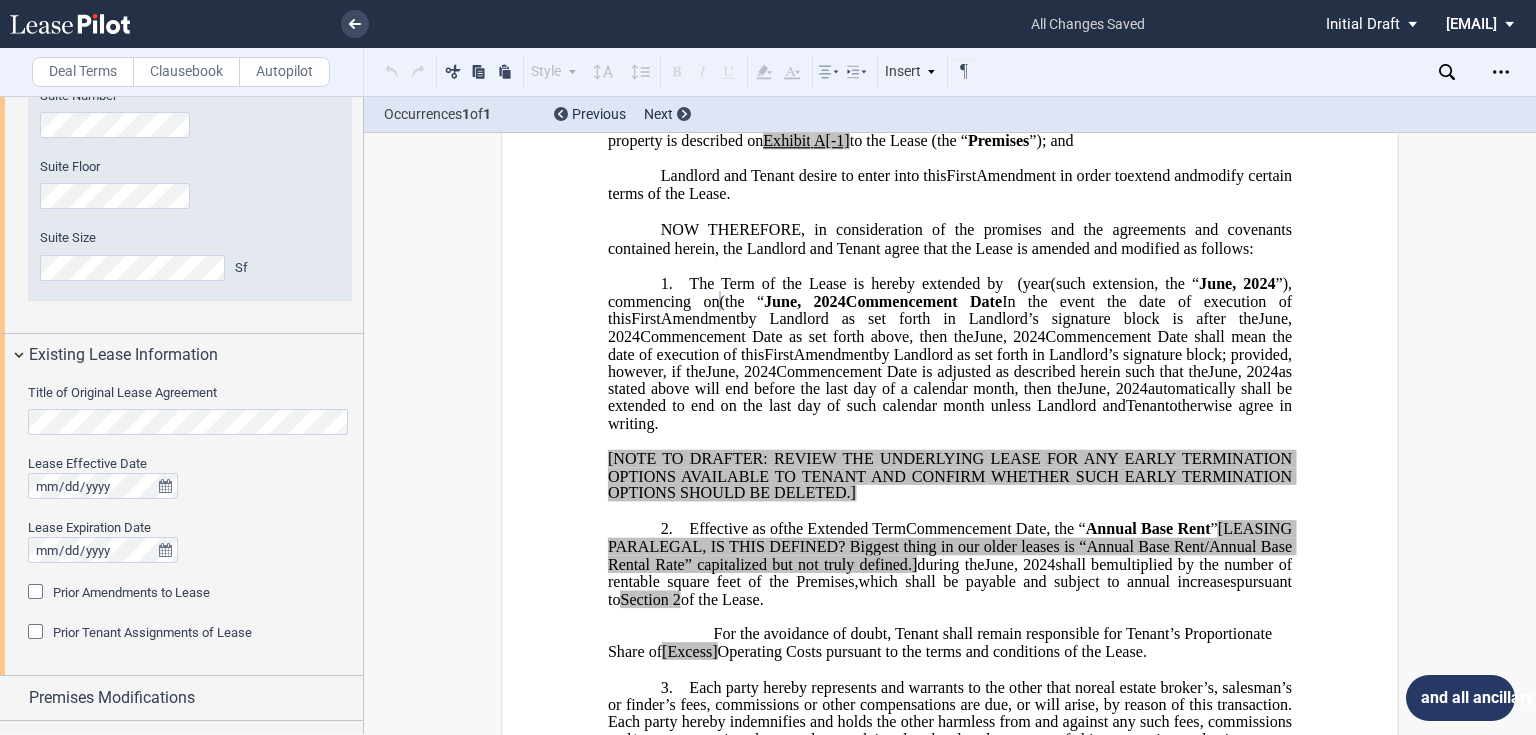 click on "Prior Amendments to Lease" at bounding box center [131, 592] 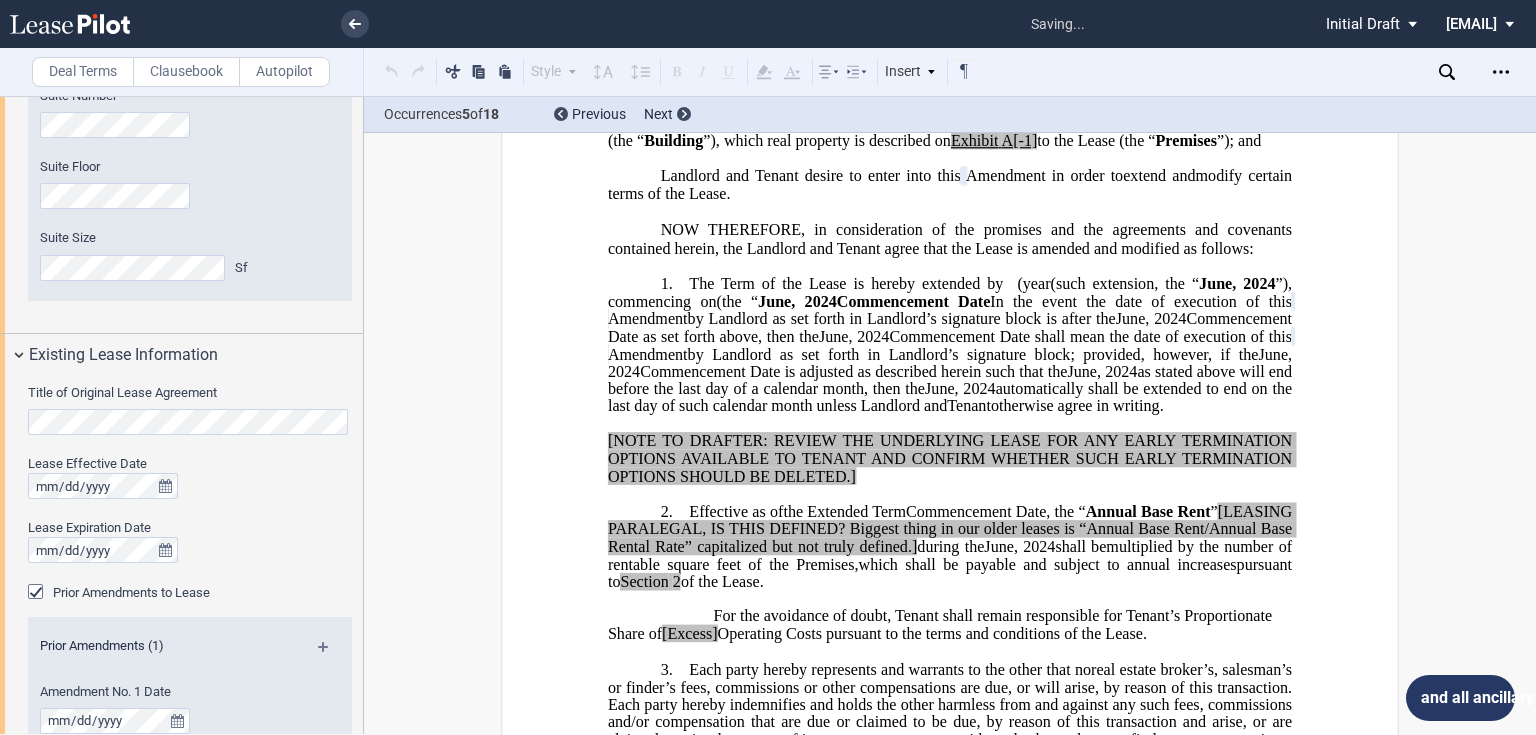 scroll, scrollTop: 1032, scrollLeft: 0, axis: vertical 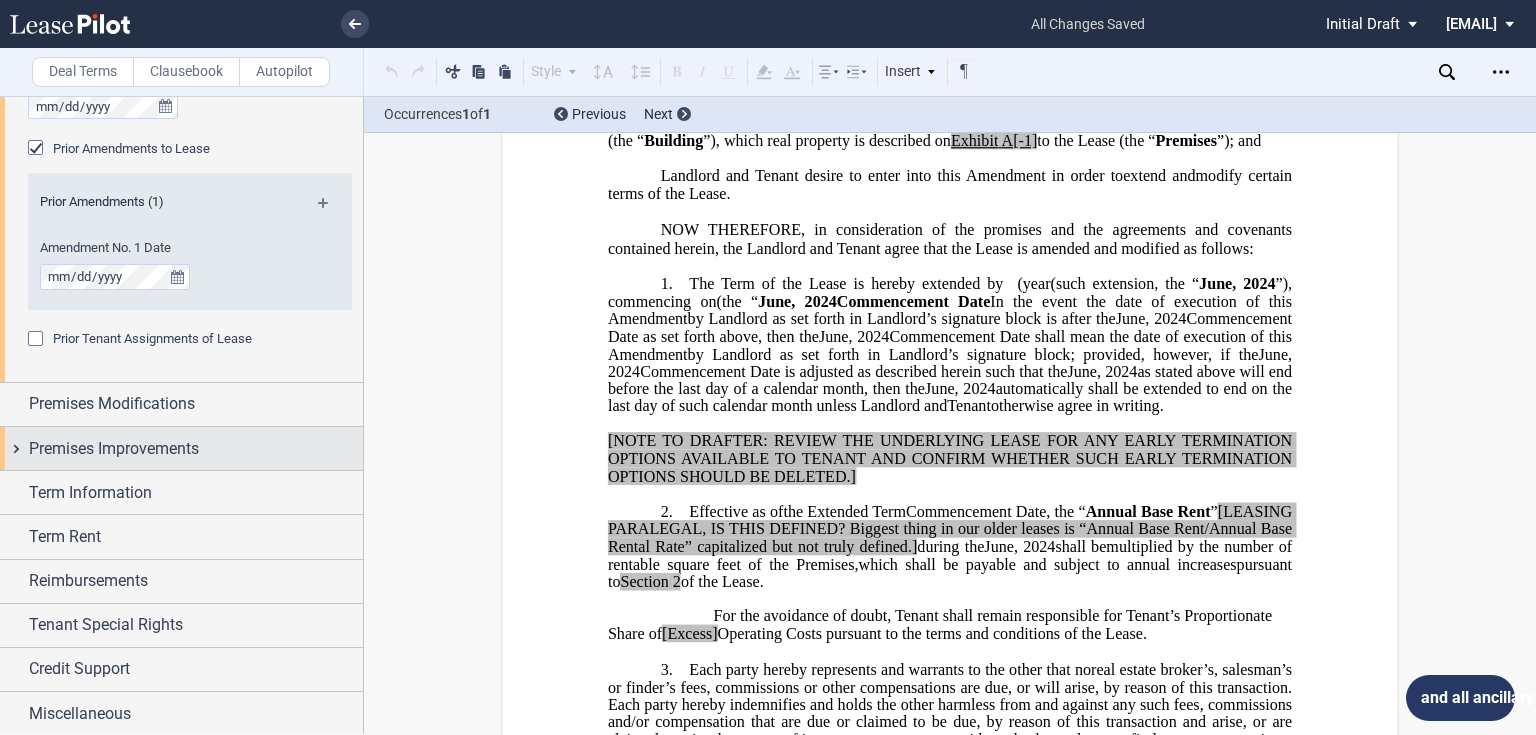 click on "Premises Improvements" at bounding box center (114, 449) 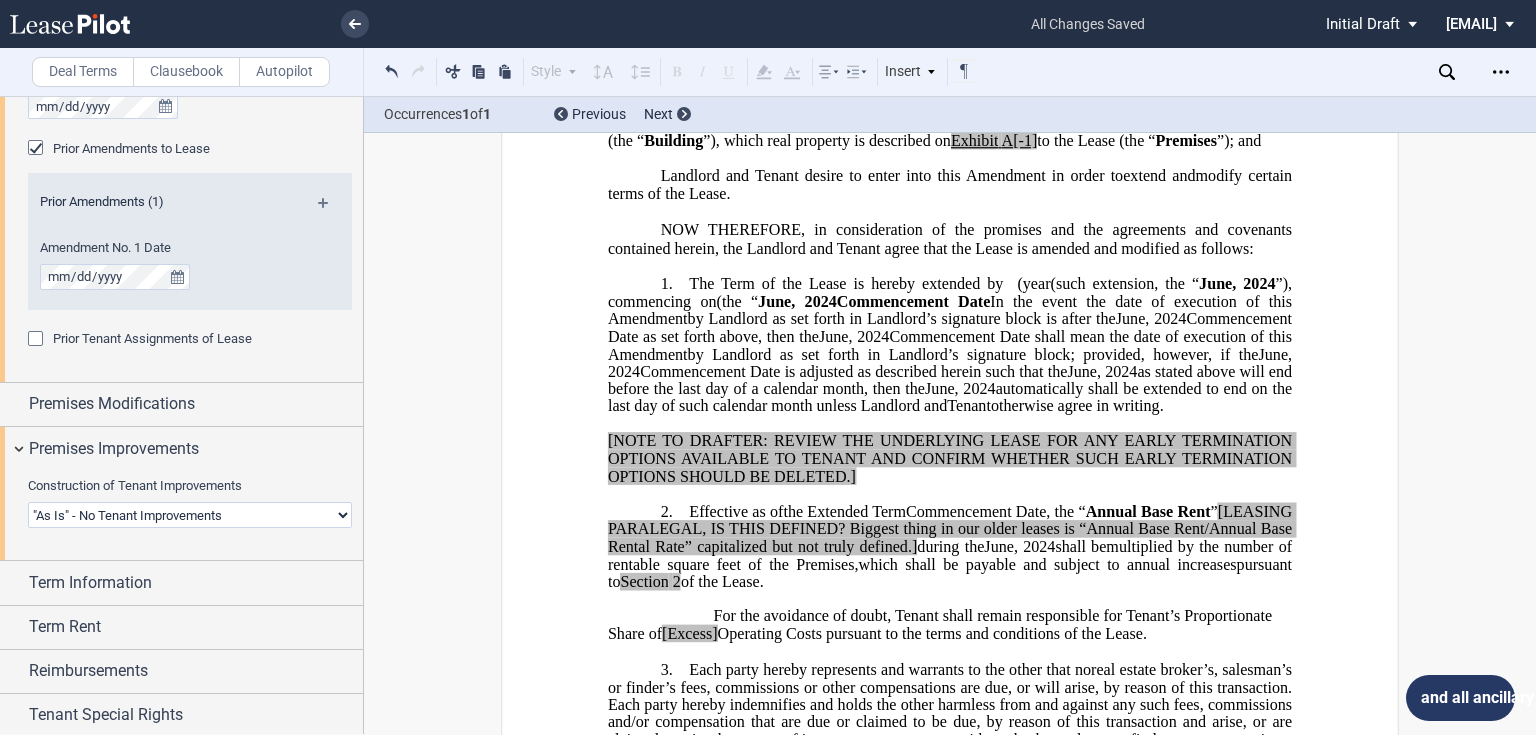 click on "Landlord Constructs Tenant Improvements
Tenant Constructs Tenant Improvements
"As Is" - No Tenant Improvements" at bounding box center [190, 515] 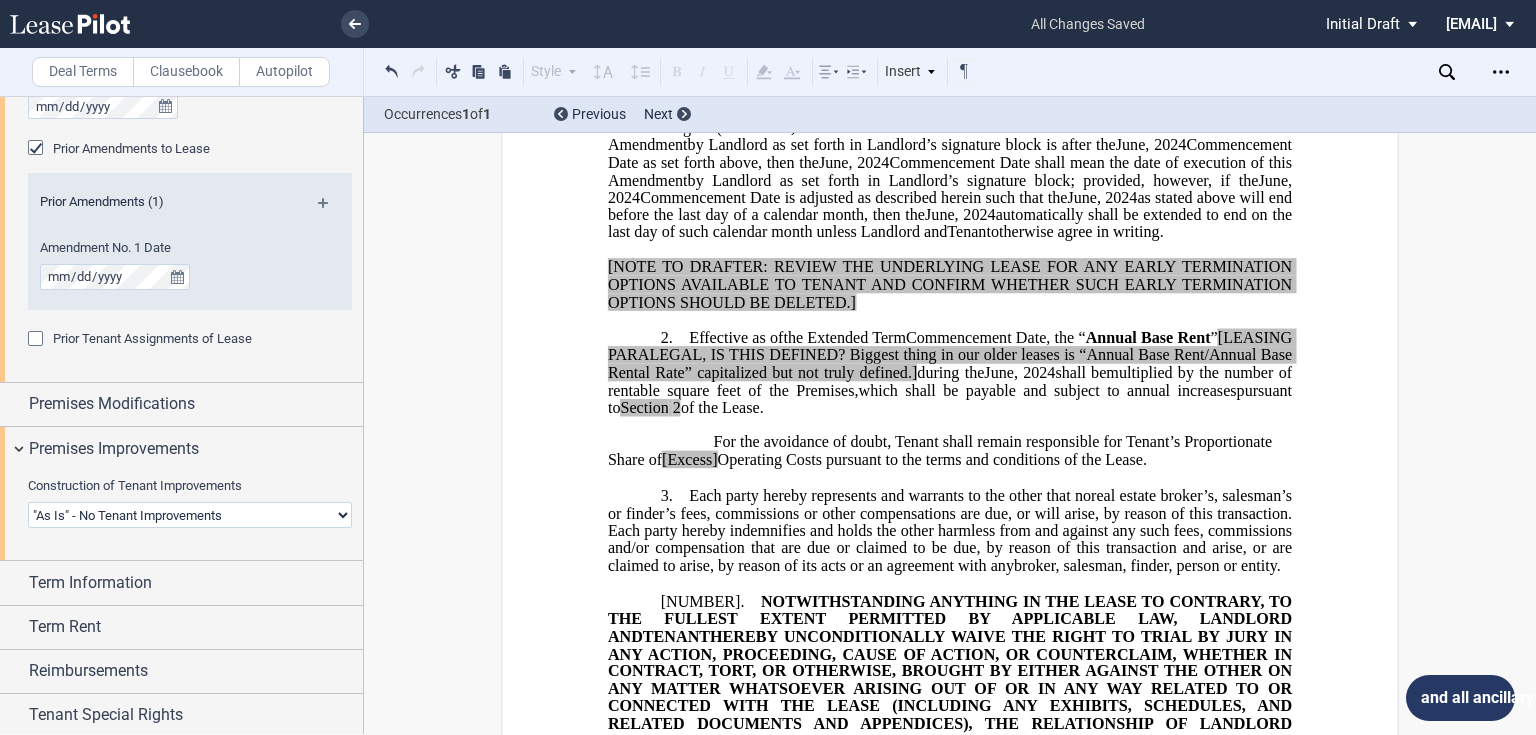 scroll, scrollTop: 466, scrollLeft: 0, axis: vertical 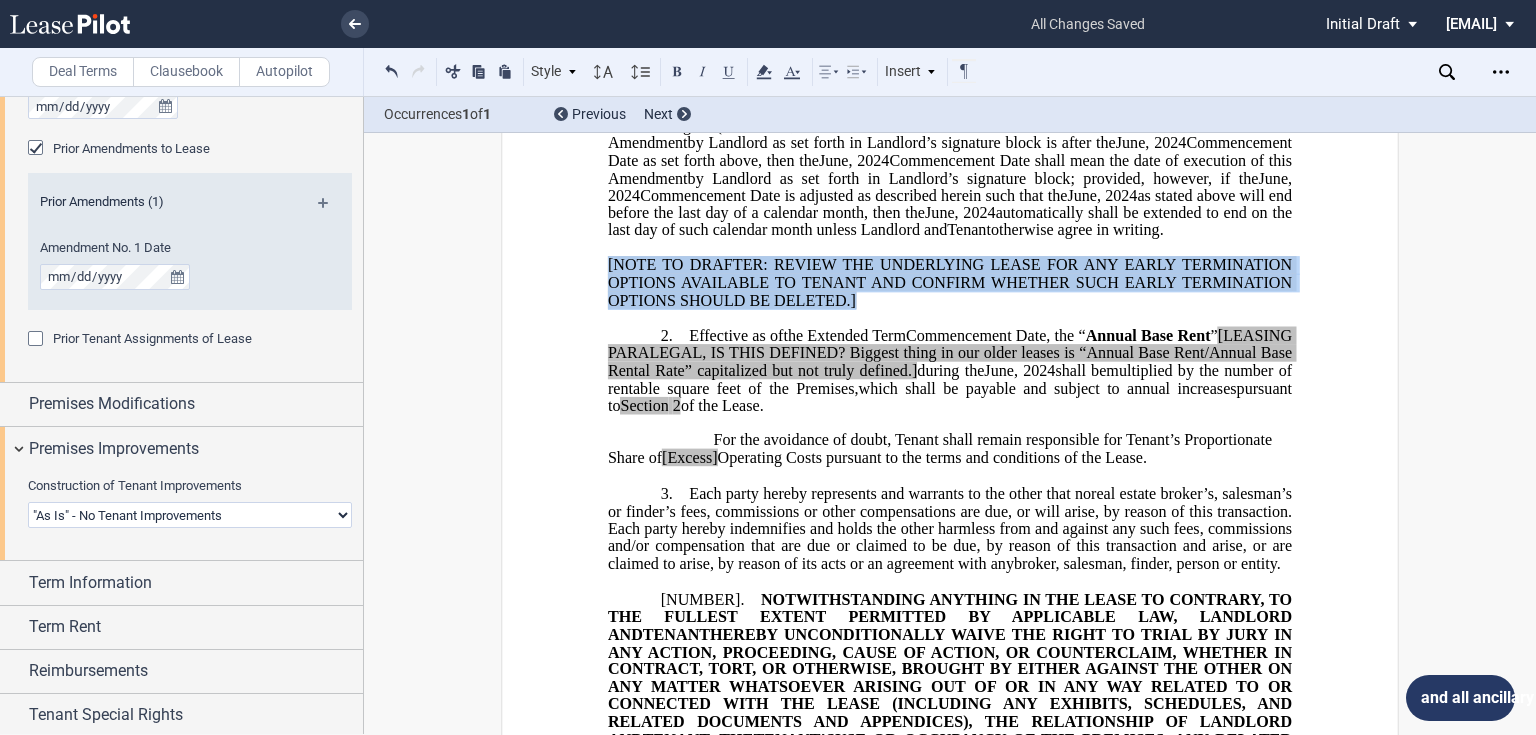drag, startPoint x: 858, startPoint y: 388, endPoint x: 542, endPoint y: 356, distance: 317.61612 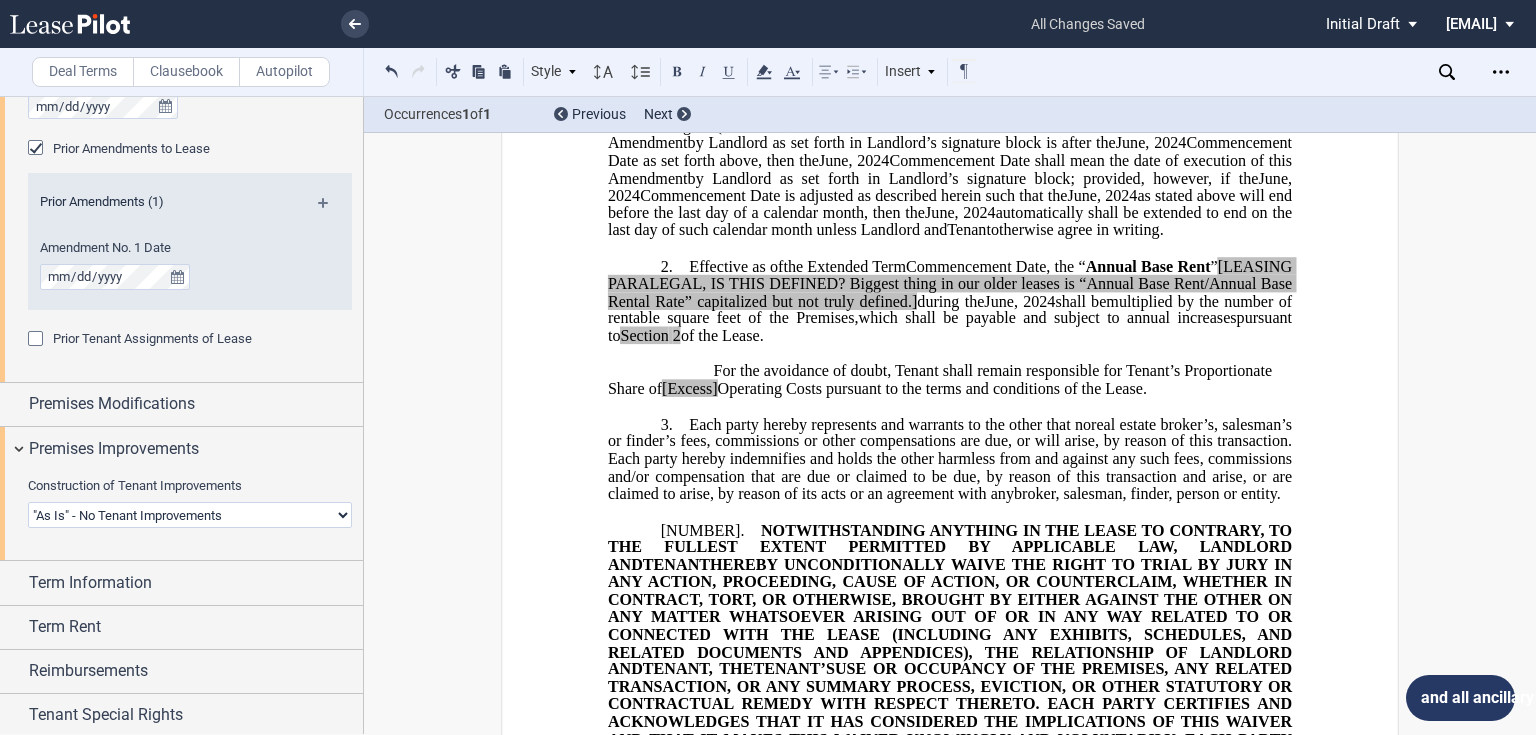 click on "For the avoidance of doubt, Tenant shall remain responsible for Tenant’s Proportionate Share of [Excess] Operating Costs pursuant to the terms and conditions of the Lease." at bounding box center [950, 380] 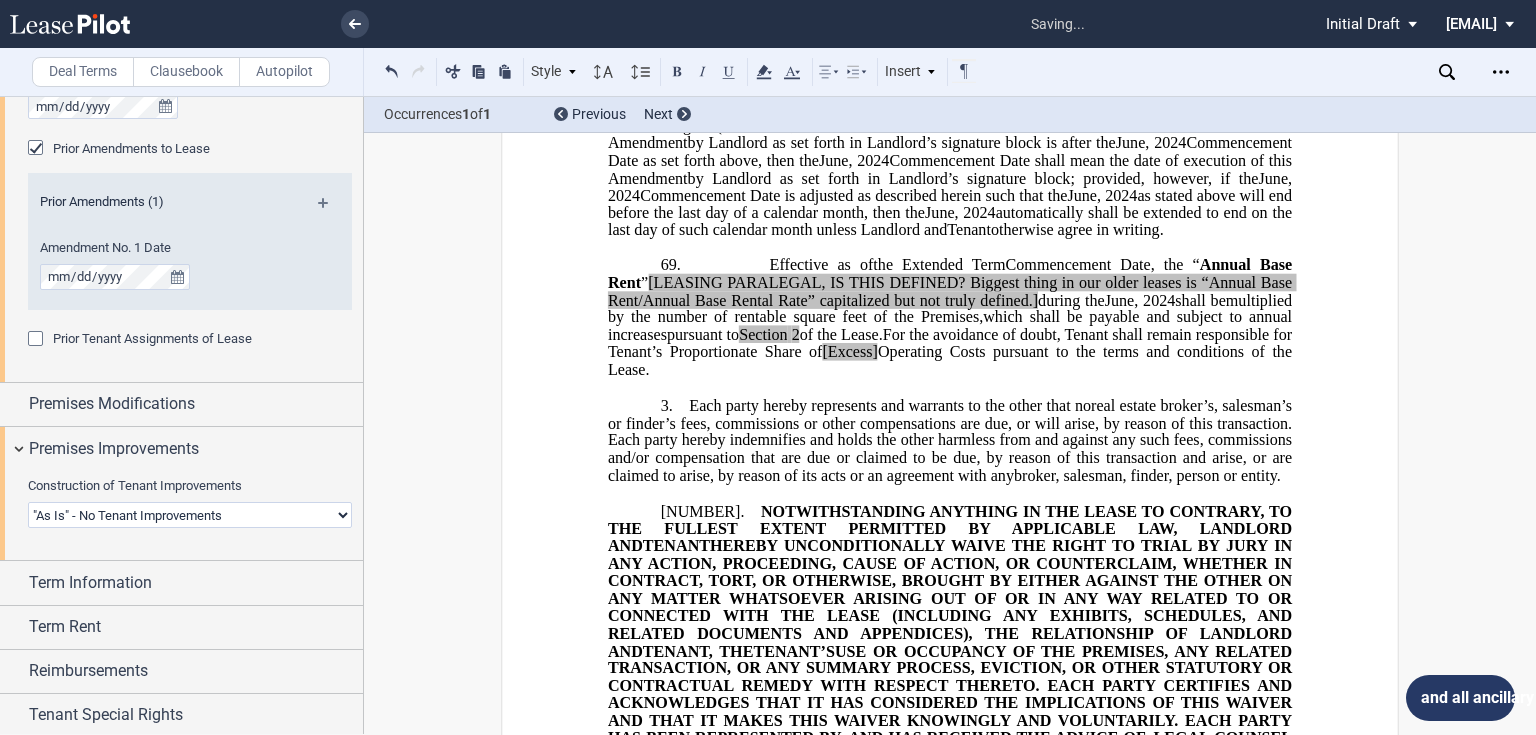 scroll, scrollTop: 588, scrollLeft: 0, axis: vertical 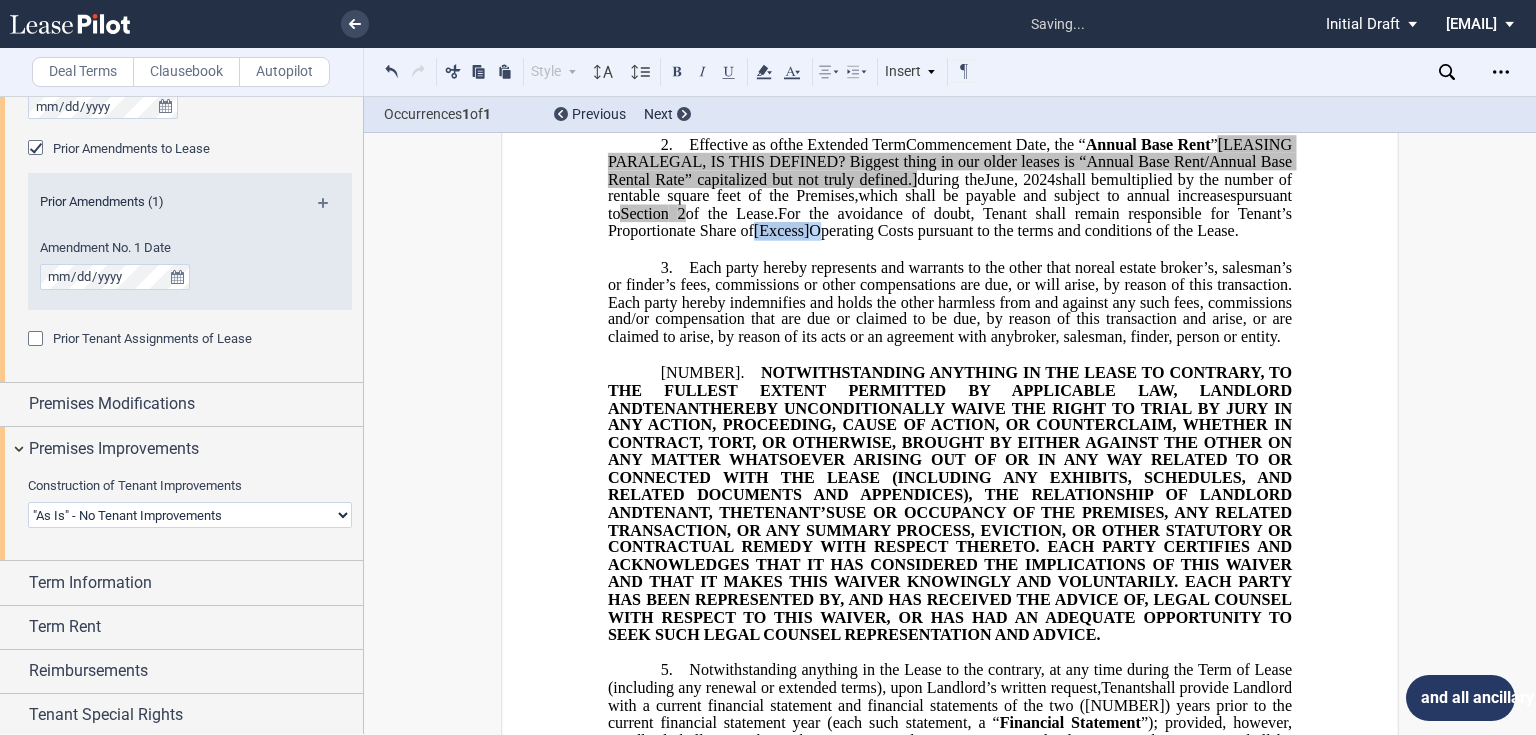 drag, startPoint x: 1032, startPoint y: 312, endPoint x: 972, endPoint y: 319, distance: 60.40695 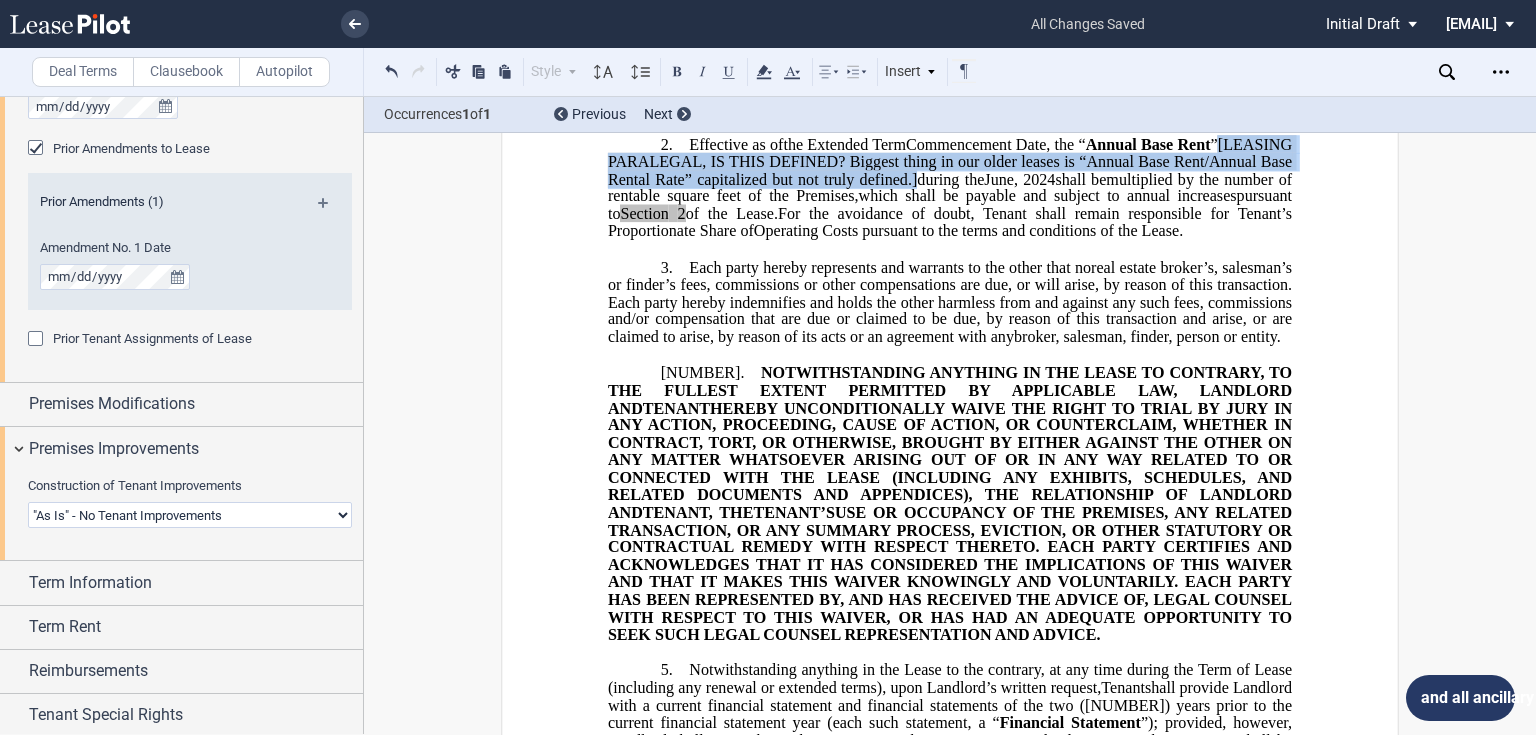 drag, startPoint x: 1047, startPoint y: 265, endPoint x: 604, endPoint y: 252, distance: 443.1907 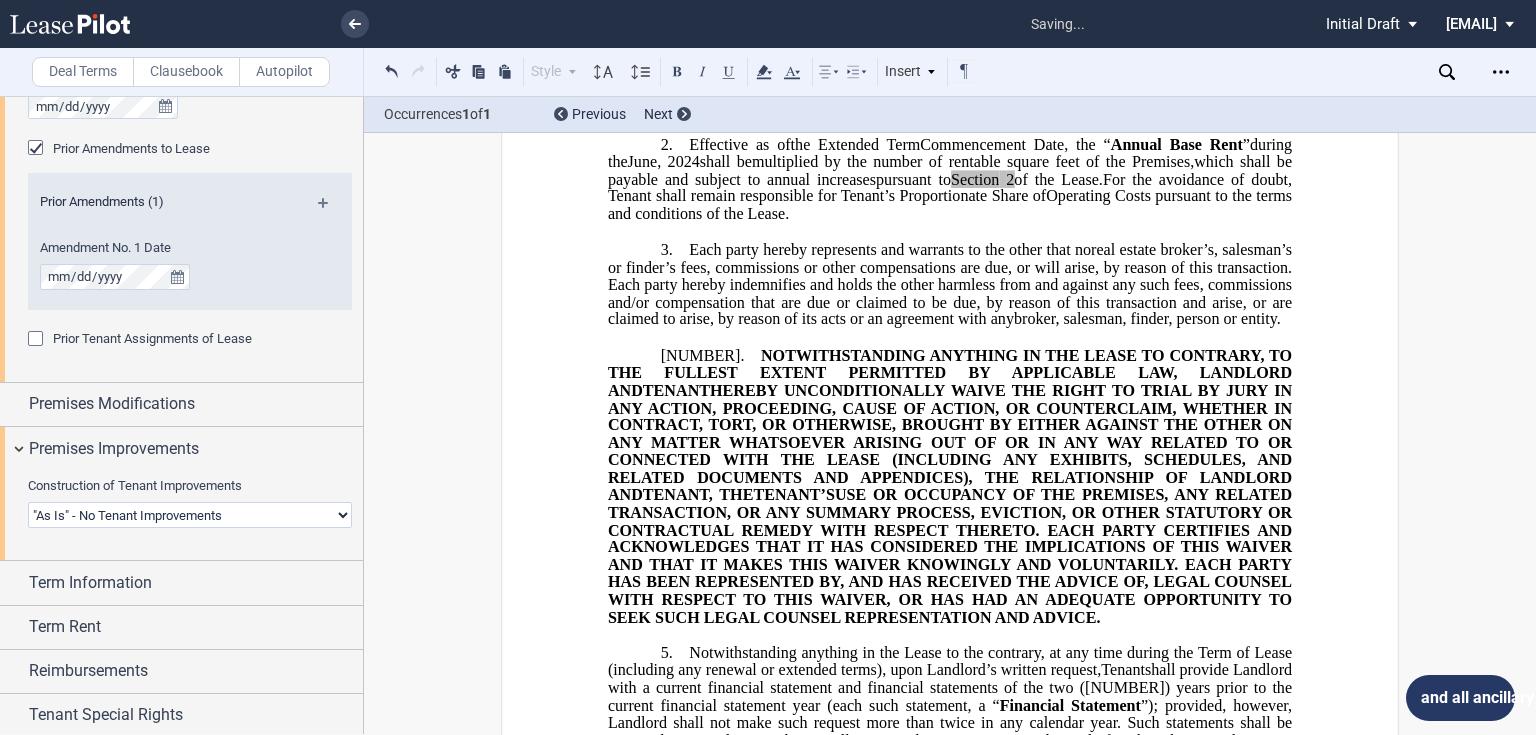 type 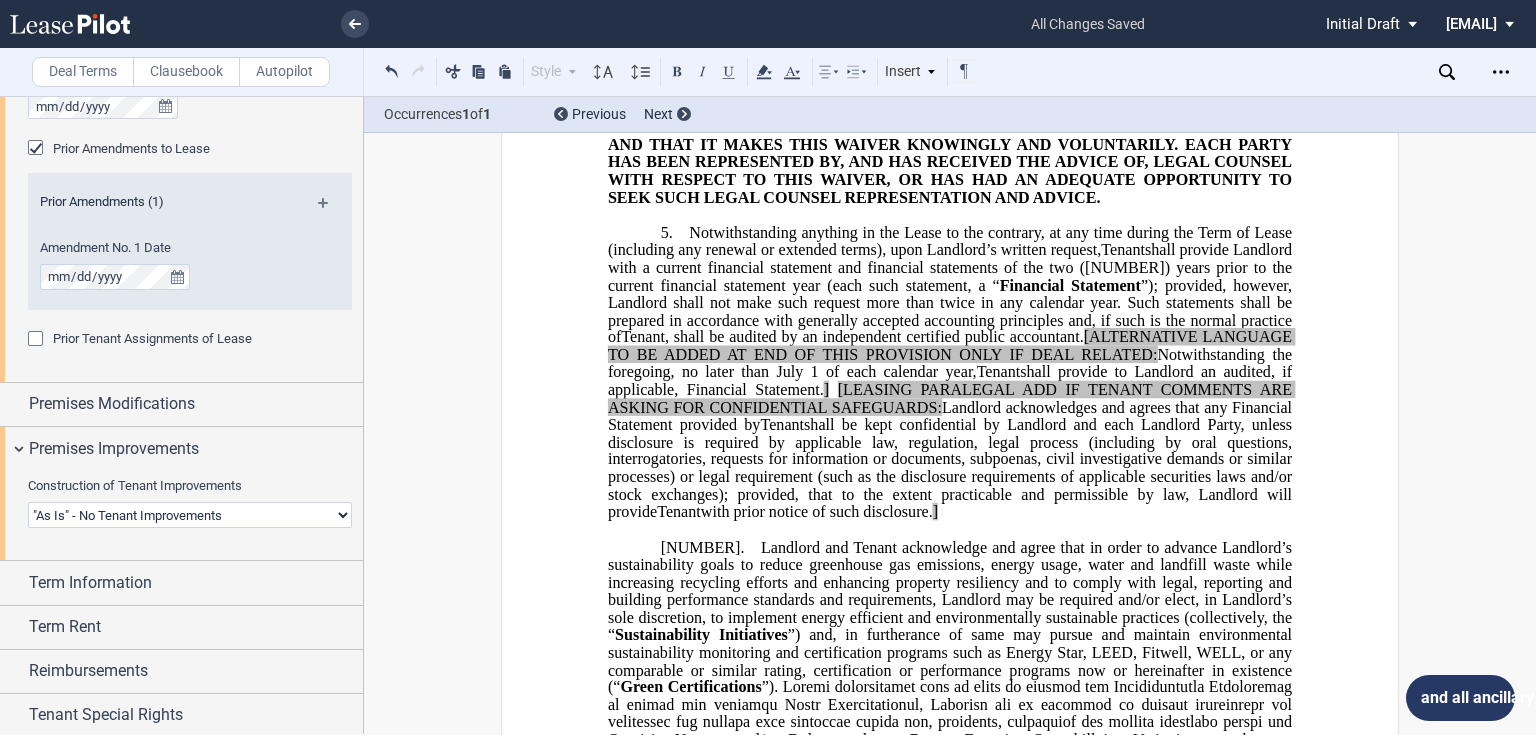 scroll, scrollTop: 1016, scrollLeft: 0, axis: vertical 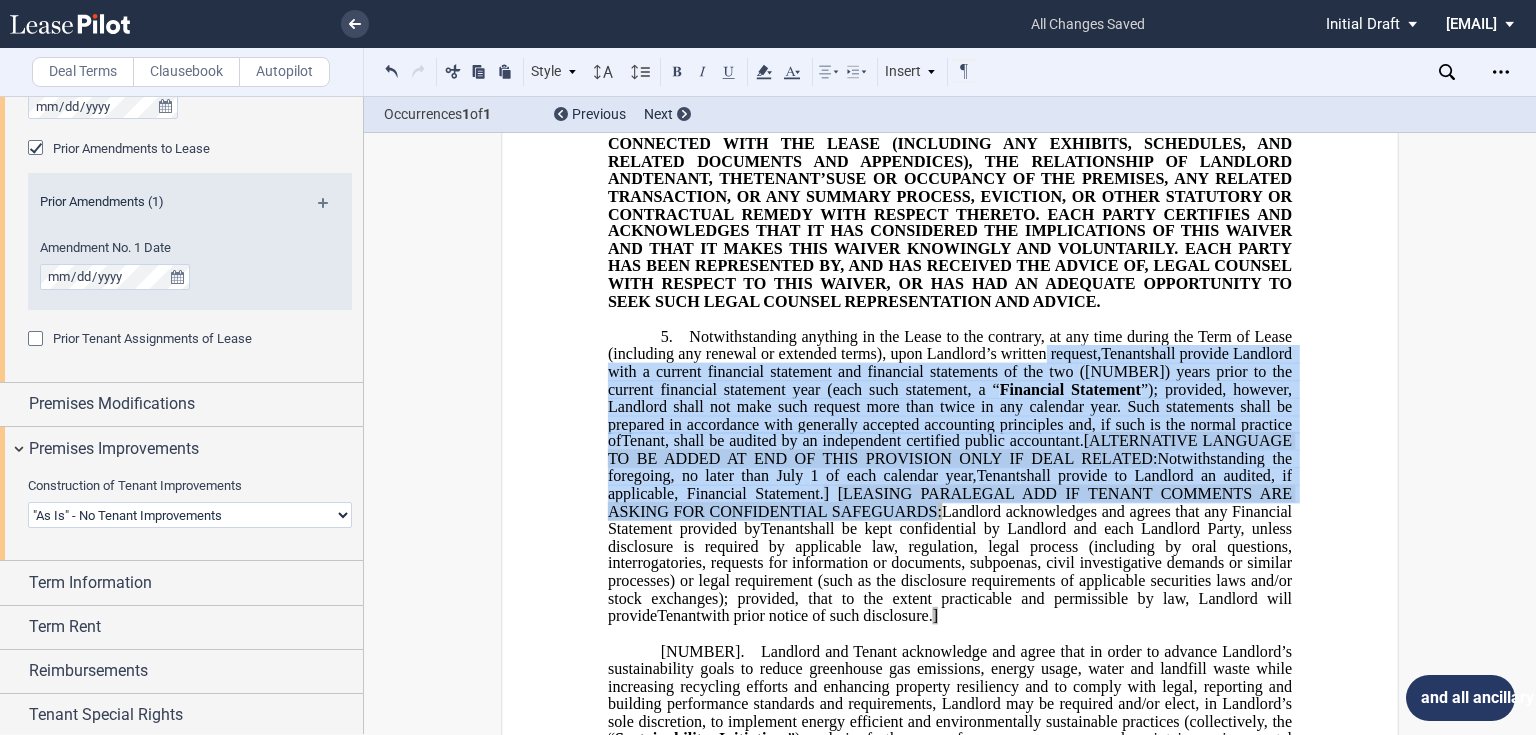 drag, startPoint x: 1082, startPoint y: 434, endPoint x: 932, endPoint y: 616, distance: 235.84741 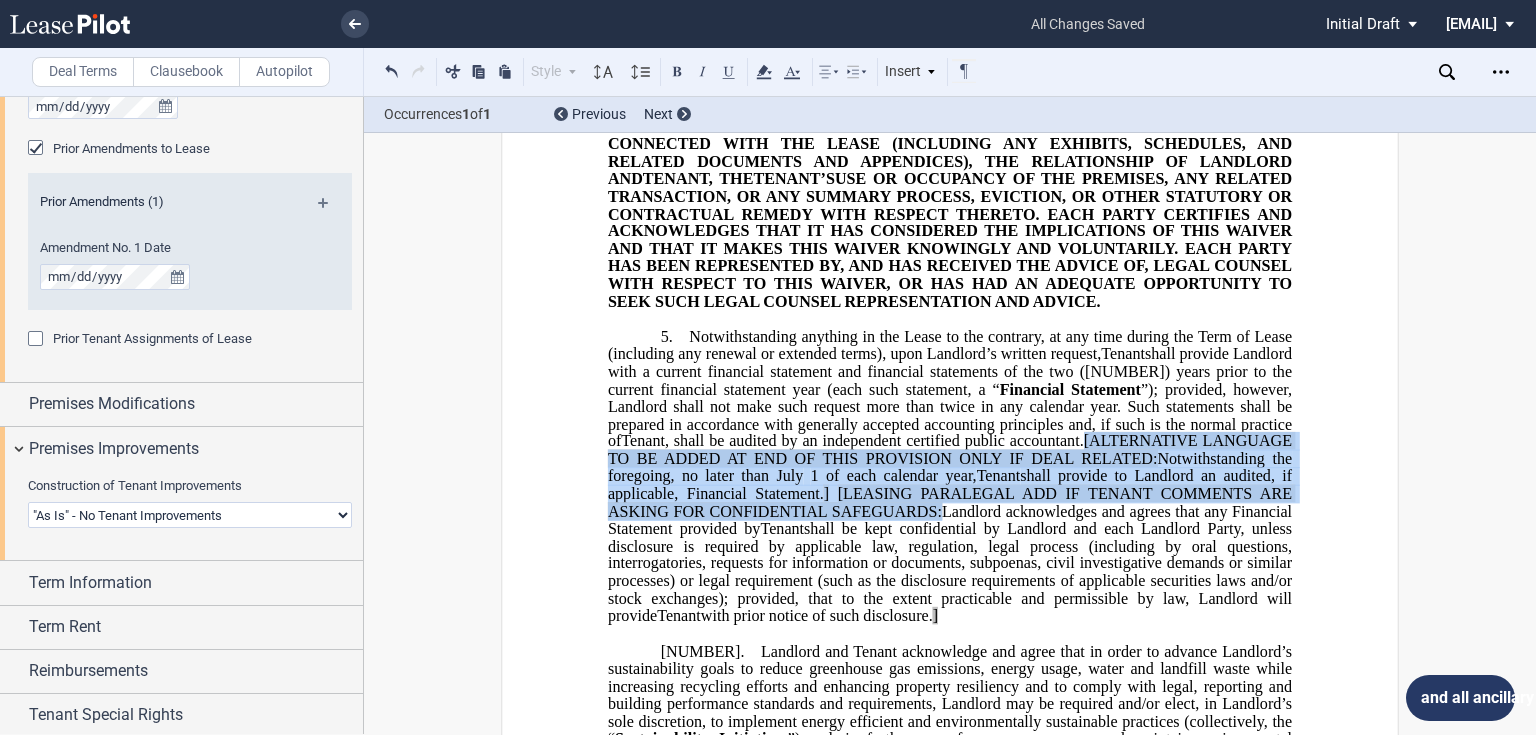 drag, startPoint x: 1081, startPoint y: 544, endPoint x: 935, endPoint y: 617, distance: 163.23296 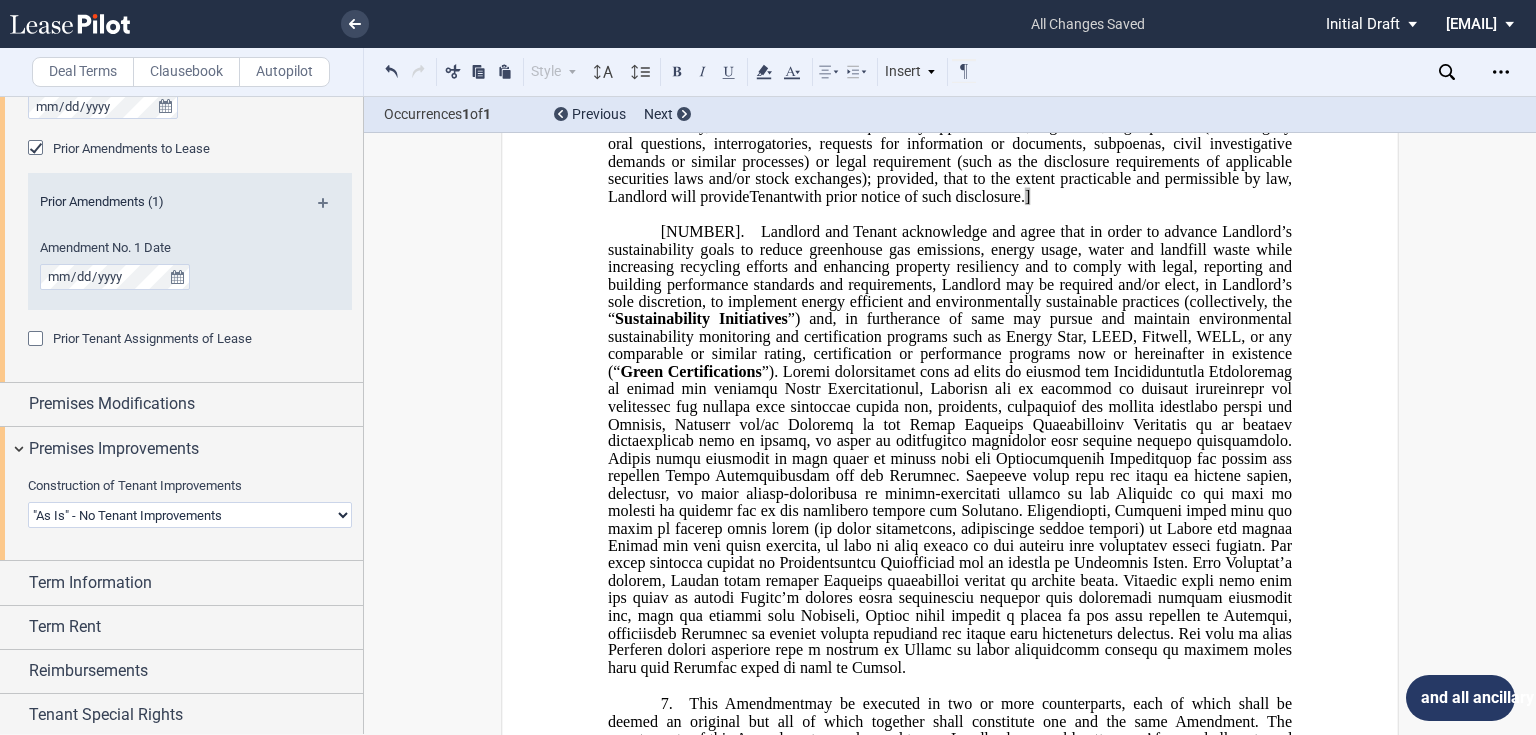 scroll, scrollTop: 1256, scrollLeft: 0, axis: vertical 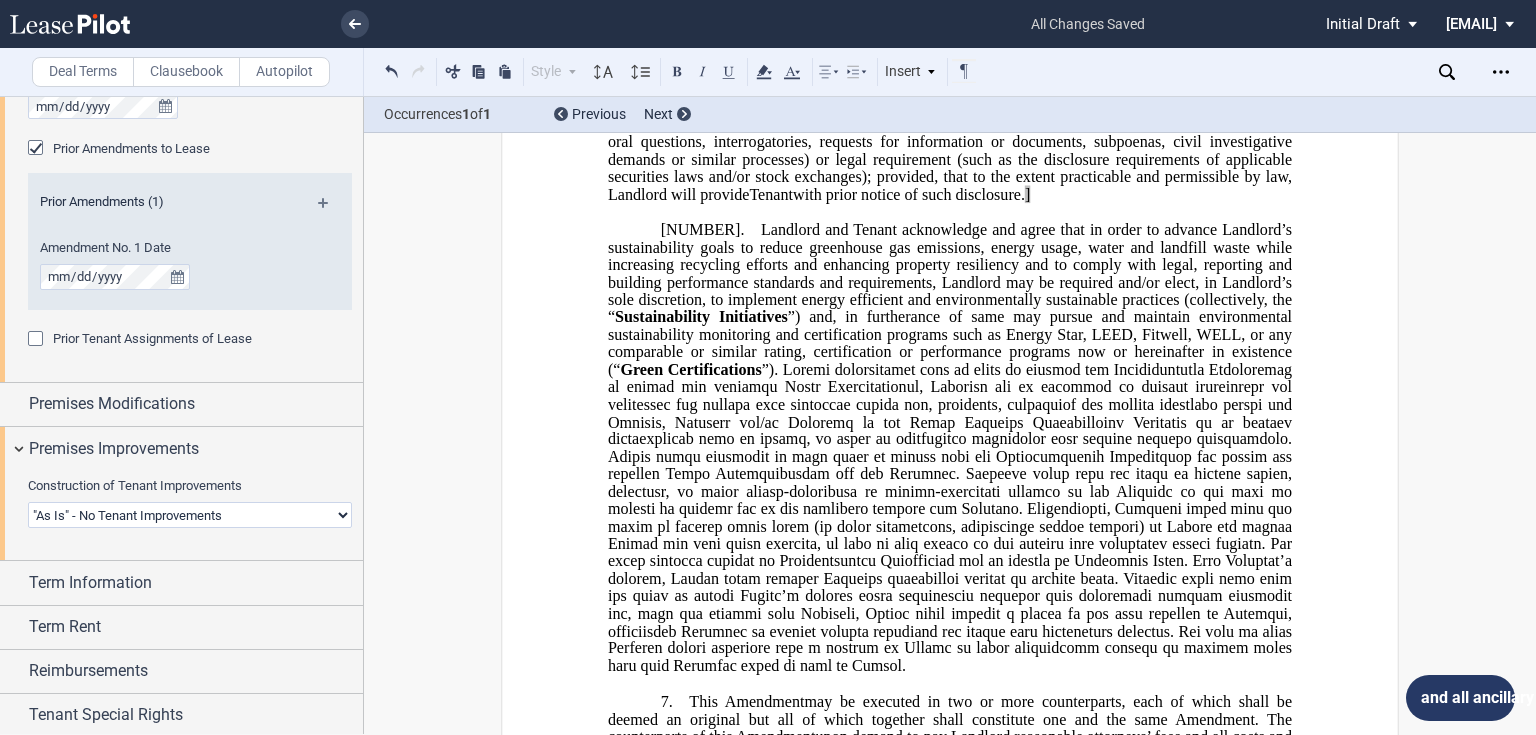 click on "(e) above, with respect to [STATE] Tenant shall provide Landlord with an audited, if applicable, Financial Statement. ]" at bounding box center [950, 90] 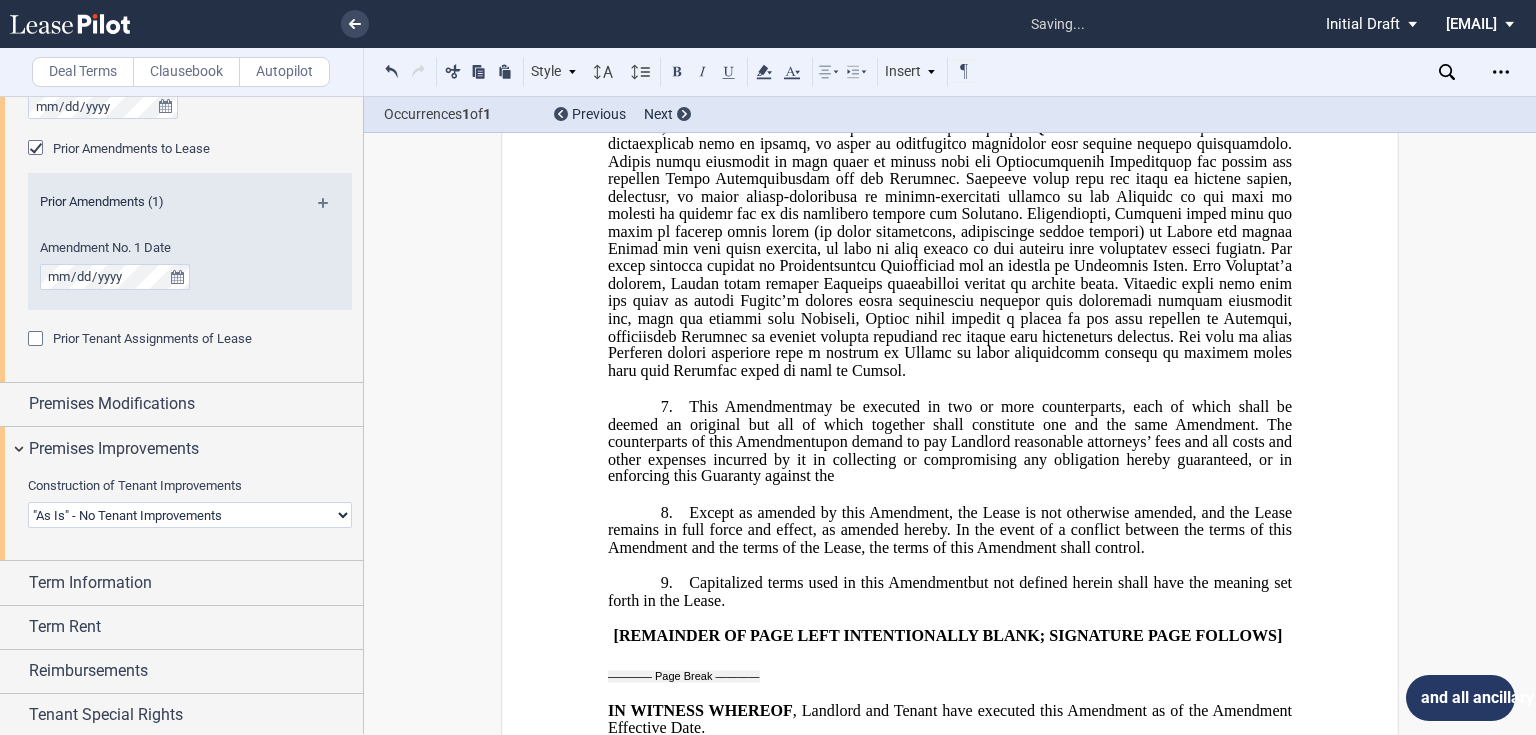 scroll, scrollTop: 1600, scrollLeft: 0, axis: vertical 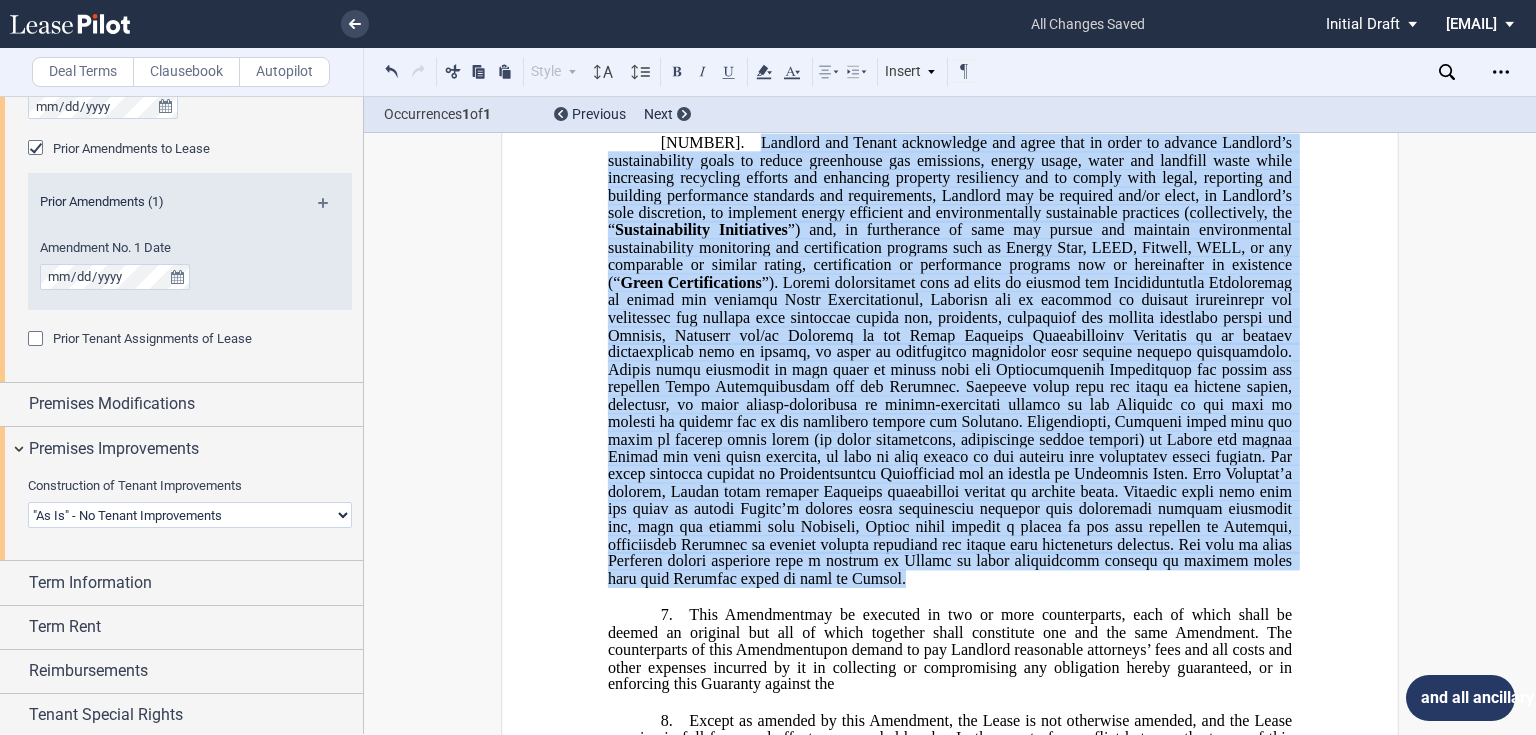 drag, startPoint x: 967, startPoint y: 404, endPoint x: 684, endPoint y: 247, distance: 323.6325 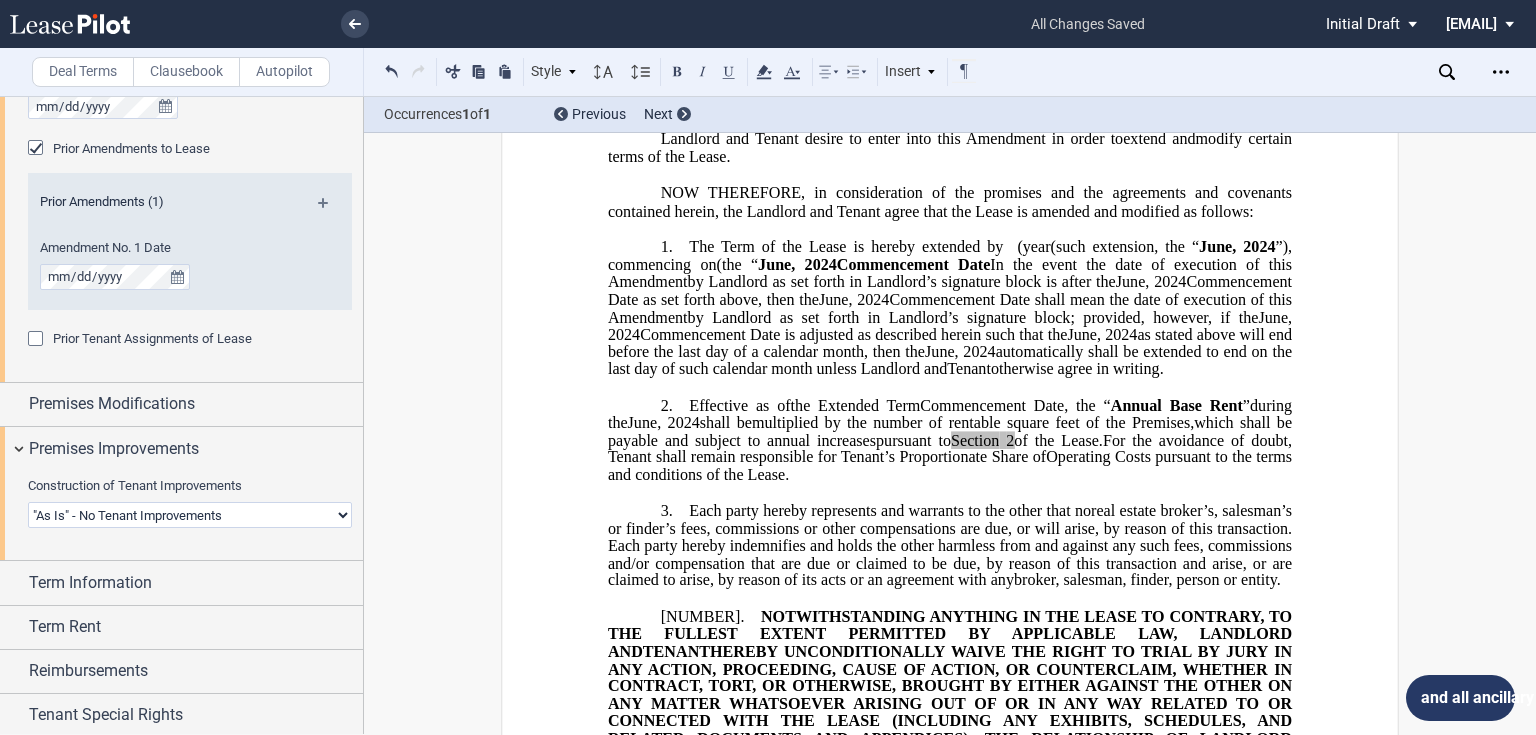 scroll, scrollTop: 262, scrollLeft: 0, axis: vertical 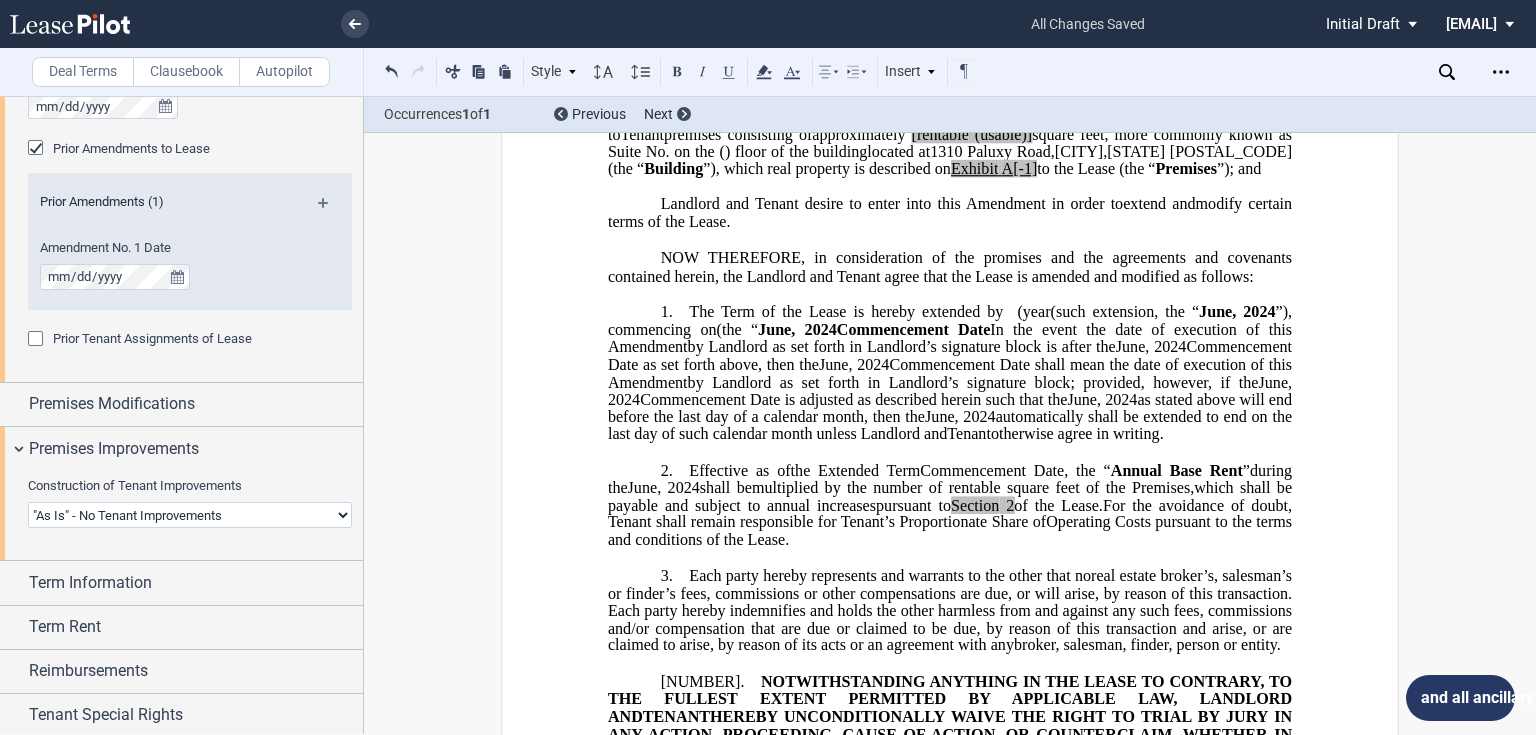click on "Landlord Constructs Tenant Improvements
Tenant Constructs Tenant Improvements
"As Is" - No Tenant Improvements" at bounding box center (190, 515) 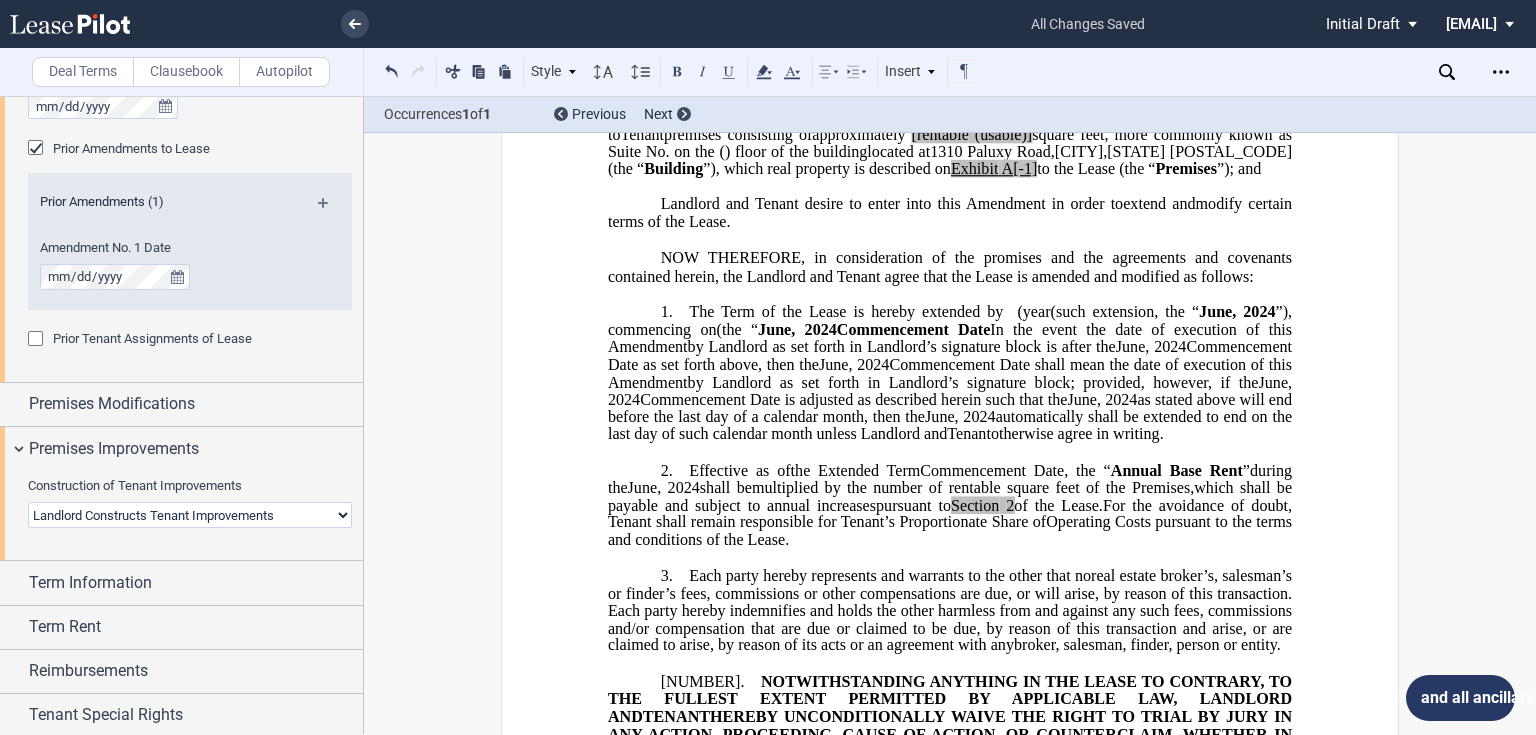 click on "Landlord Constructs Tenant Improvements
Tenant Constructs Tenant Improvements
"As Is" - No Tenant Improvements" at bounding box center (190, 515) 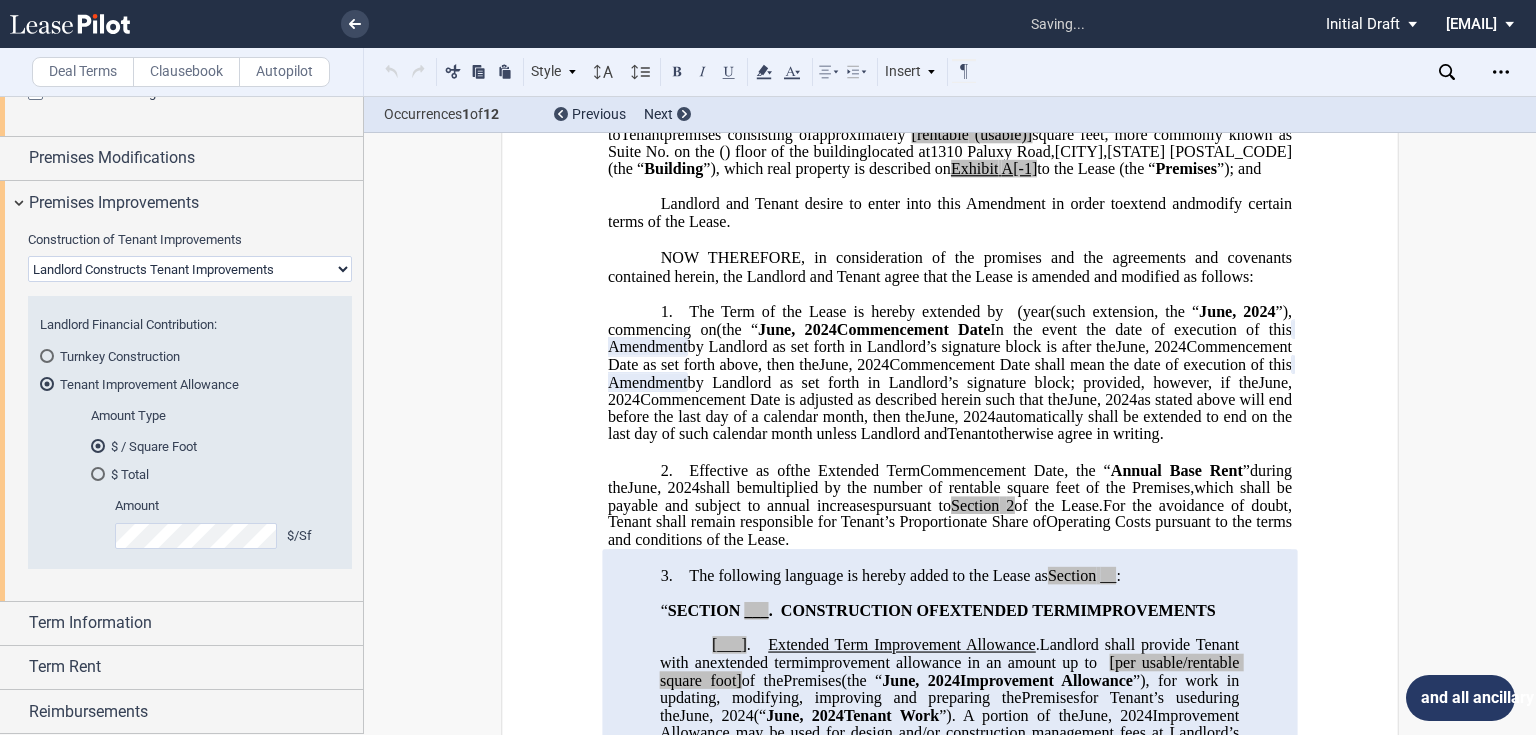 scroll, scrollTop: 1518, scrollLeft: 0, axis: vertical 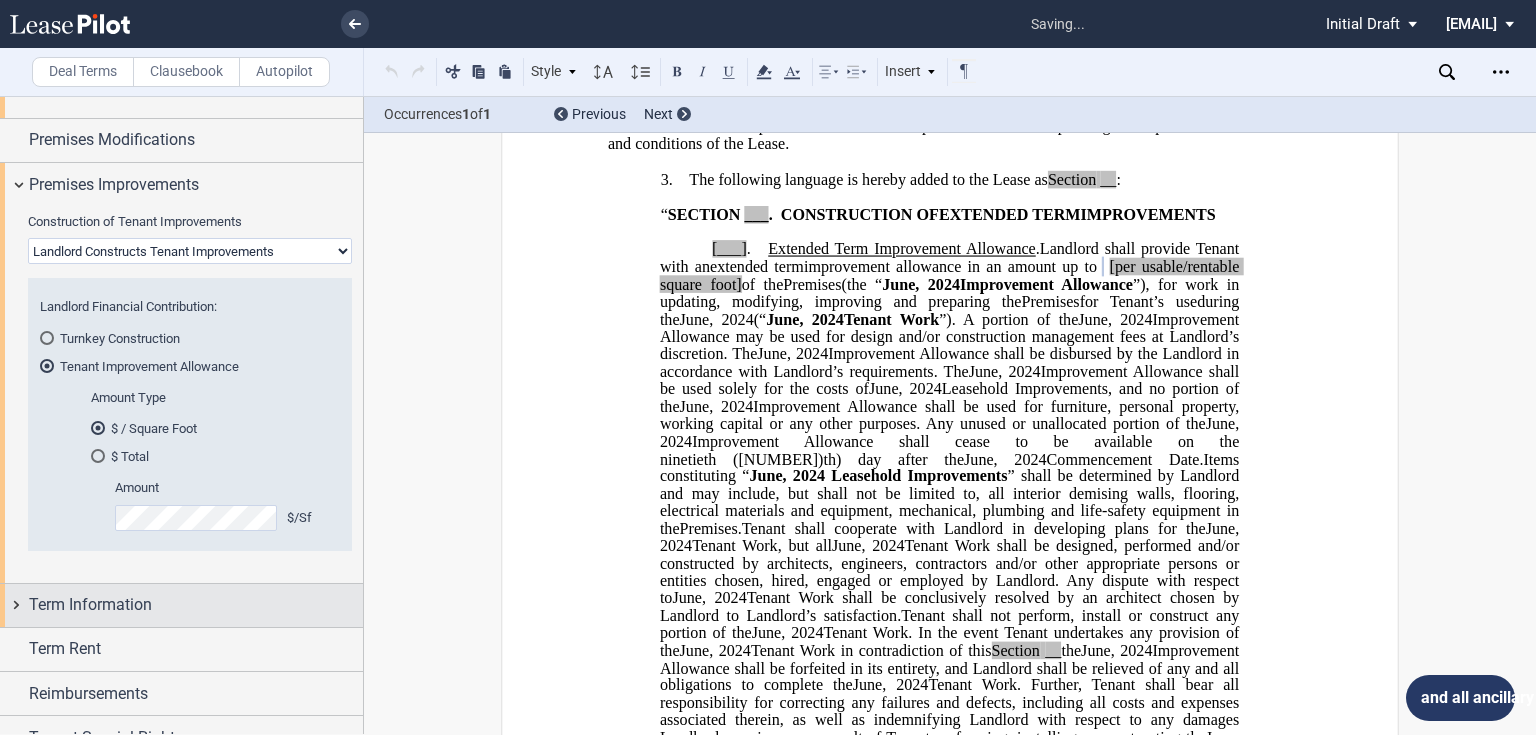 click on "Term Information" at bounding box center (90, 605) 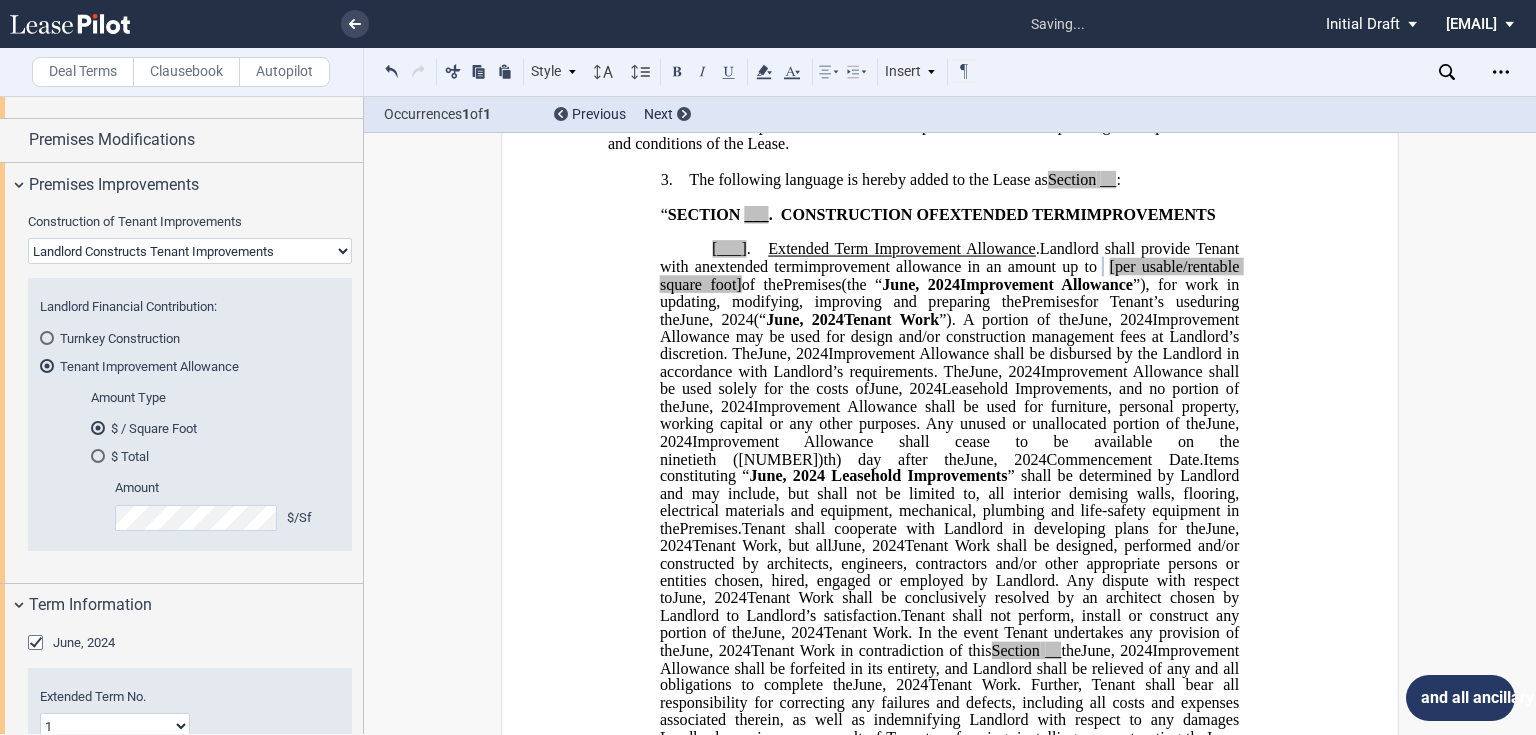click on "1 2 3 4 5 6 7 8 9 10 11 12 13 14 15 16 17 18 19 20" at bounding box center (115, 726) 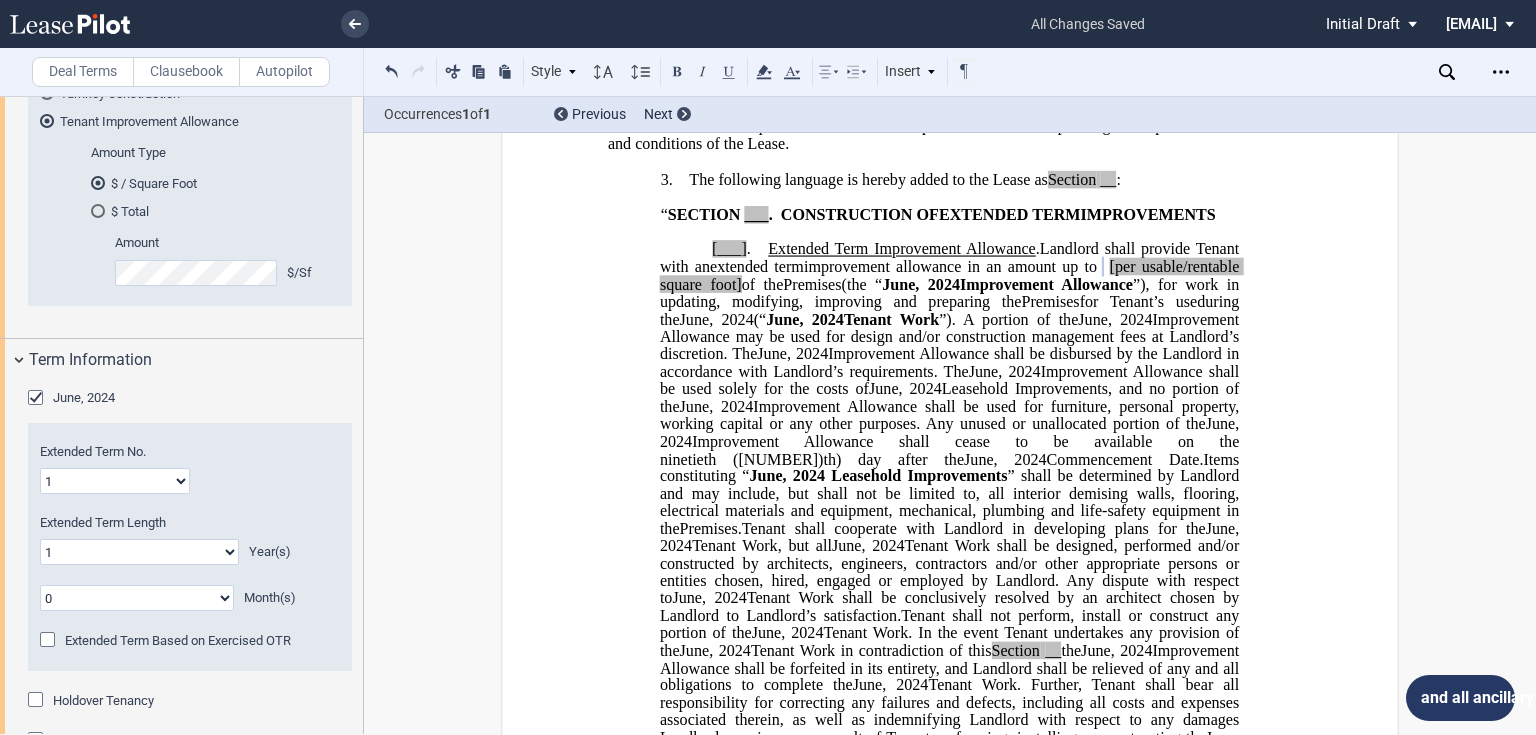 click on "1 2 3 4 5 6 7 8 9 10 11 12 13 14 15 16 17 18 19 20" at bounding box center [115, 481] 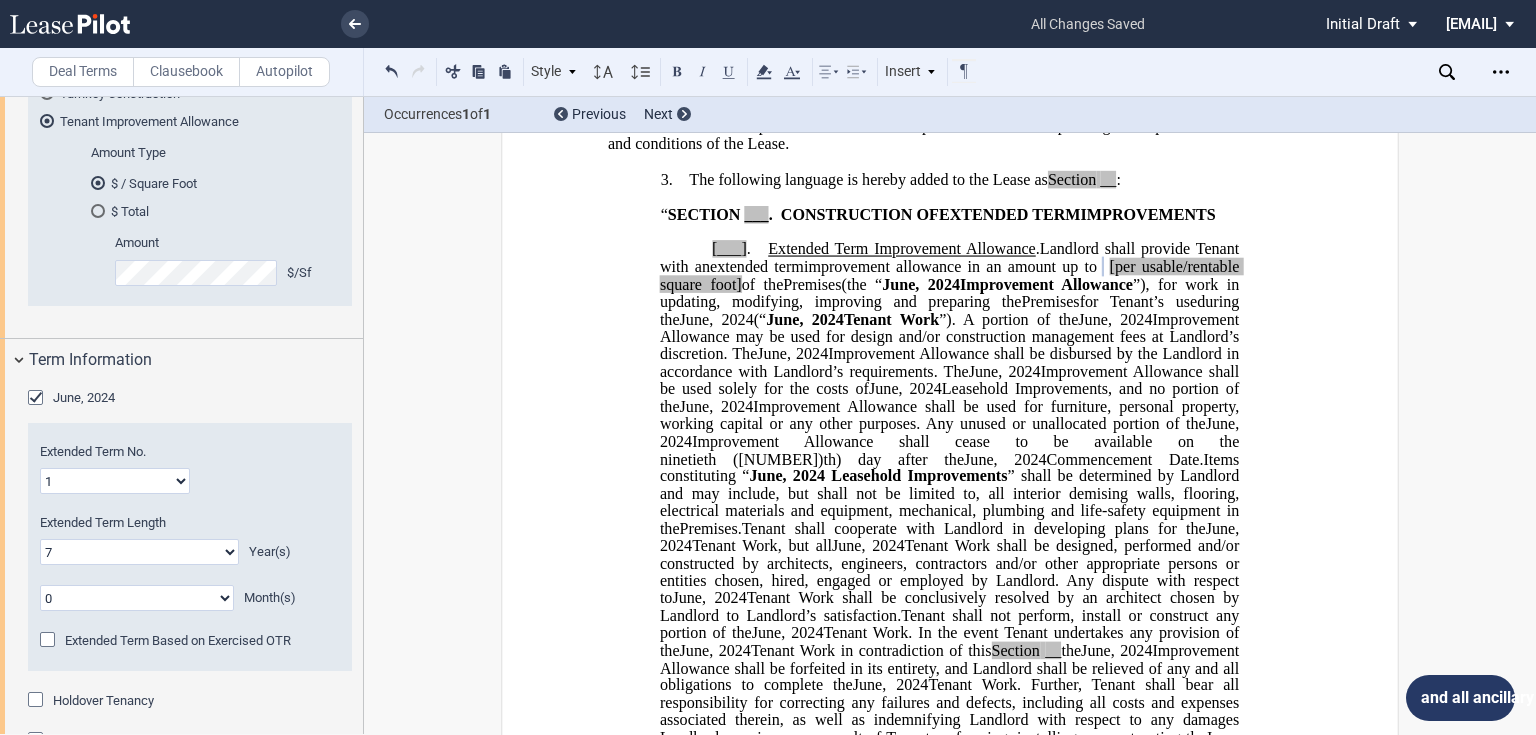 click on "0 1 2 3 4 5 6 7 8 9 10 11 12 13 14 15 16 17 18 19 20" 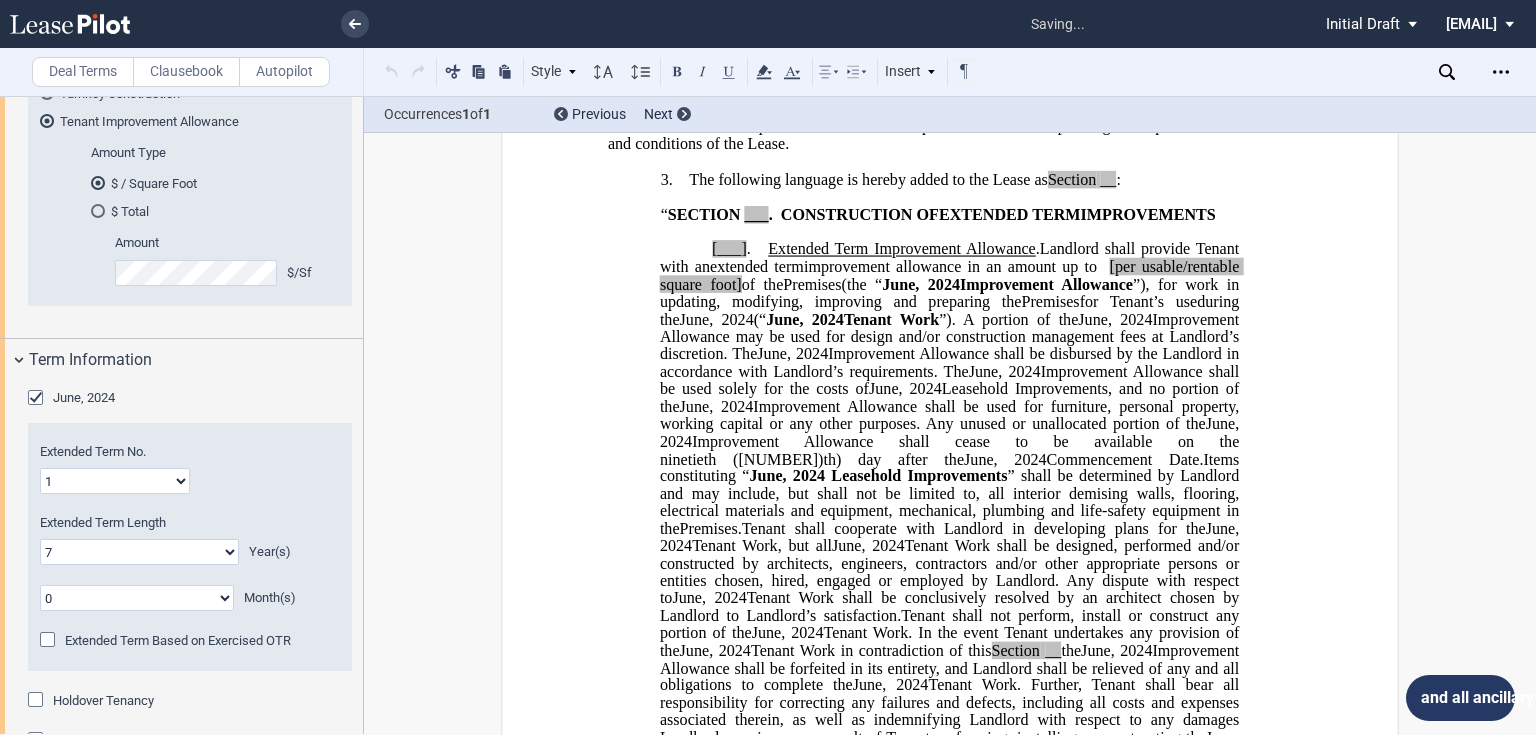 scroll, scrollTop: 1927, scrollLeft: 0, axis: vertical 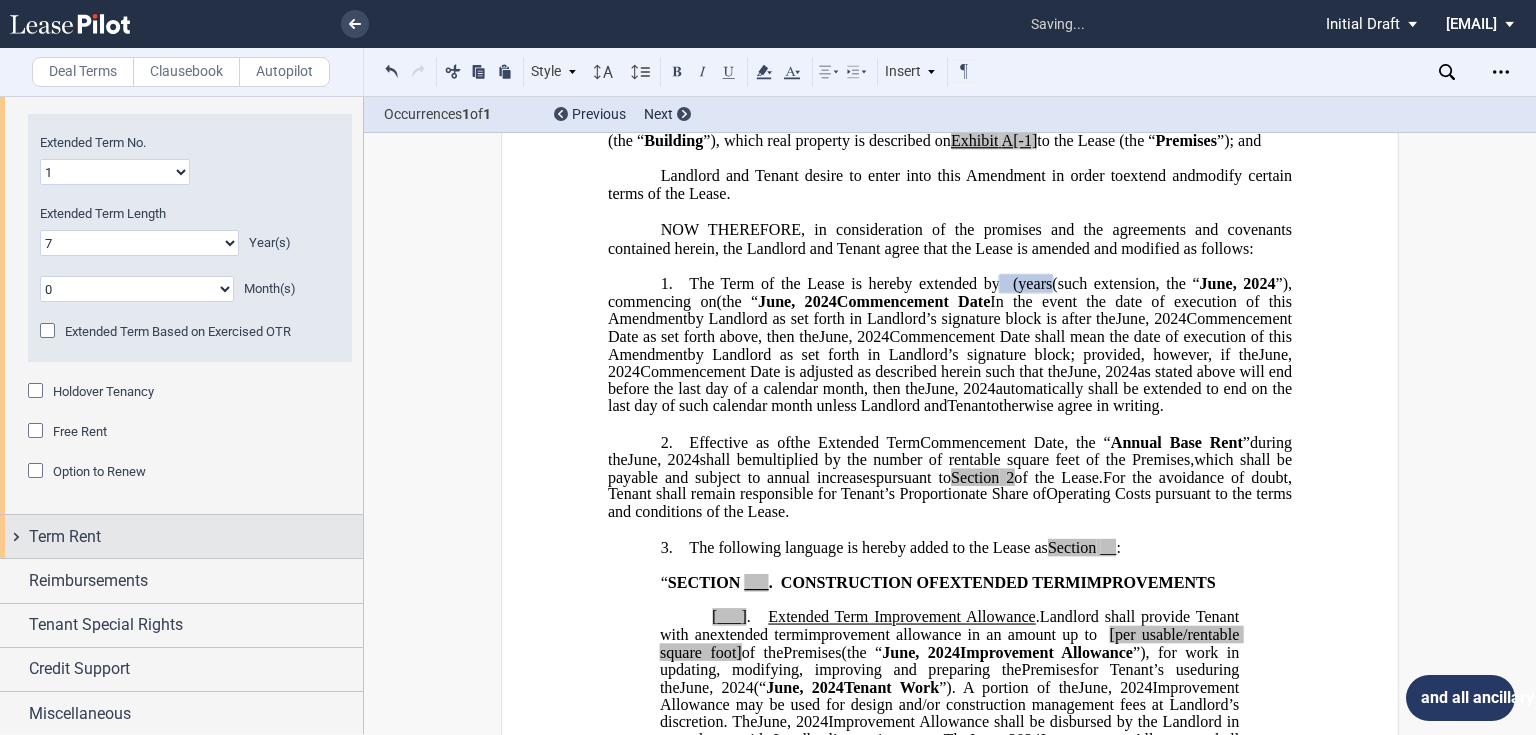 click on "Term Rent" at bounding box center (65, 537) 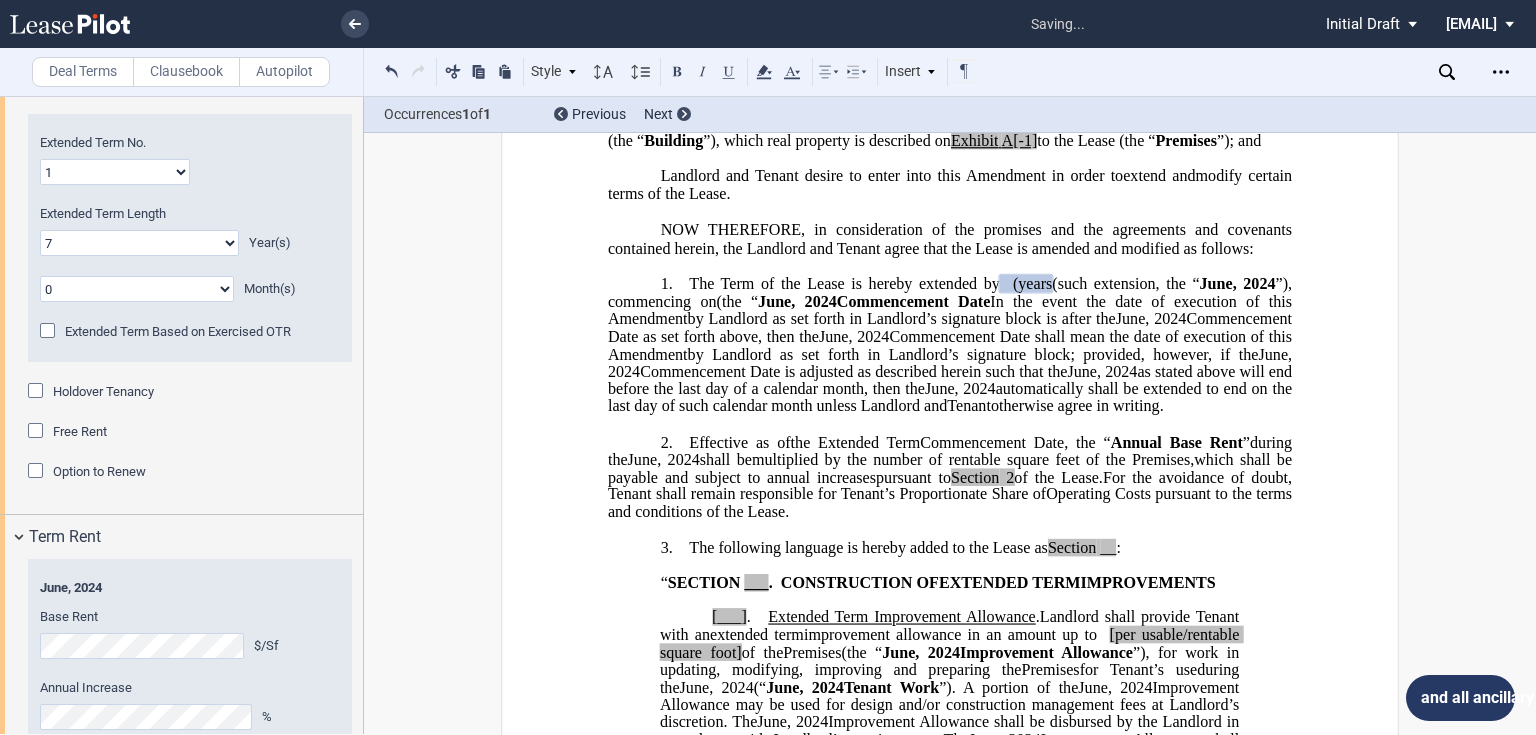 scroll, scrollTop: 2207, scrollLeft: 0, axis: vertical 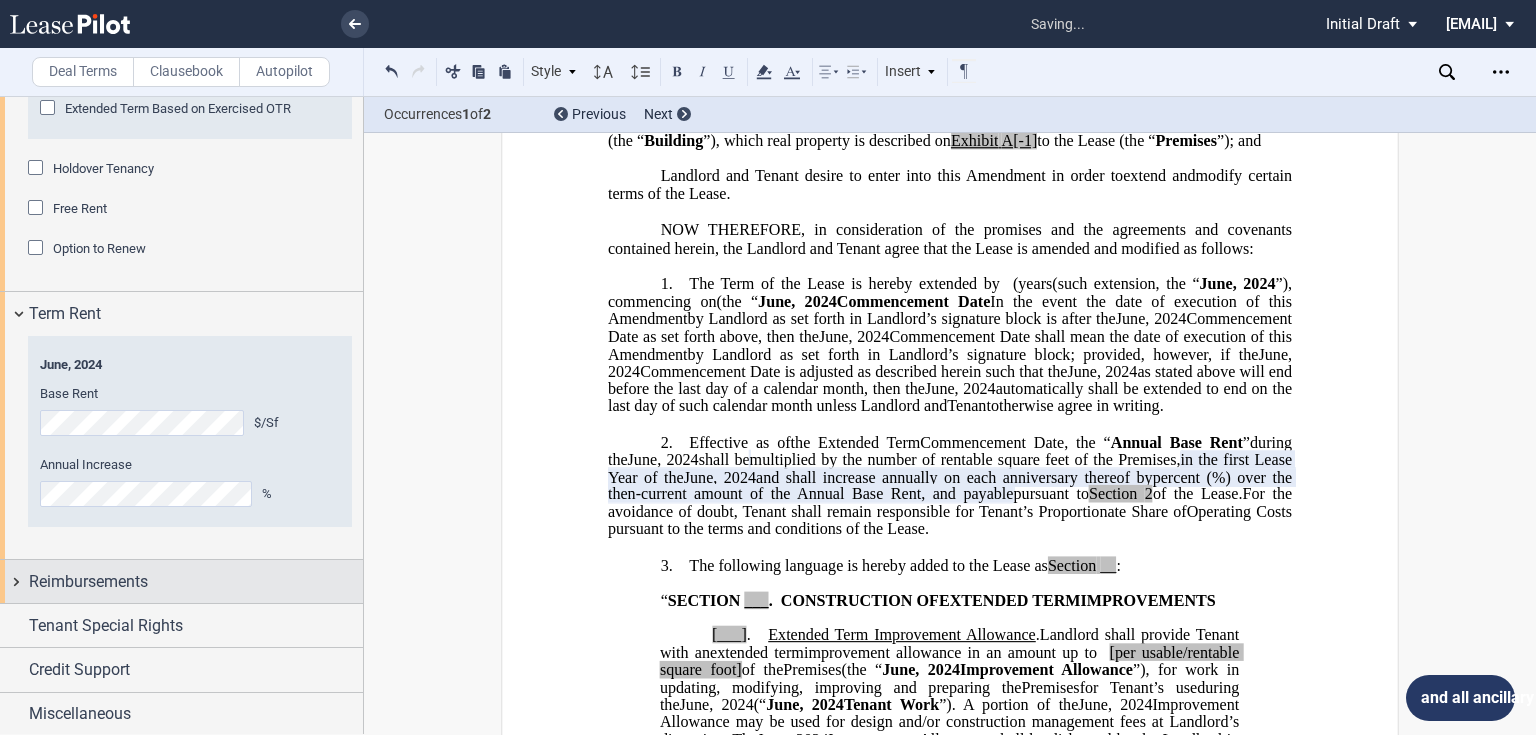 click on "Reimbursements" at bounding box center [88, 582] 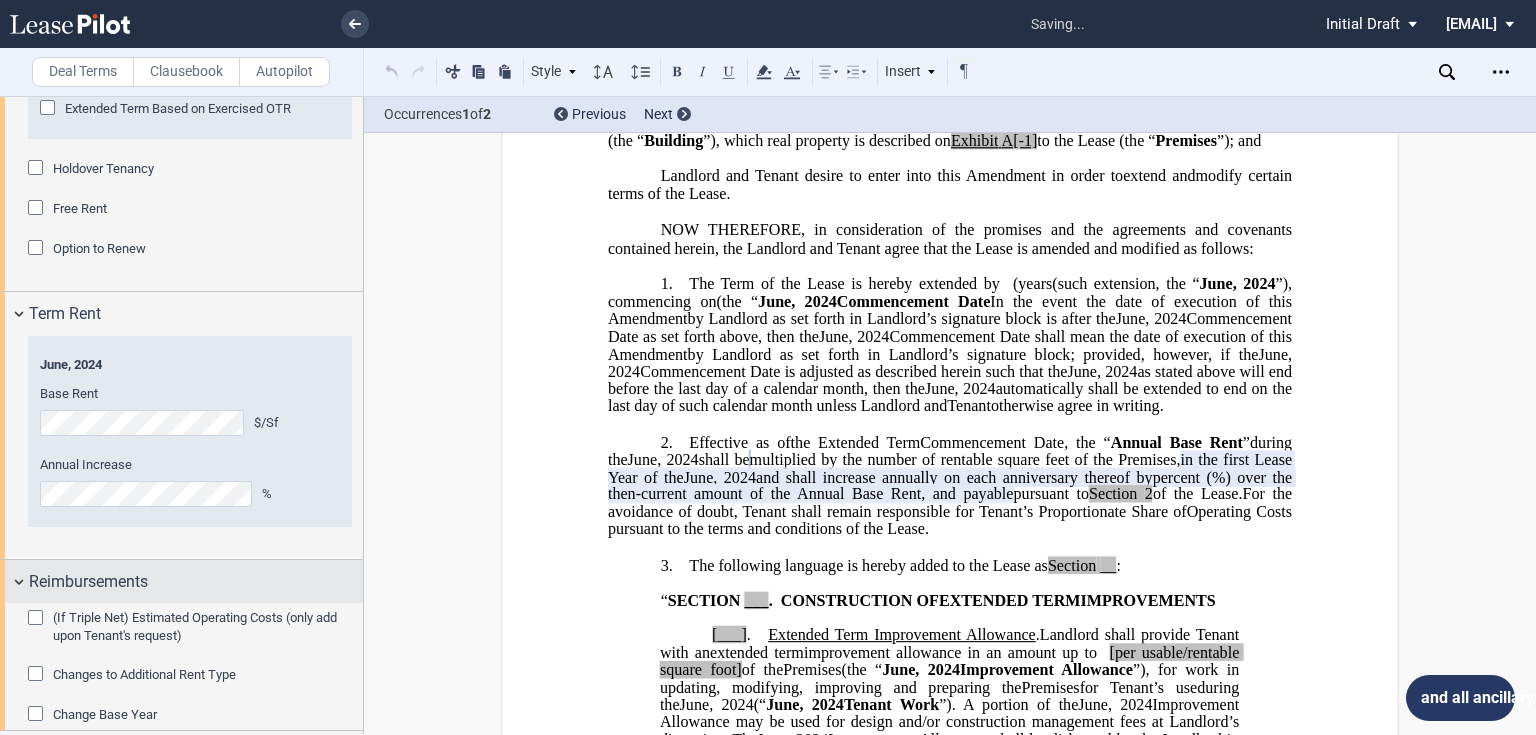 scroll, scrollTop: 2444, scrollLeft: 0, axis: vertical 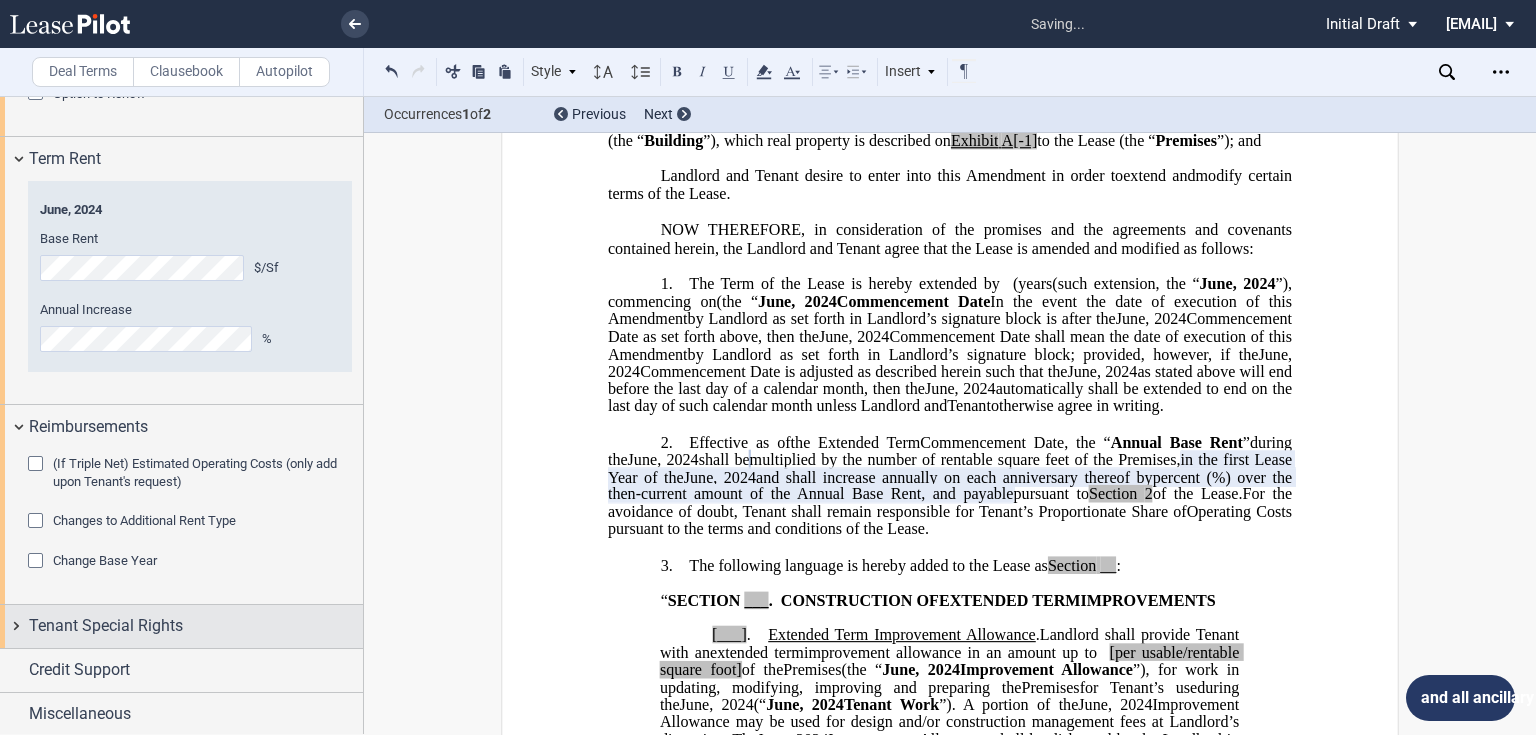 click on "Tenant Special Rights" at bounding box center (106, 626) 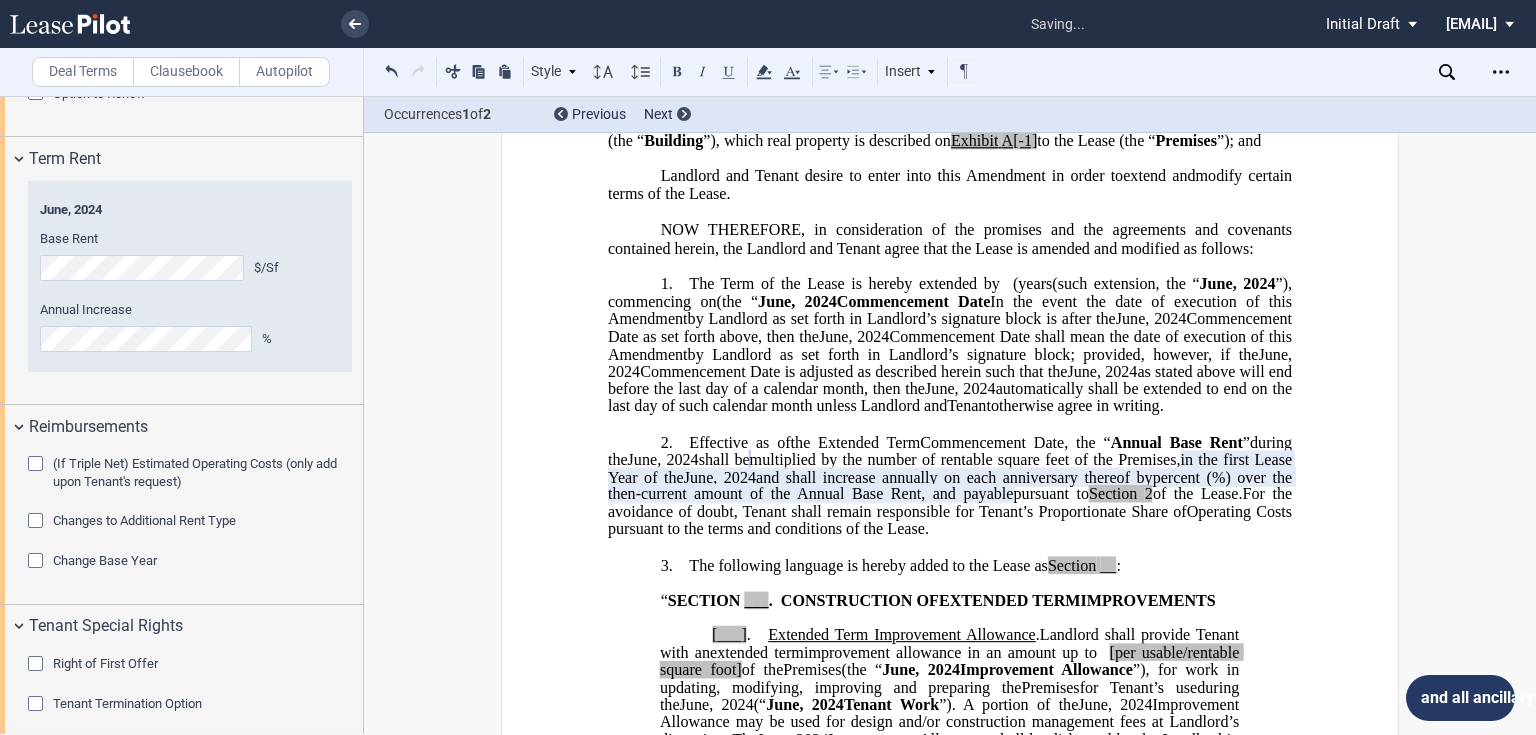 click on "Credit Support" at bounding box center (181, 769) 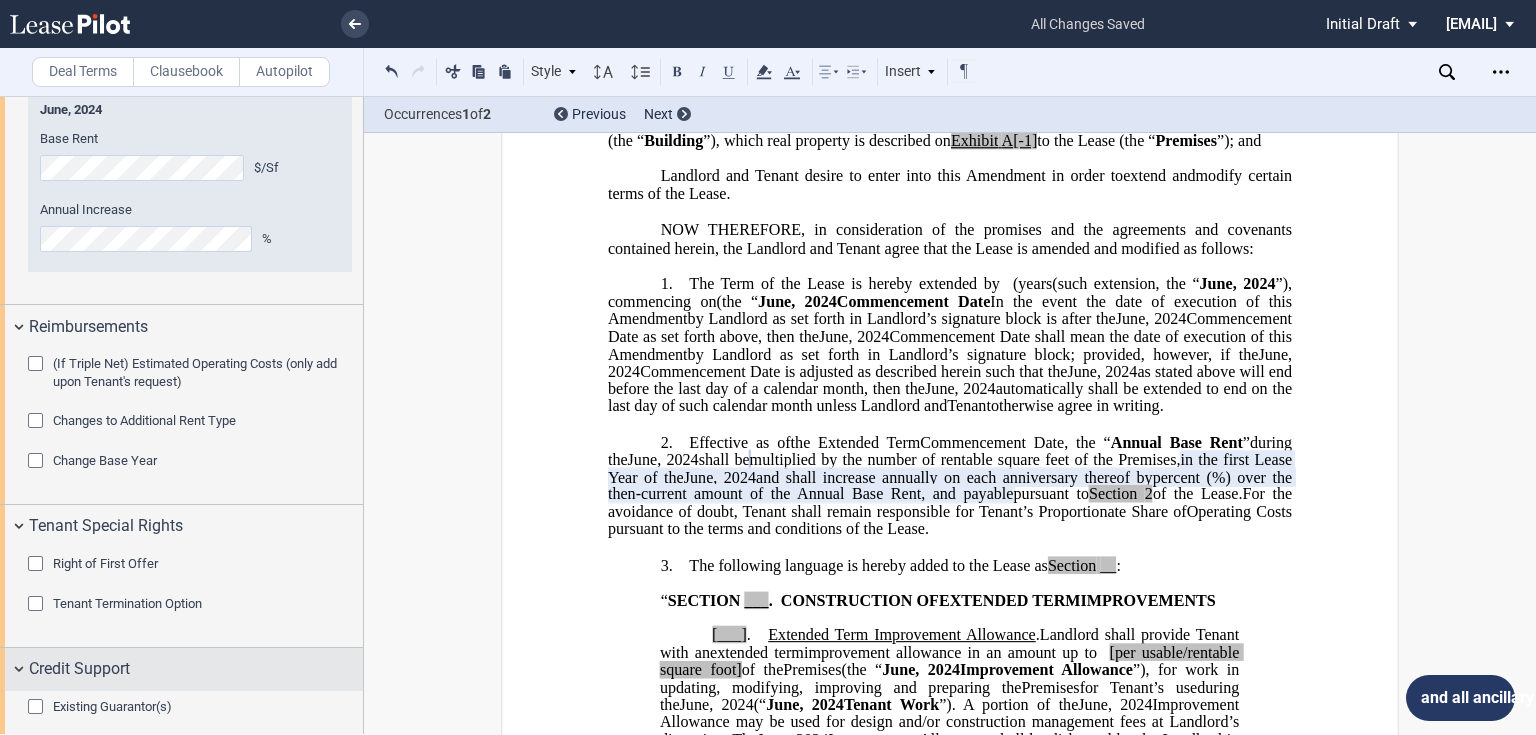 scroll, scrollTop: 2683, scrollLeft: 0, axis: vertical 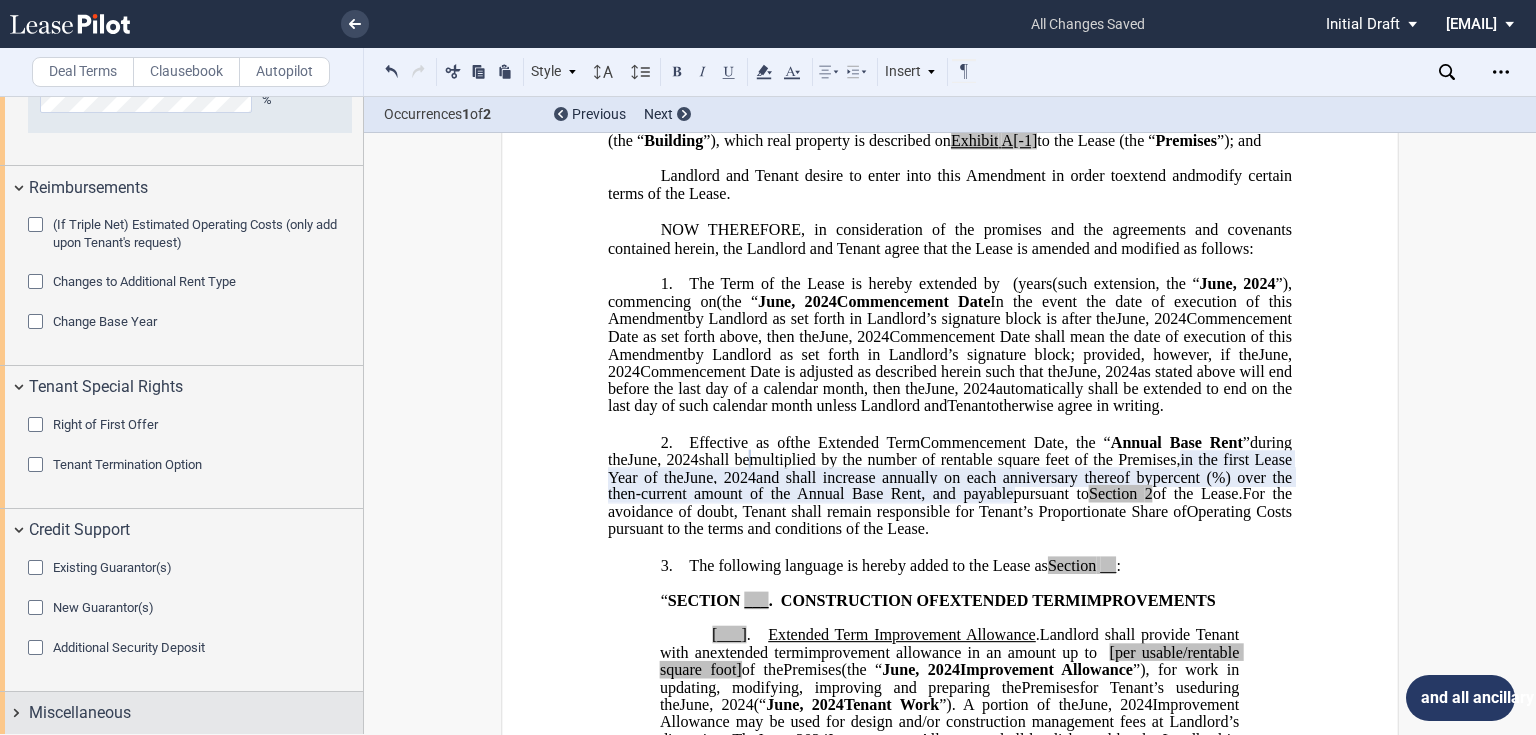 click on "Miscellaneous" at bounding box center [80, 713] 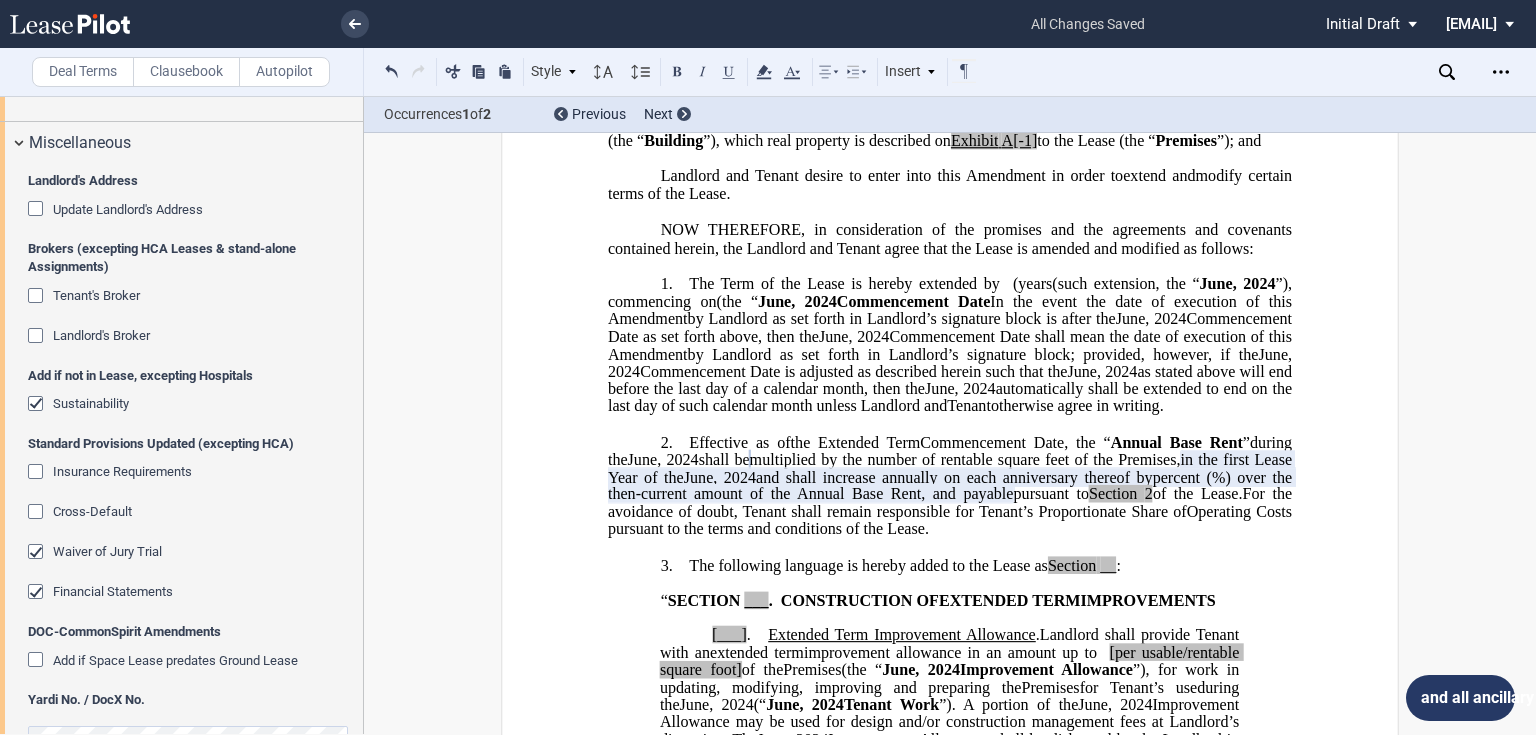 scroll, scrollTop: 3278, scrollLeft: 0, axis: vertical 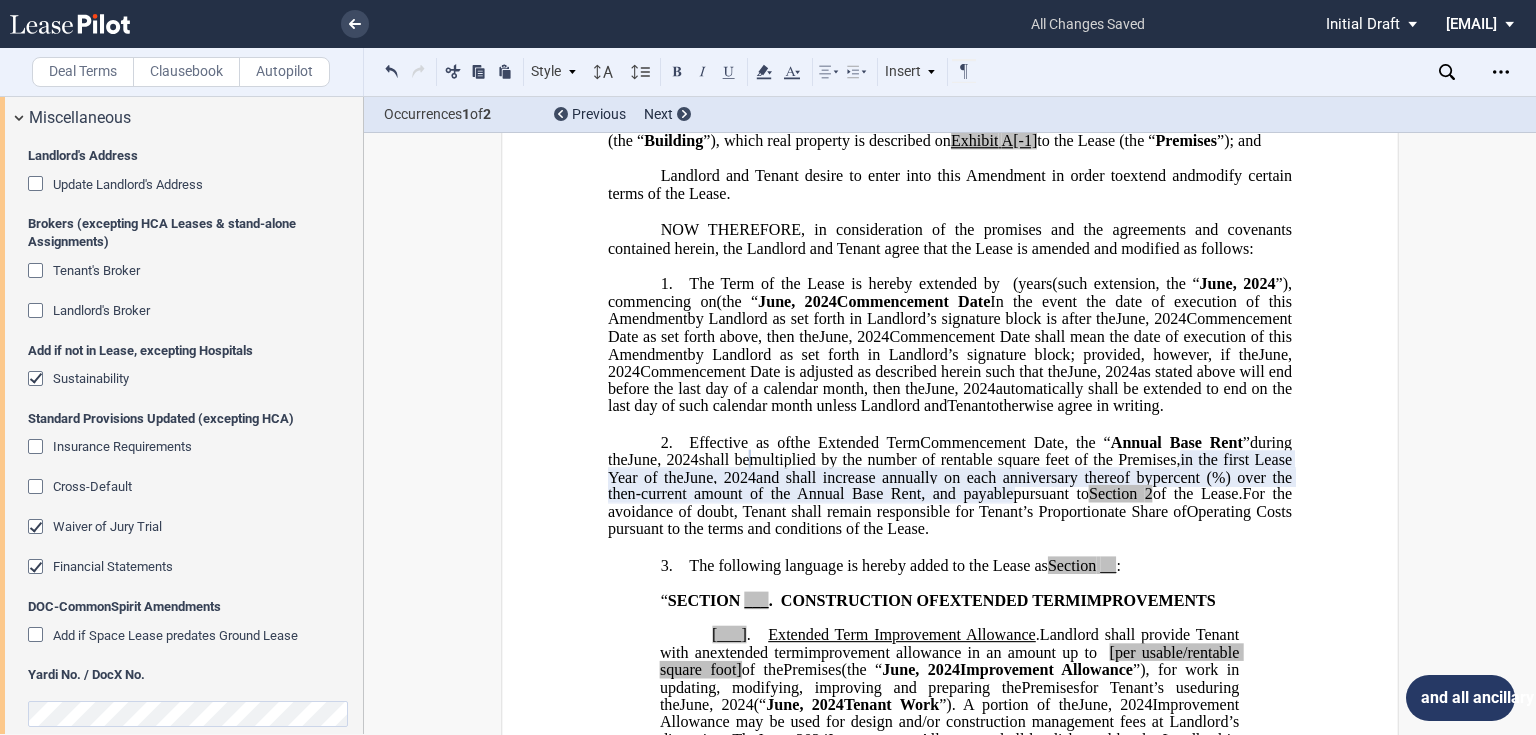 click 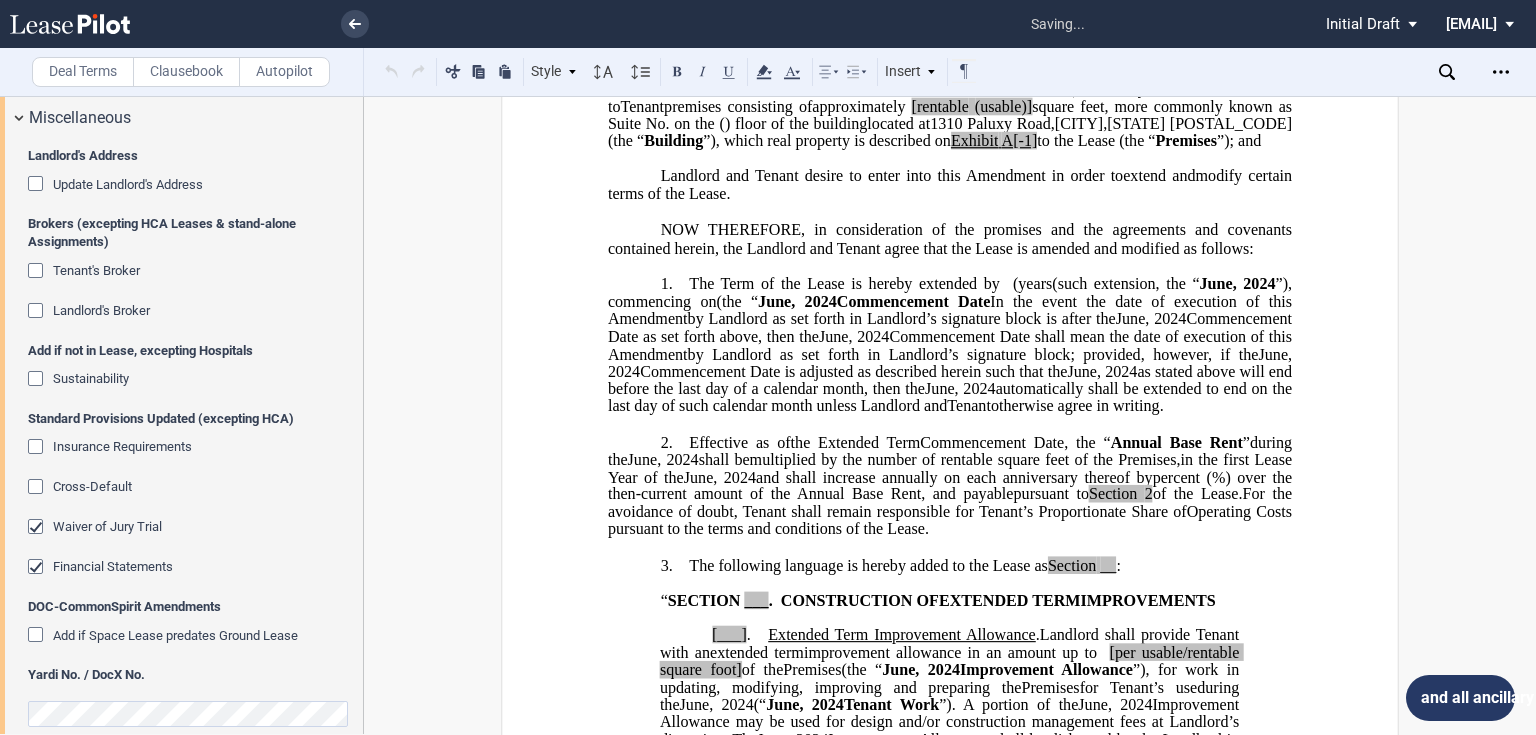 scroll, scrollTop: 3302, scrollLeft: 0, axis: vertical 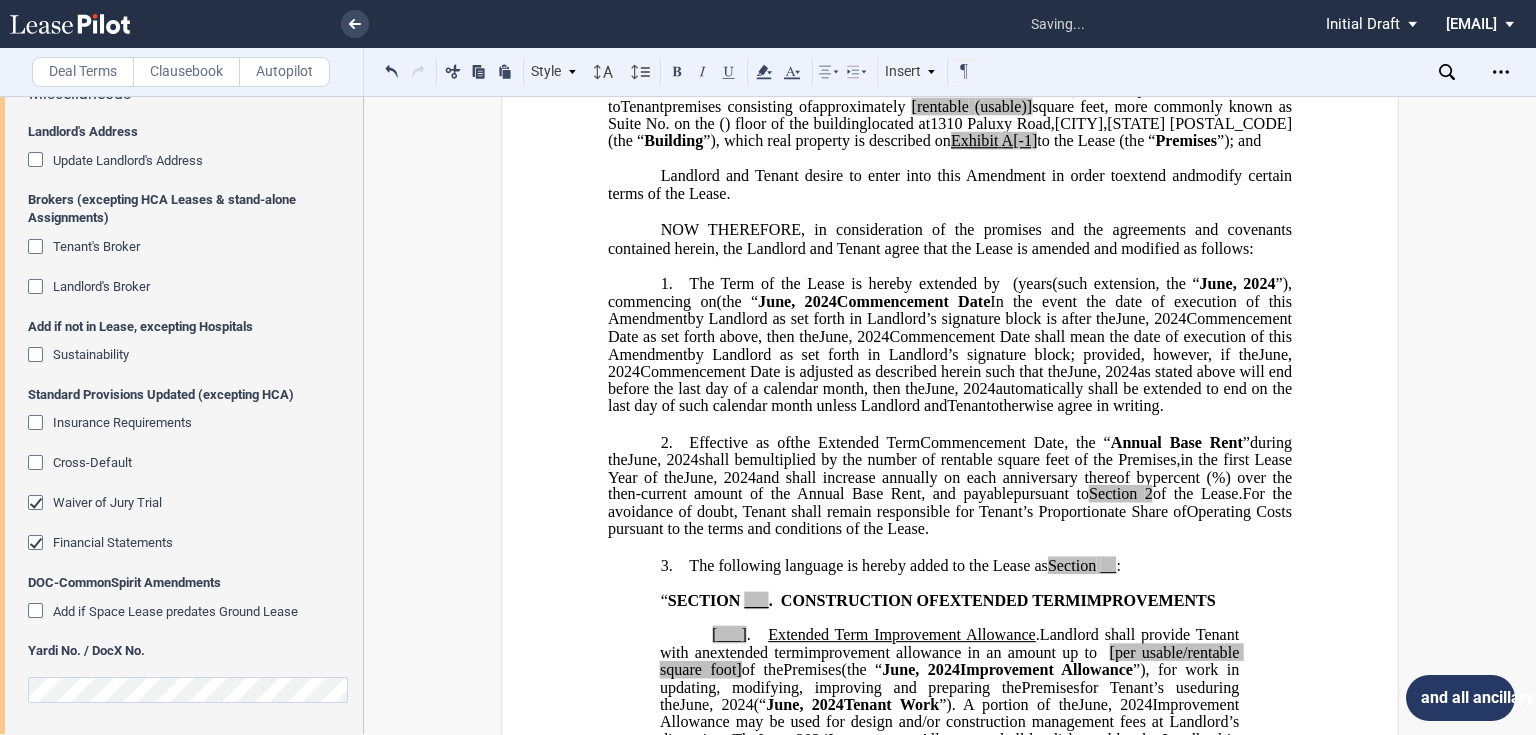 click on "Premises" 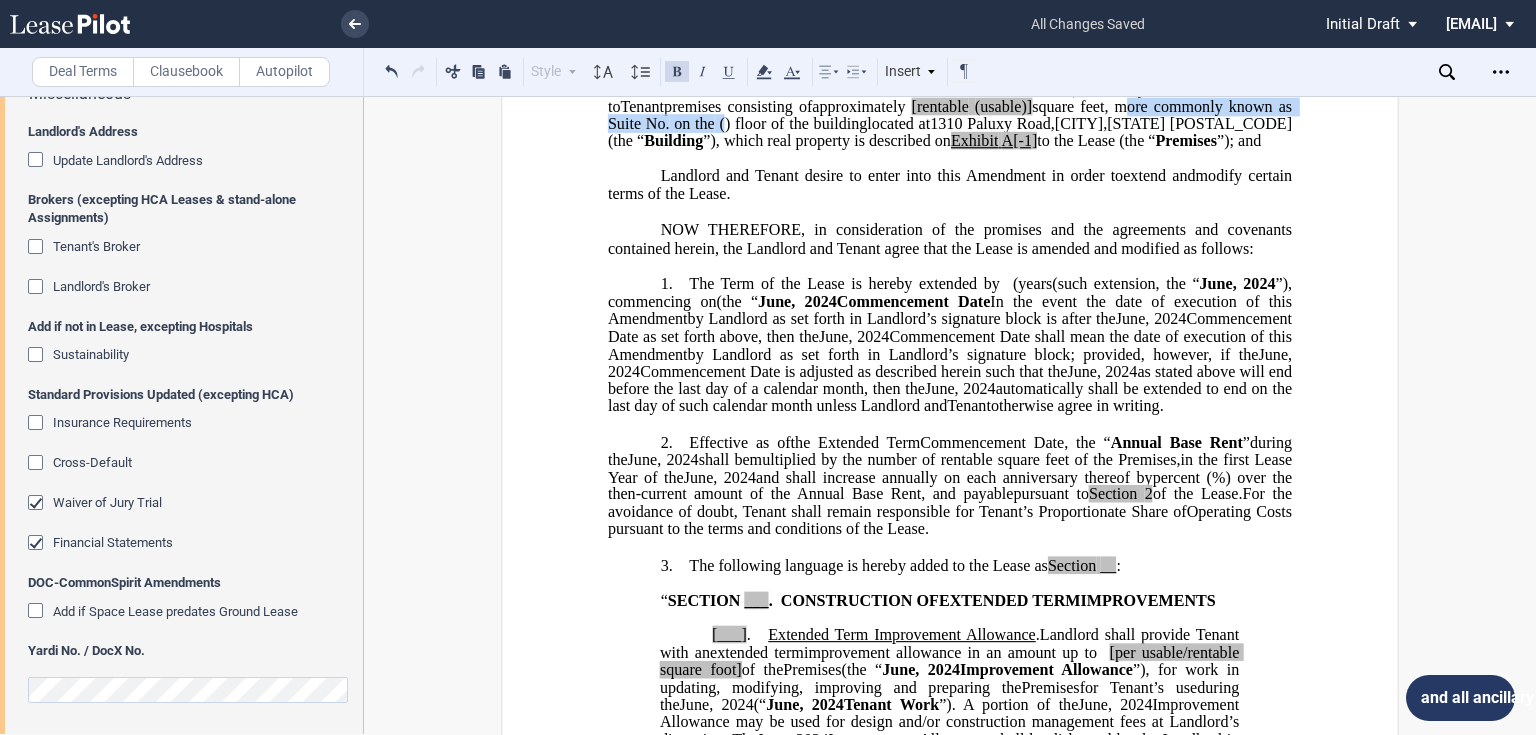 click on "approximately  [rentable]  (usable) square feet, more commonly known as Suite No.   on the   ( ) floor of the building" 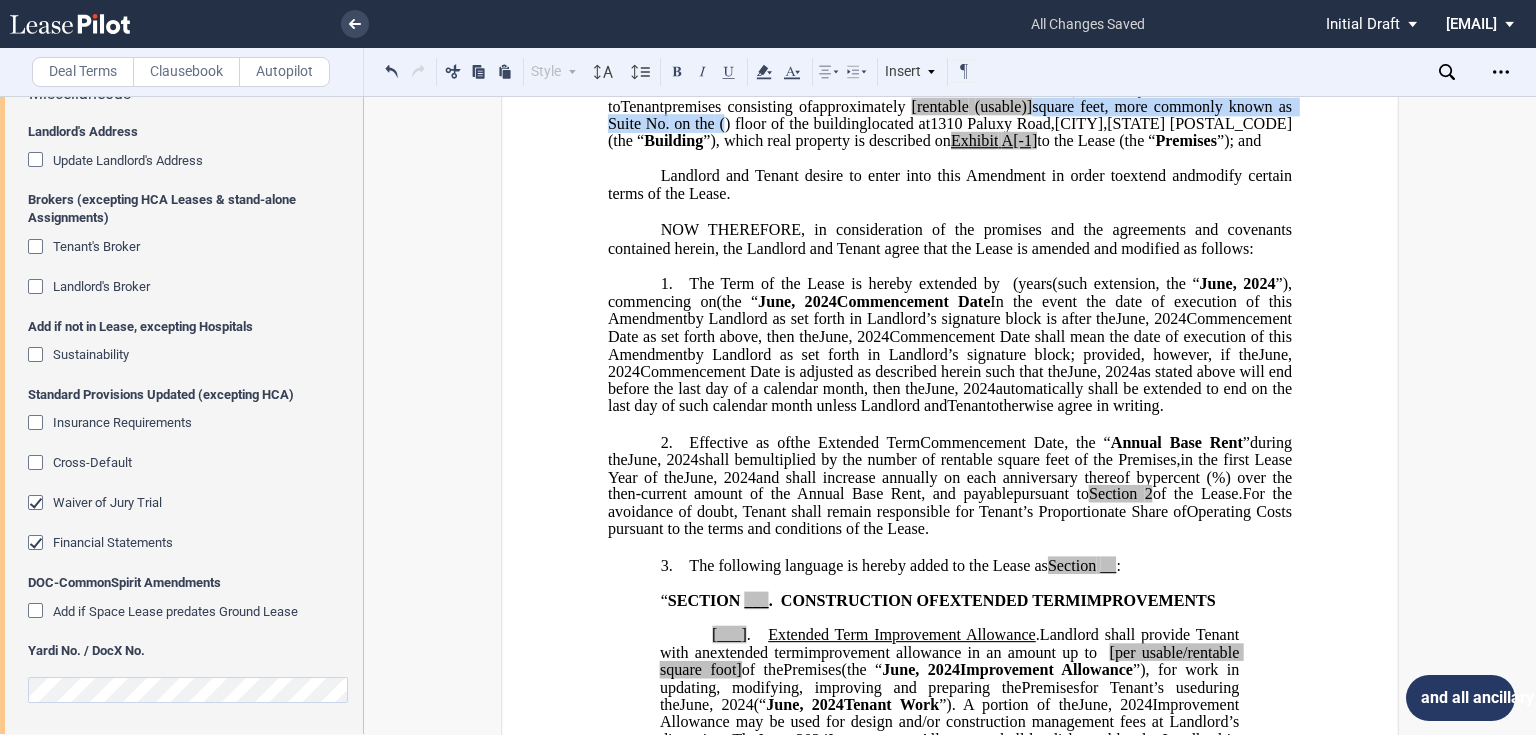 click on ") floor of the building" 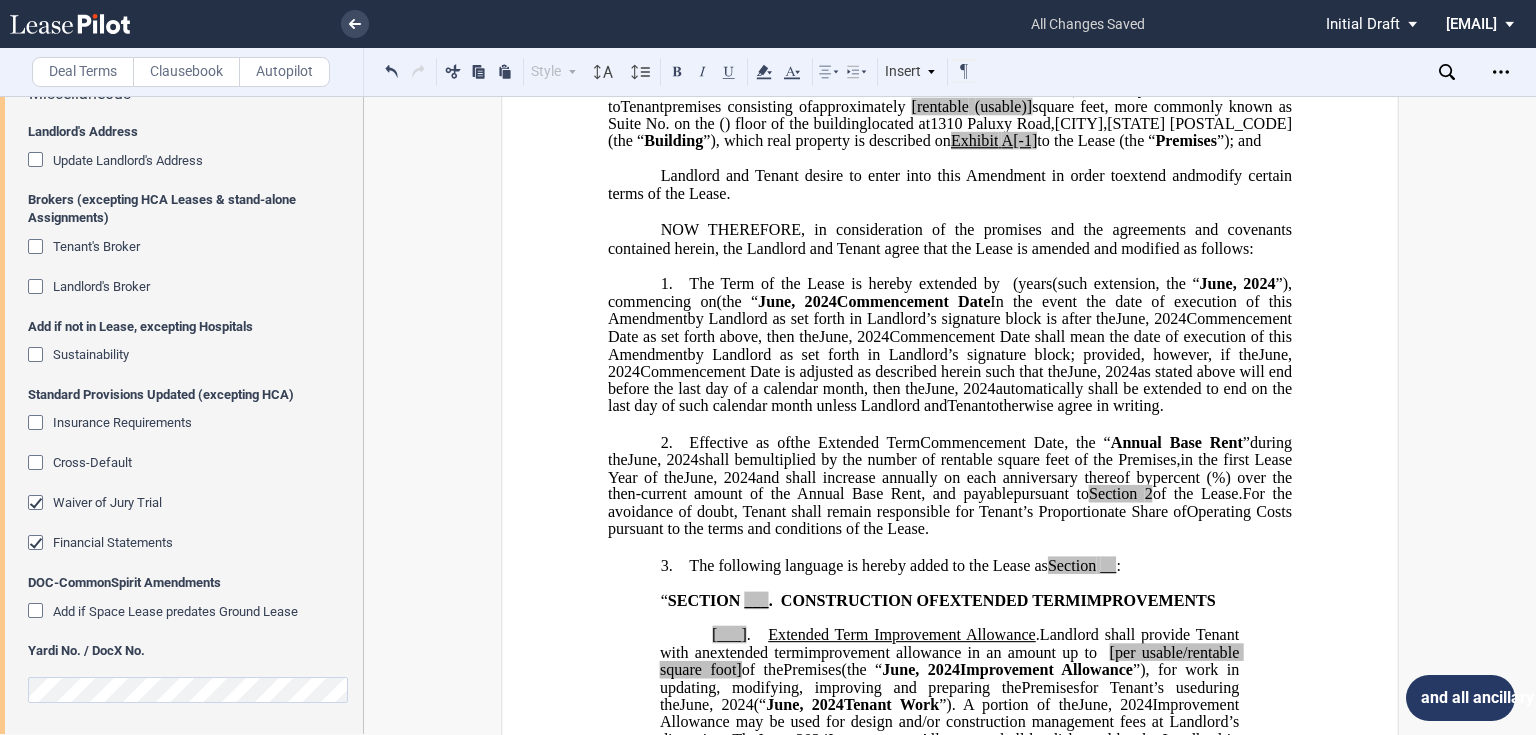 click 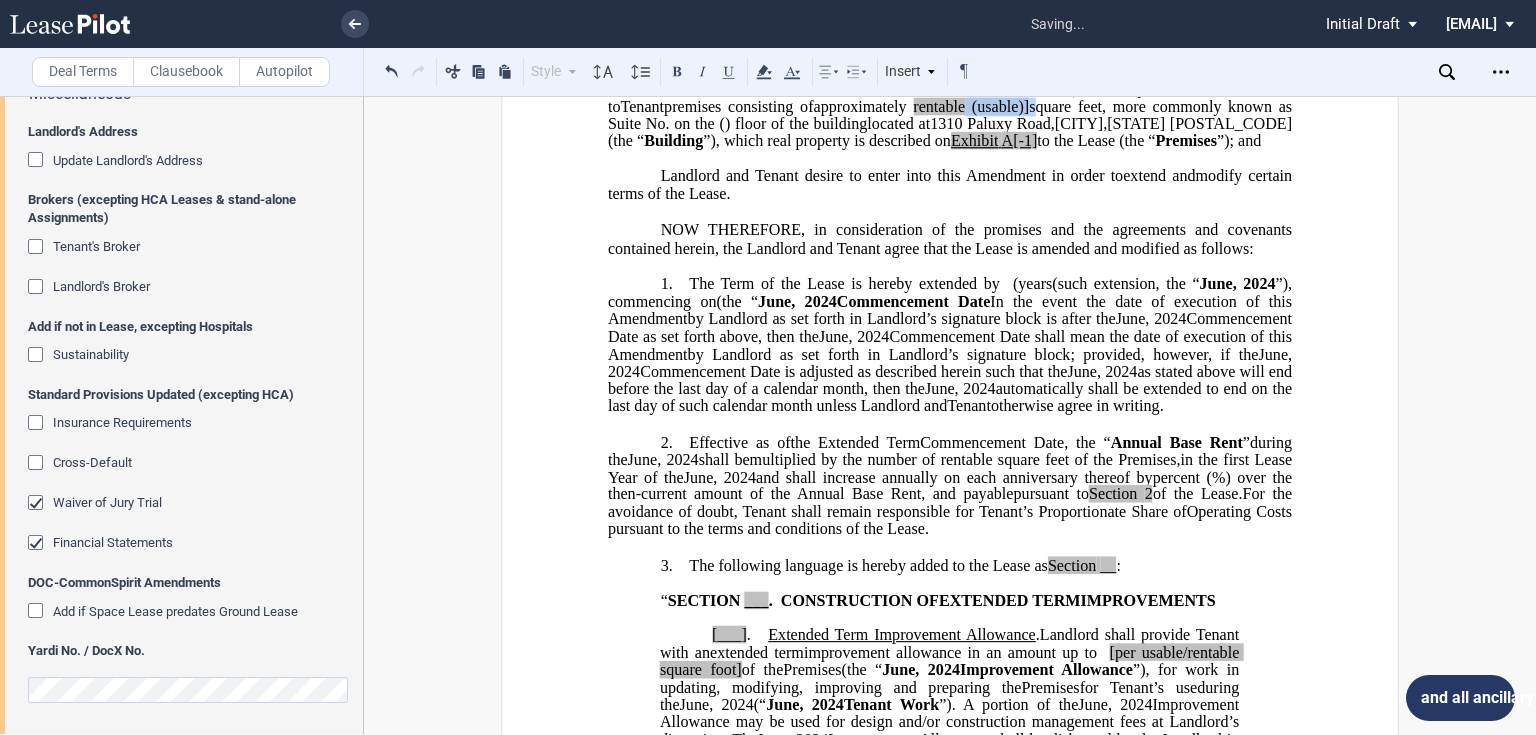 drag, startPoint x: 1148, startPoint y: 155, endPoint x: 1199, endPoint y: 153, distance: 51.0392 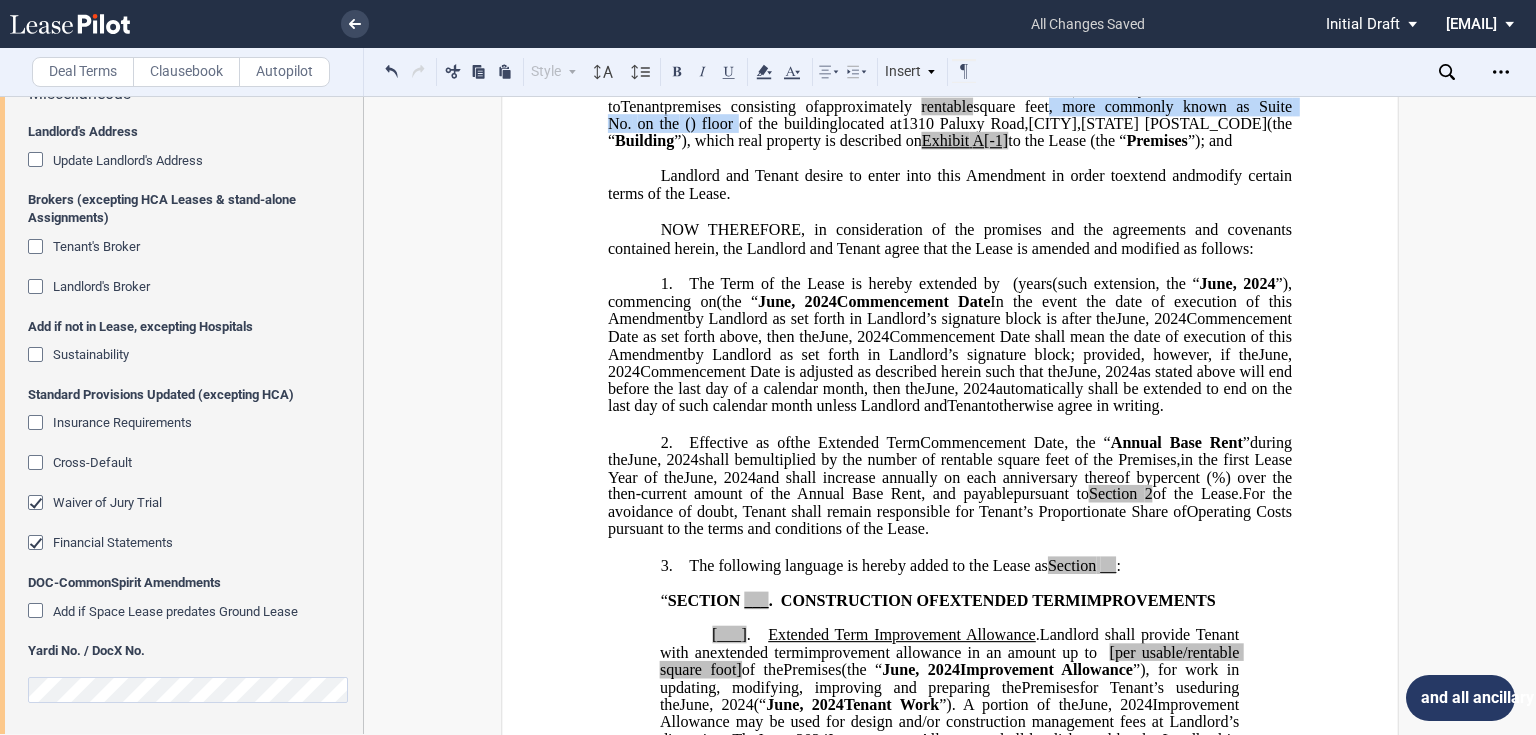 drag, startPoint x: 1244, startPoint y: 162, endPoint x: 1036, endPoint y: 179, distance: 208.69356 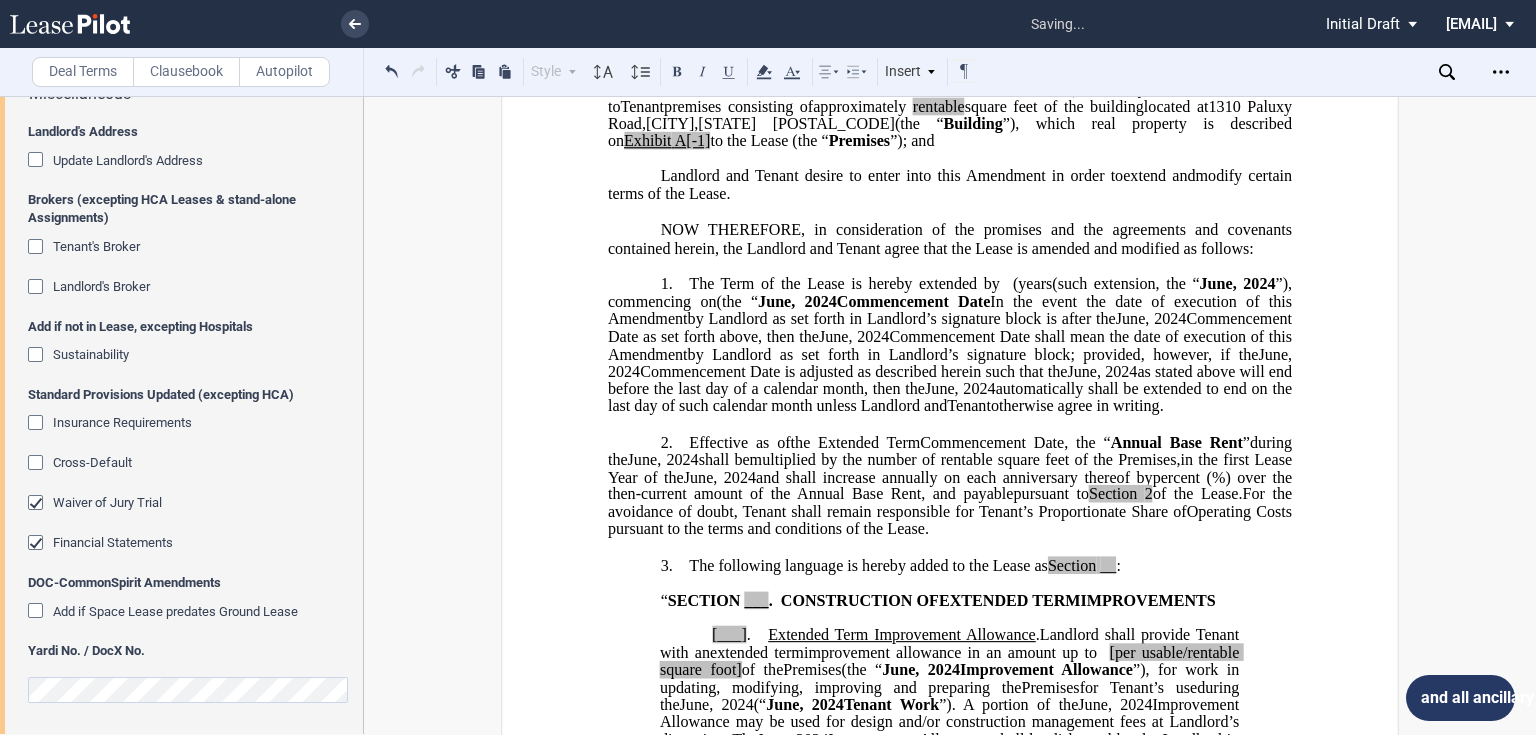 click on "to the Lease (the “" 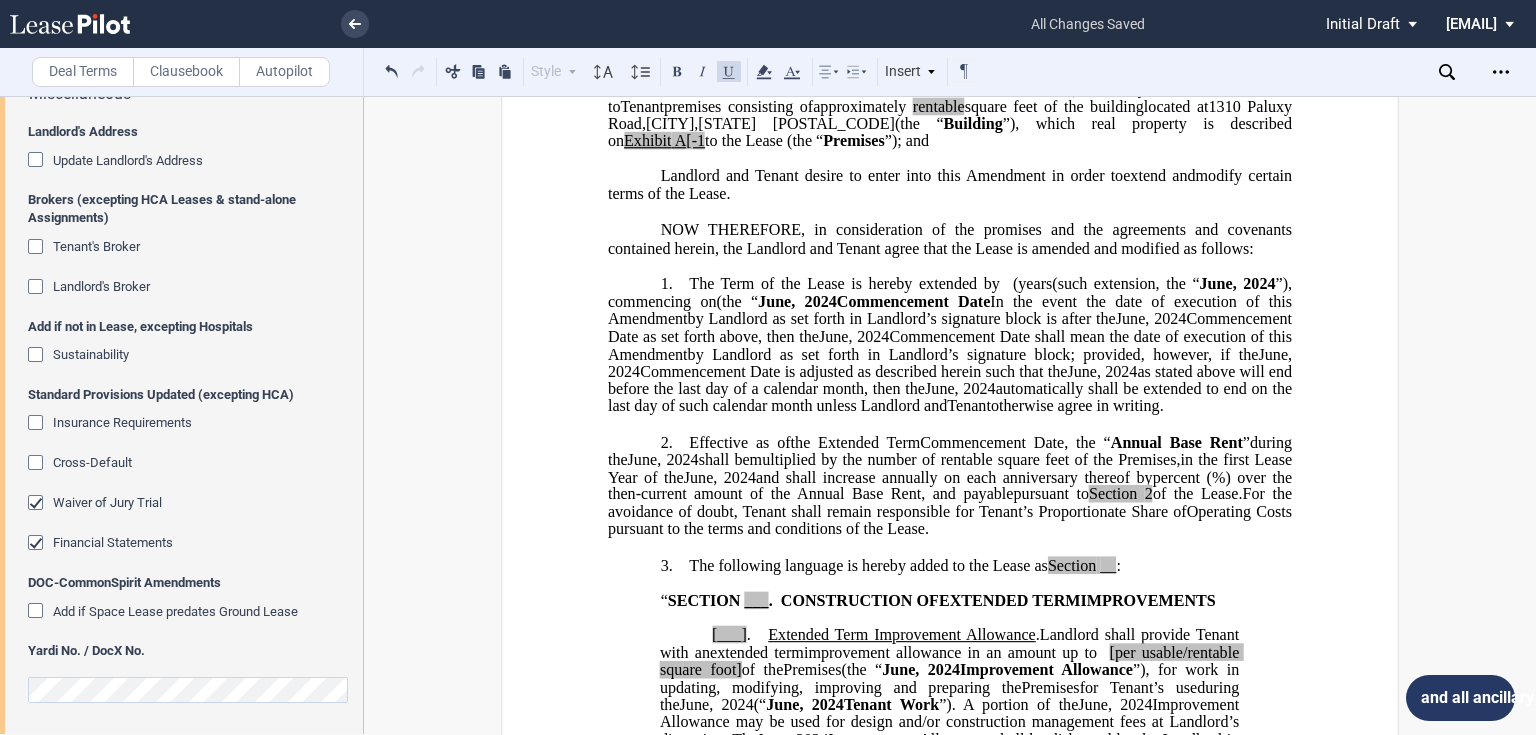 type 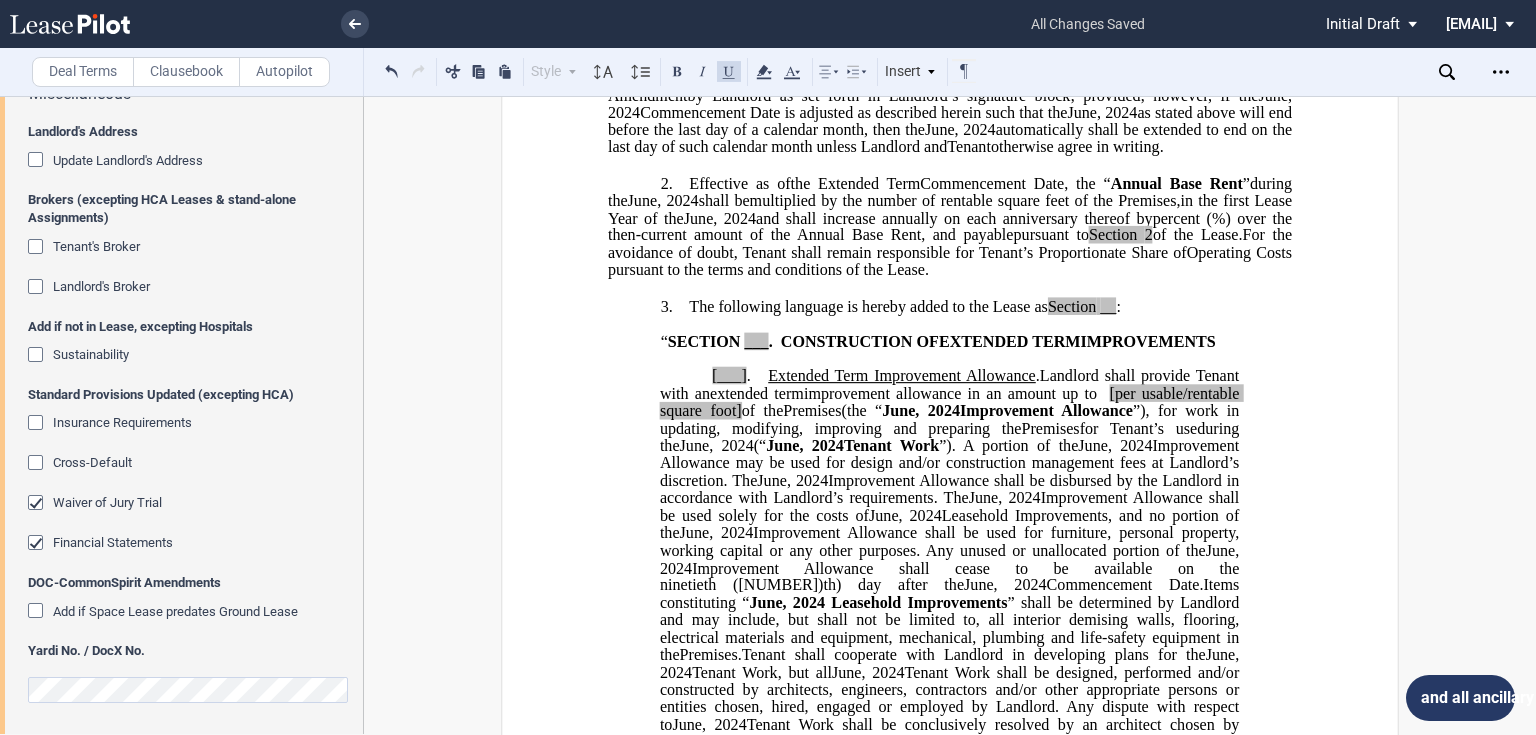 scroll, scrollTop: 552, scrollLeft: 0, axis: vertical 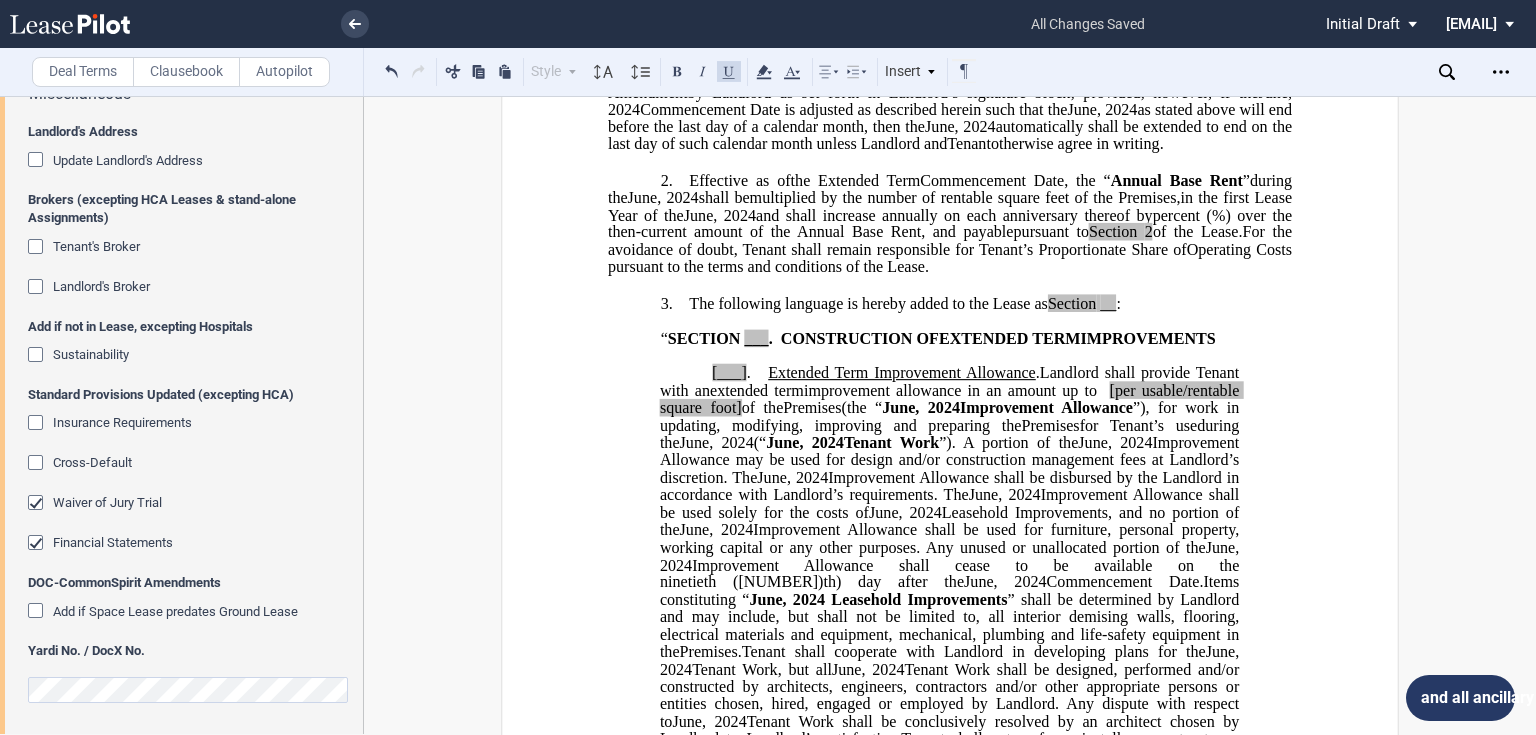 click on "The following language is hereby added to the Lease as Section __ :" 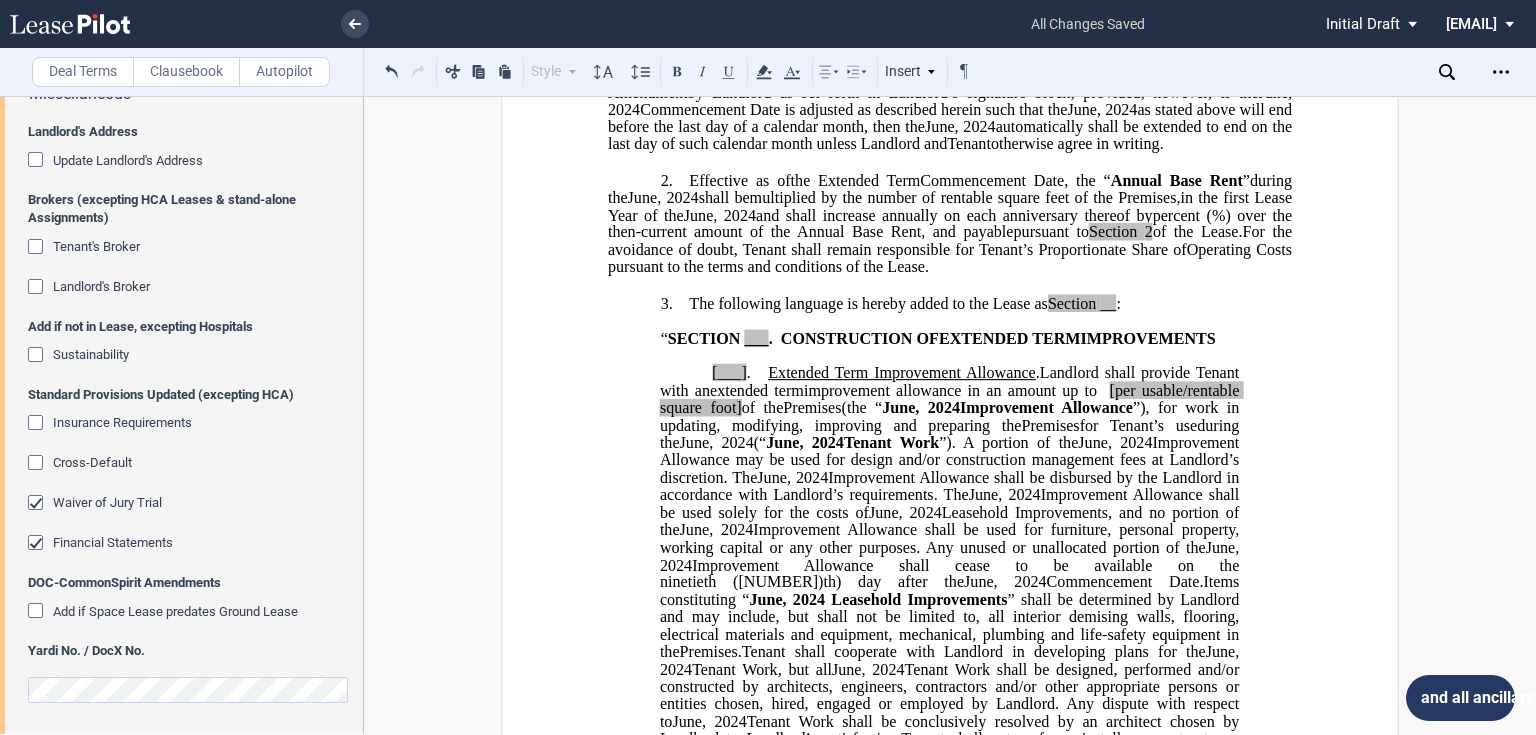 type 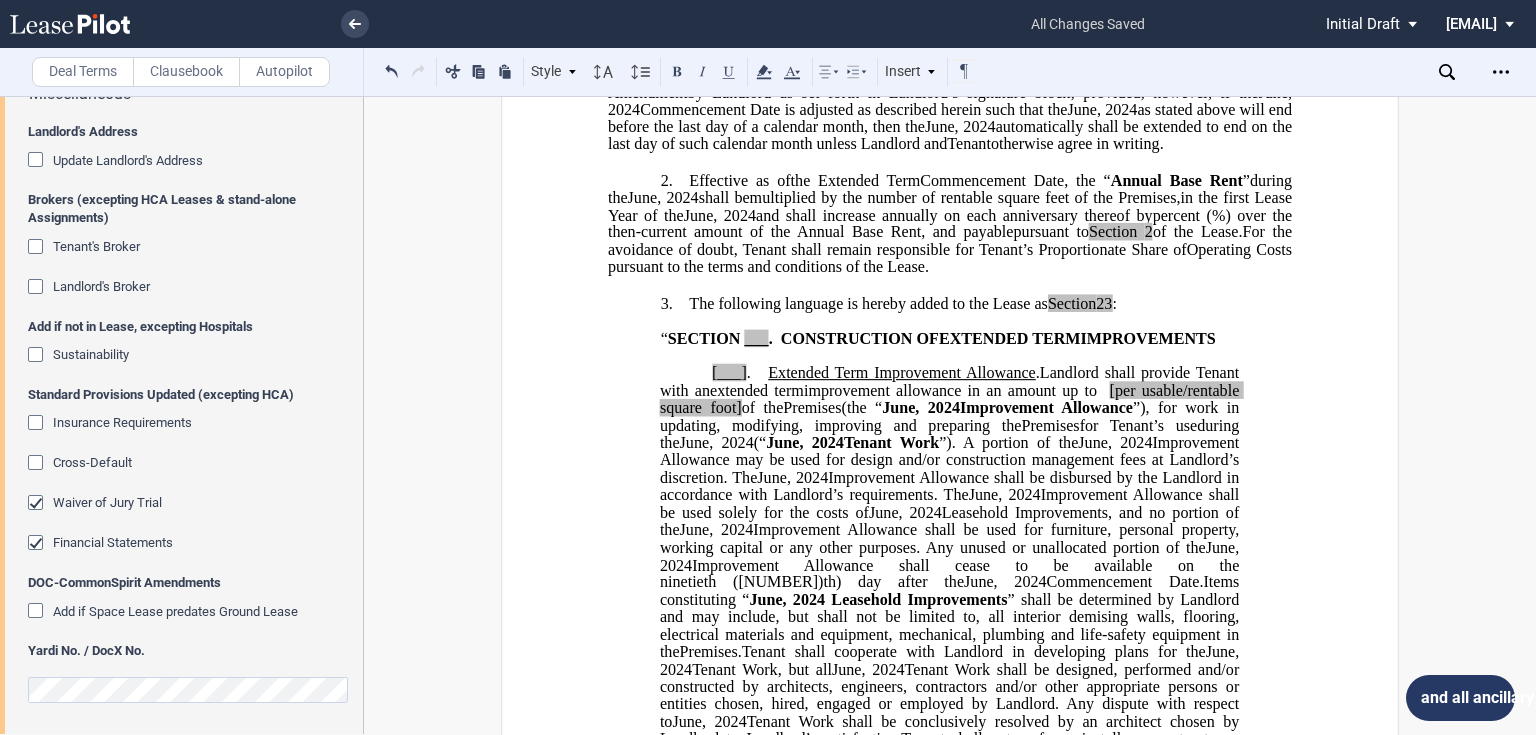 click on "___" 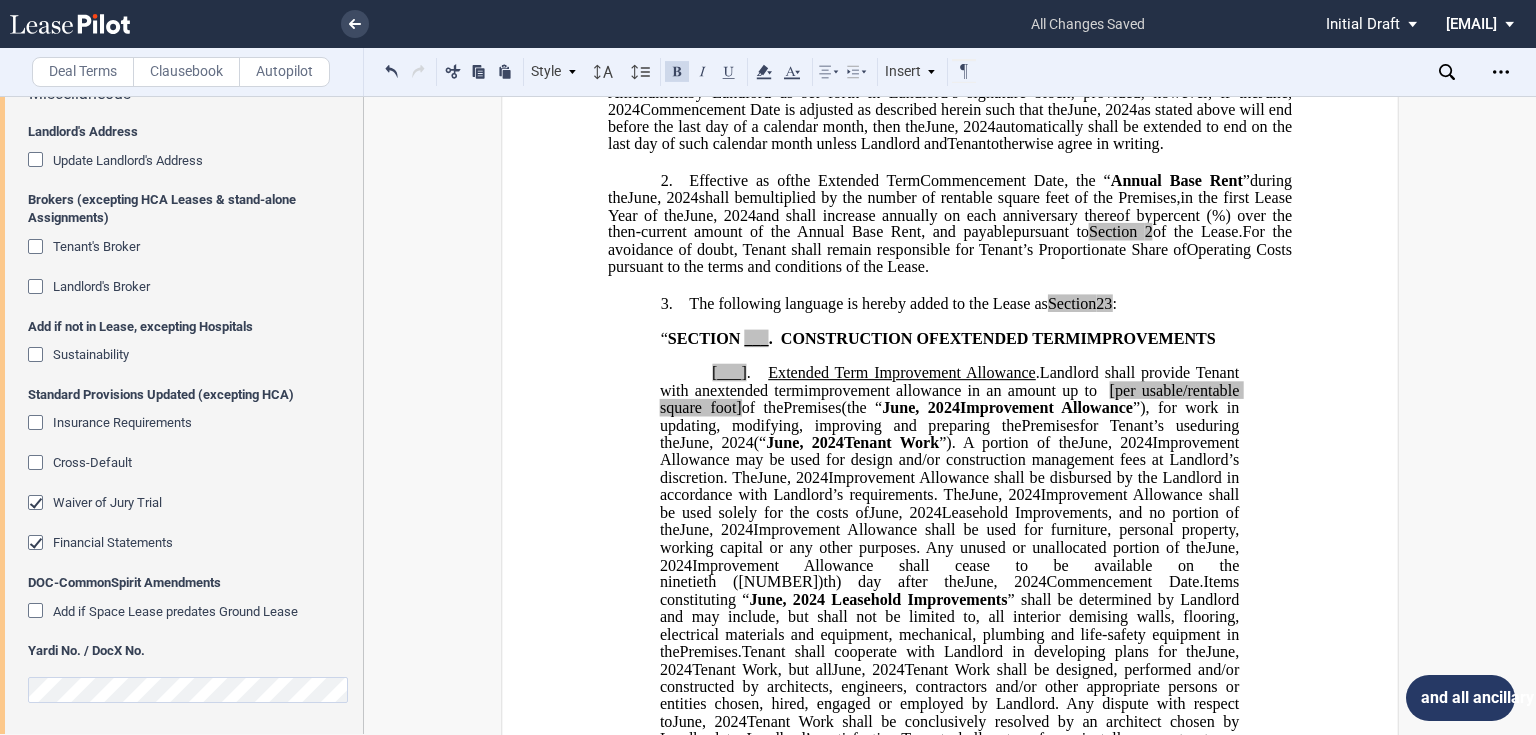 type 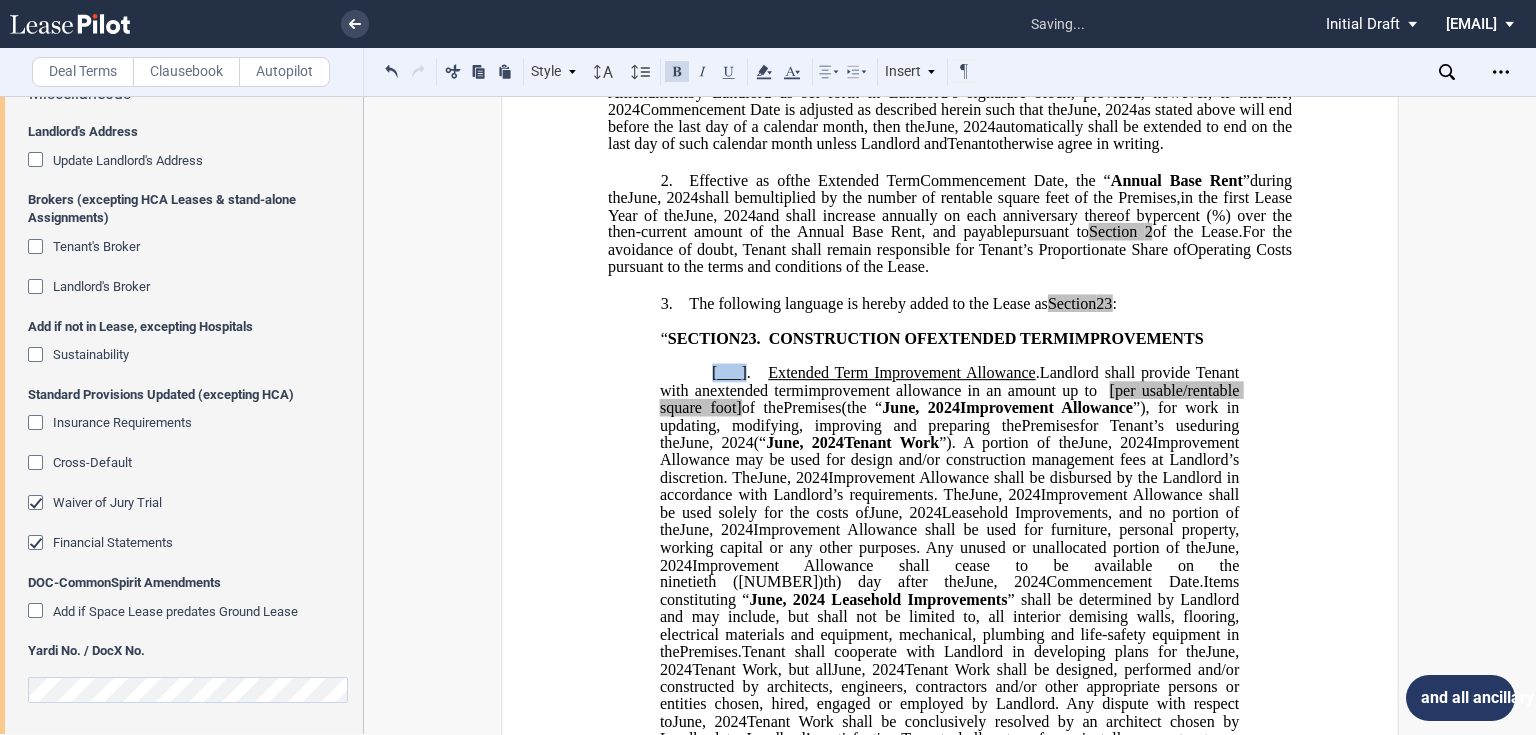 drag, startPoint x: 701, startPoint y: 443, endPoint x: 740, endPoint y: 440, distance: 39.115215 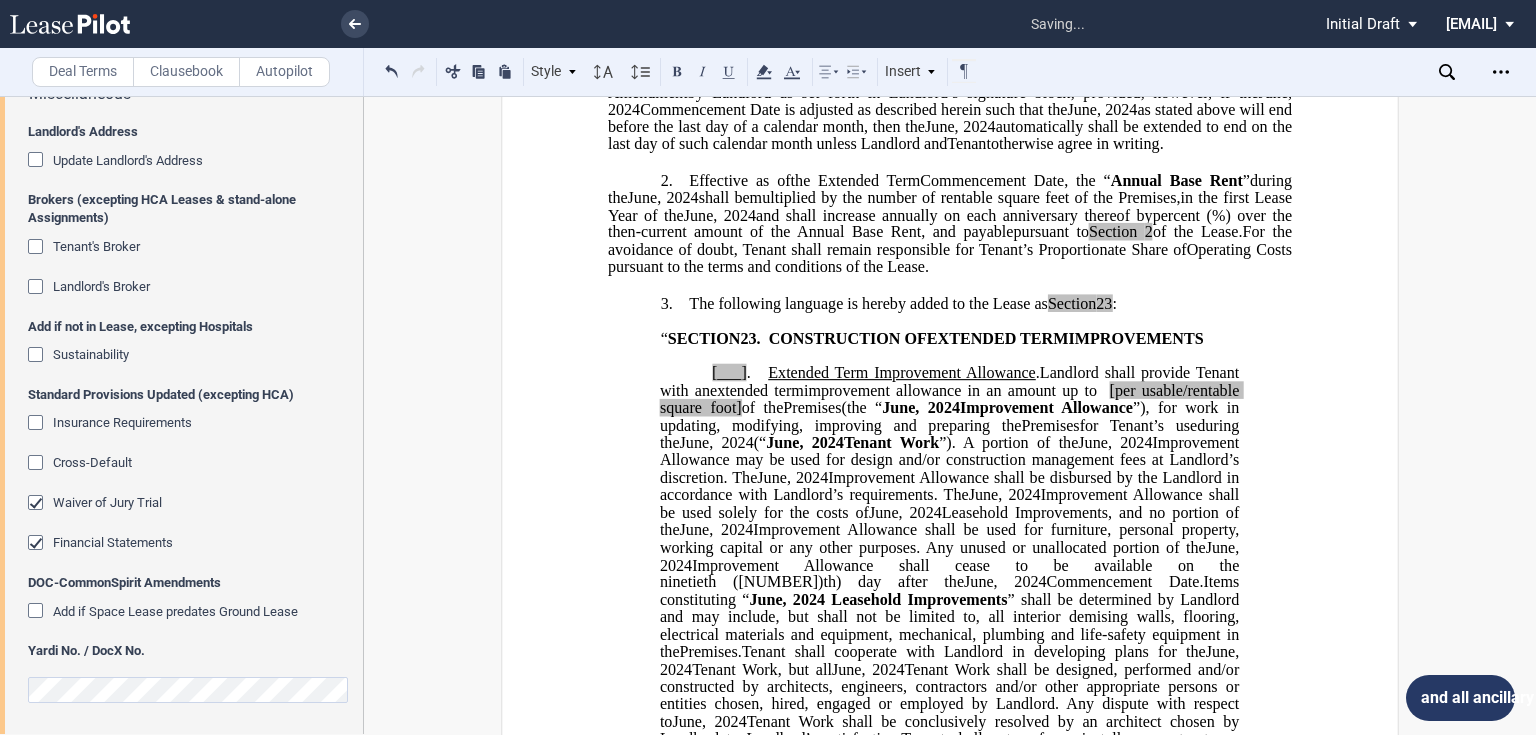 type 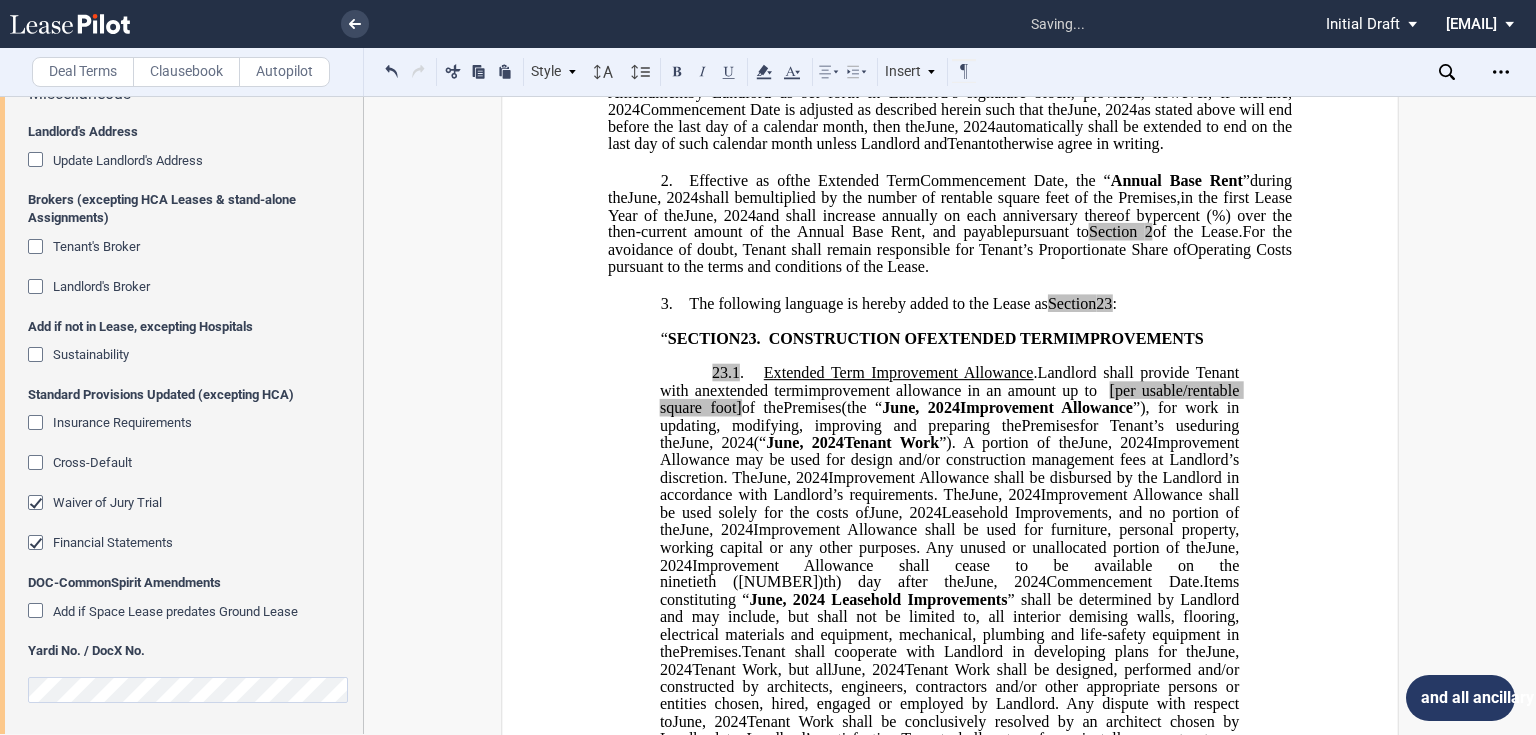 click 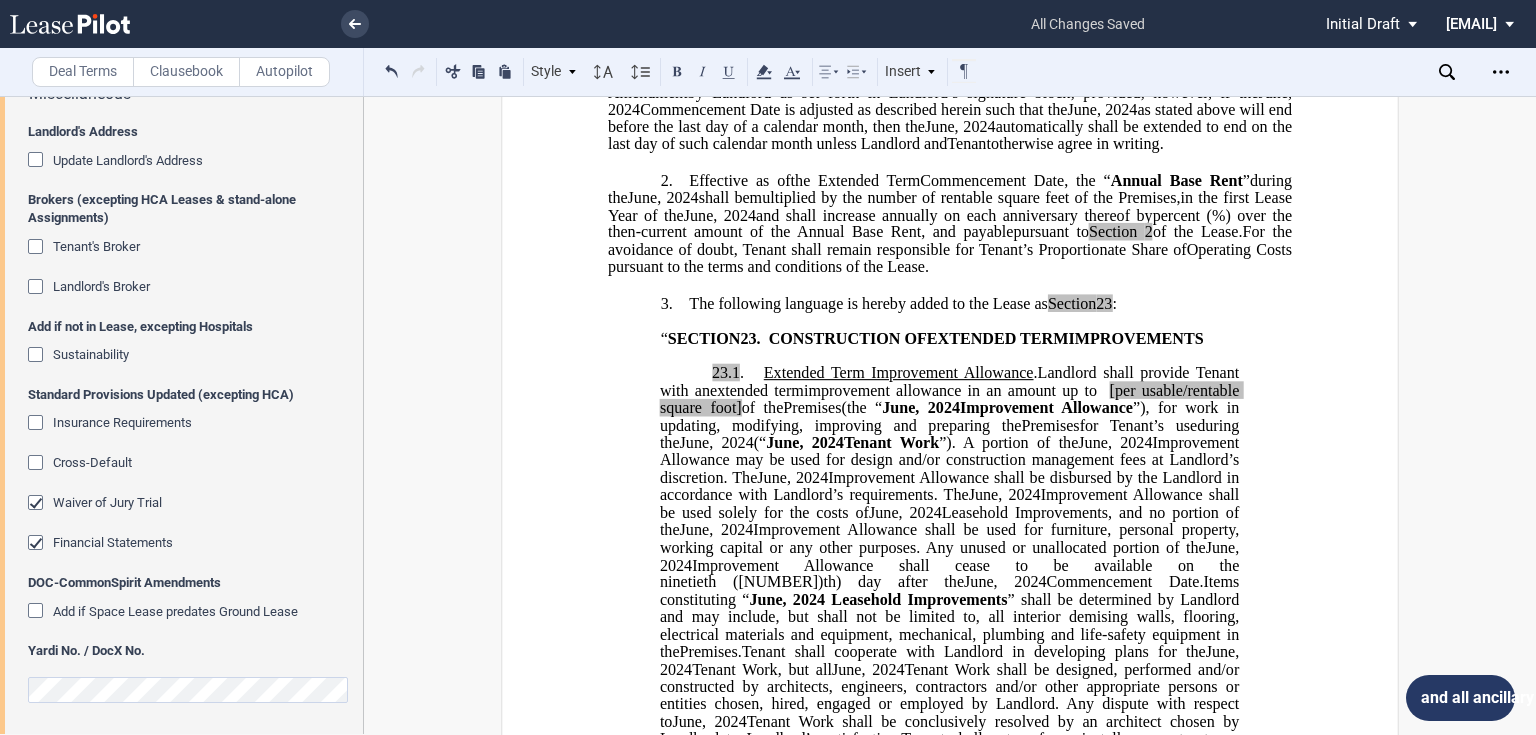 type 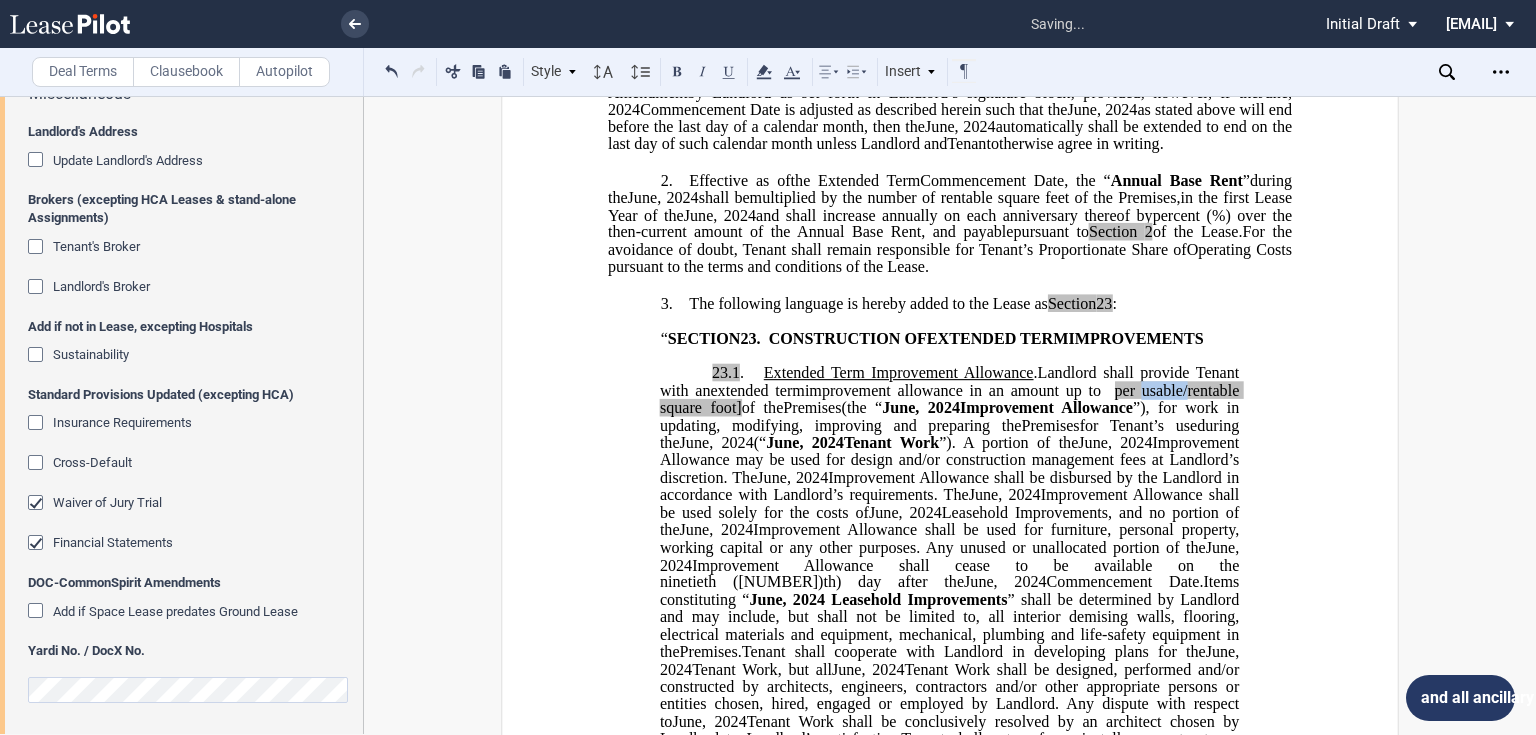 drag, startPoint x: 699, startPoint y: 476, endPoint x: 652, endPoint y: 476, distance: 47 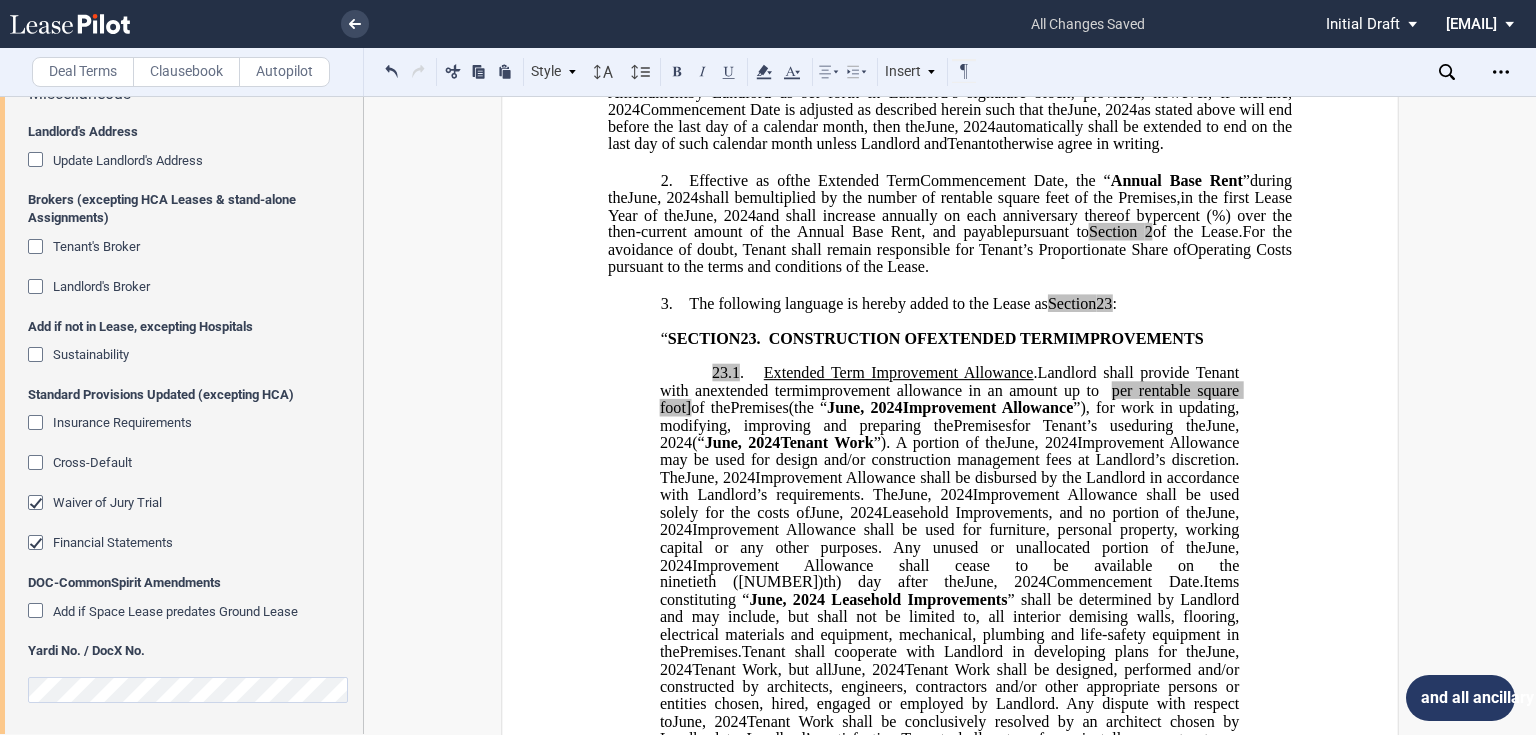 click on "of the" 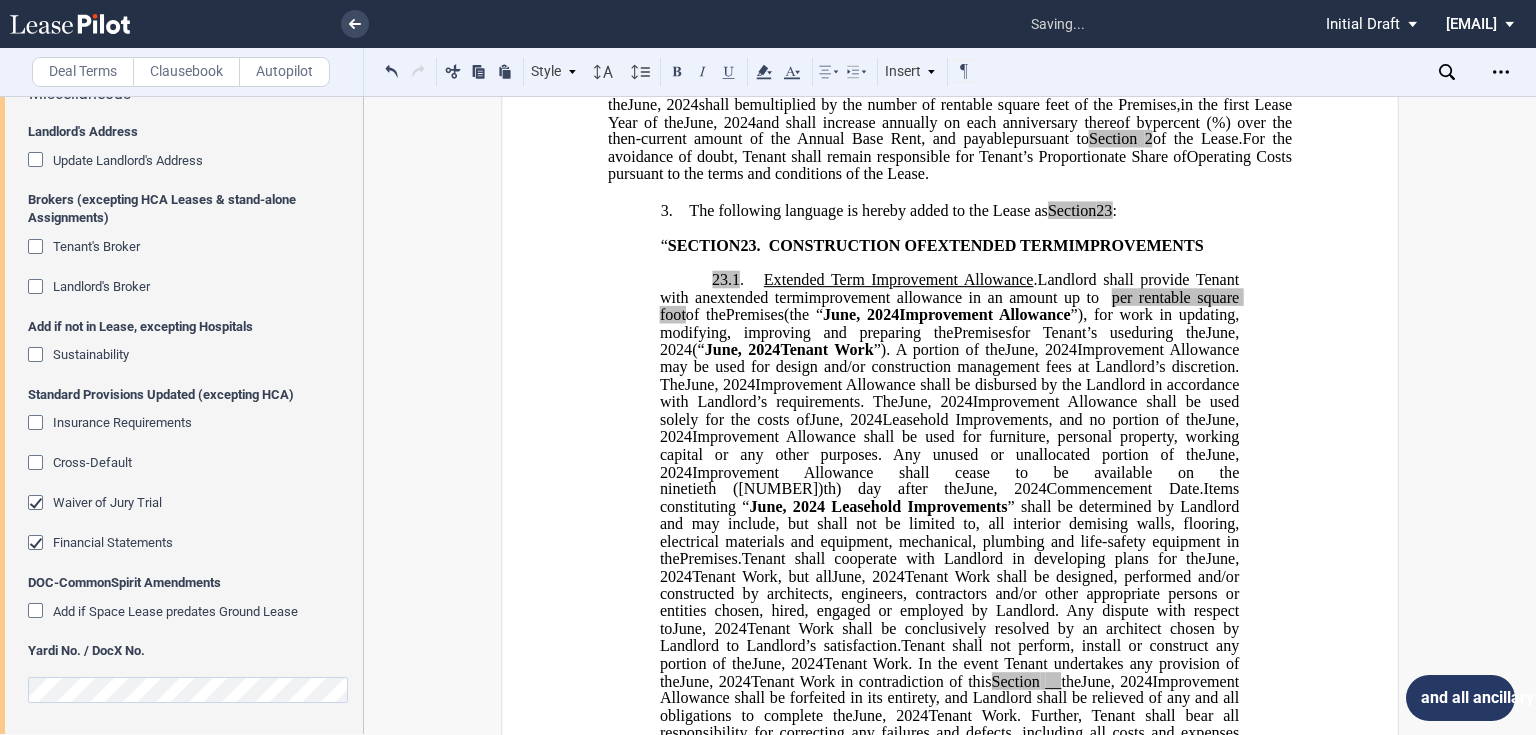 scroll, scrollTop: 660, scrollLeft: 0, axis: vertical 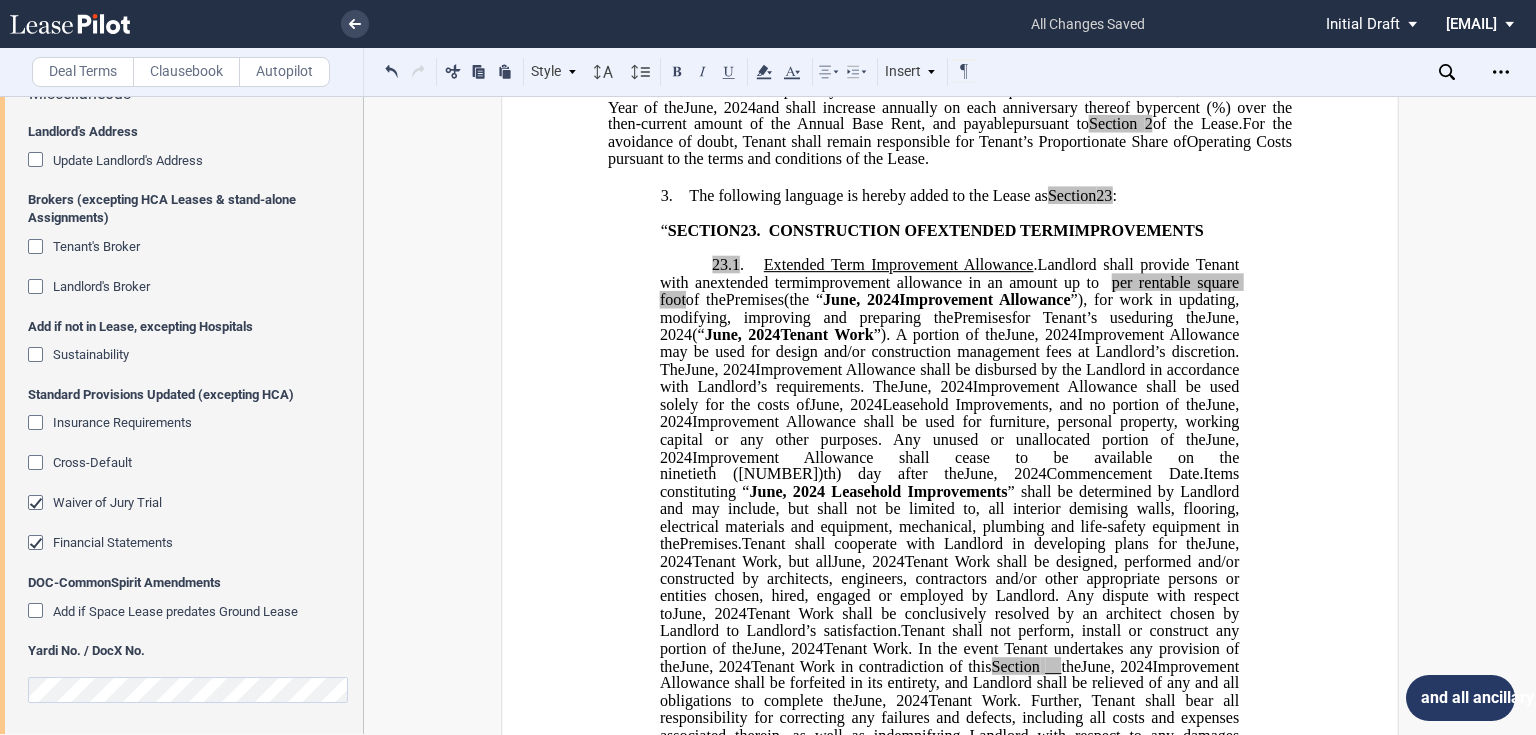 drag, startPoint x: 943, startPoint y: 569, endPoint x: 1027, endPoint y: 567, distance: 84.0238 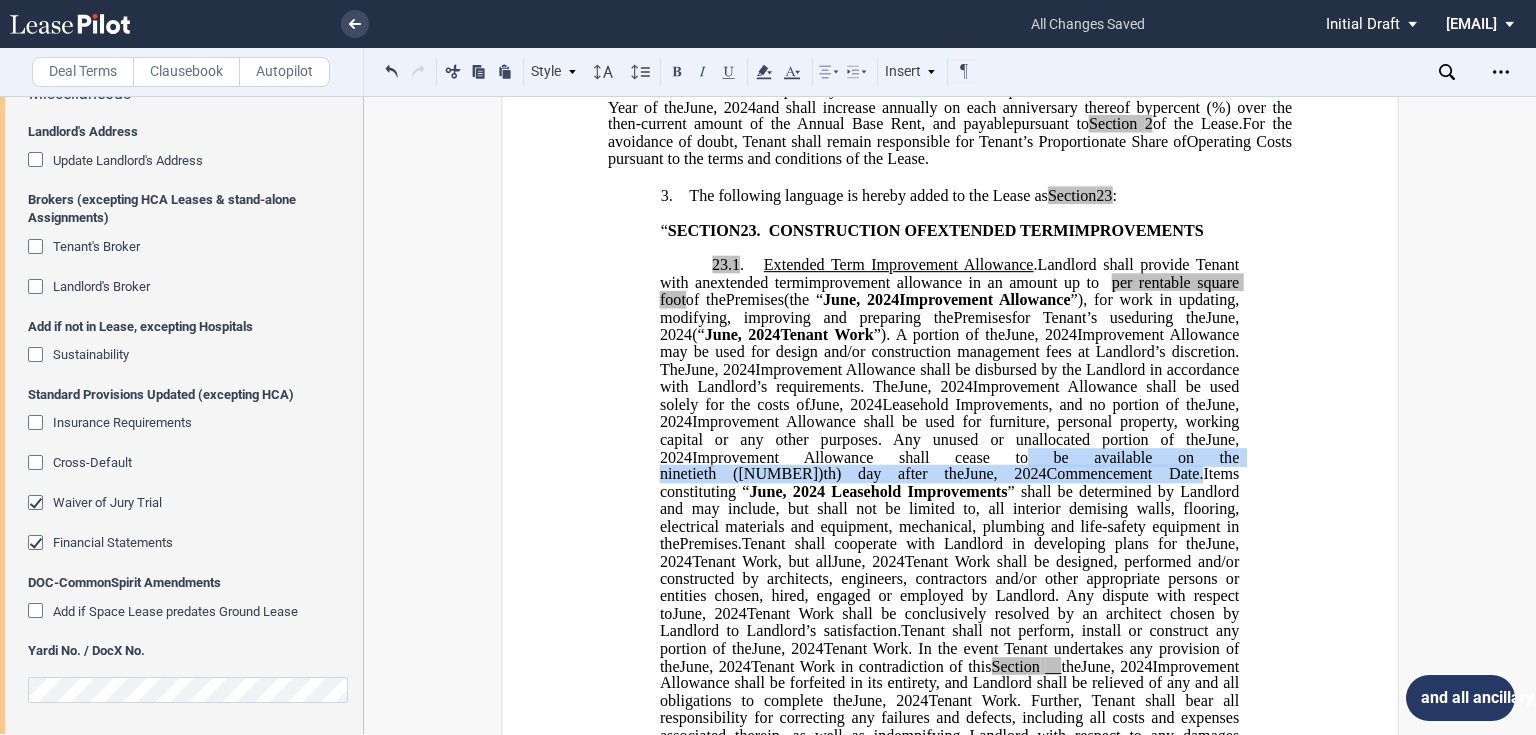 drag, startPoint x: 1204, startPoint y: 527, endPoint x: 1232, endPoint y: 544, distance: 32.75668 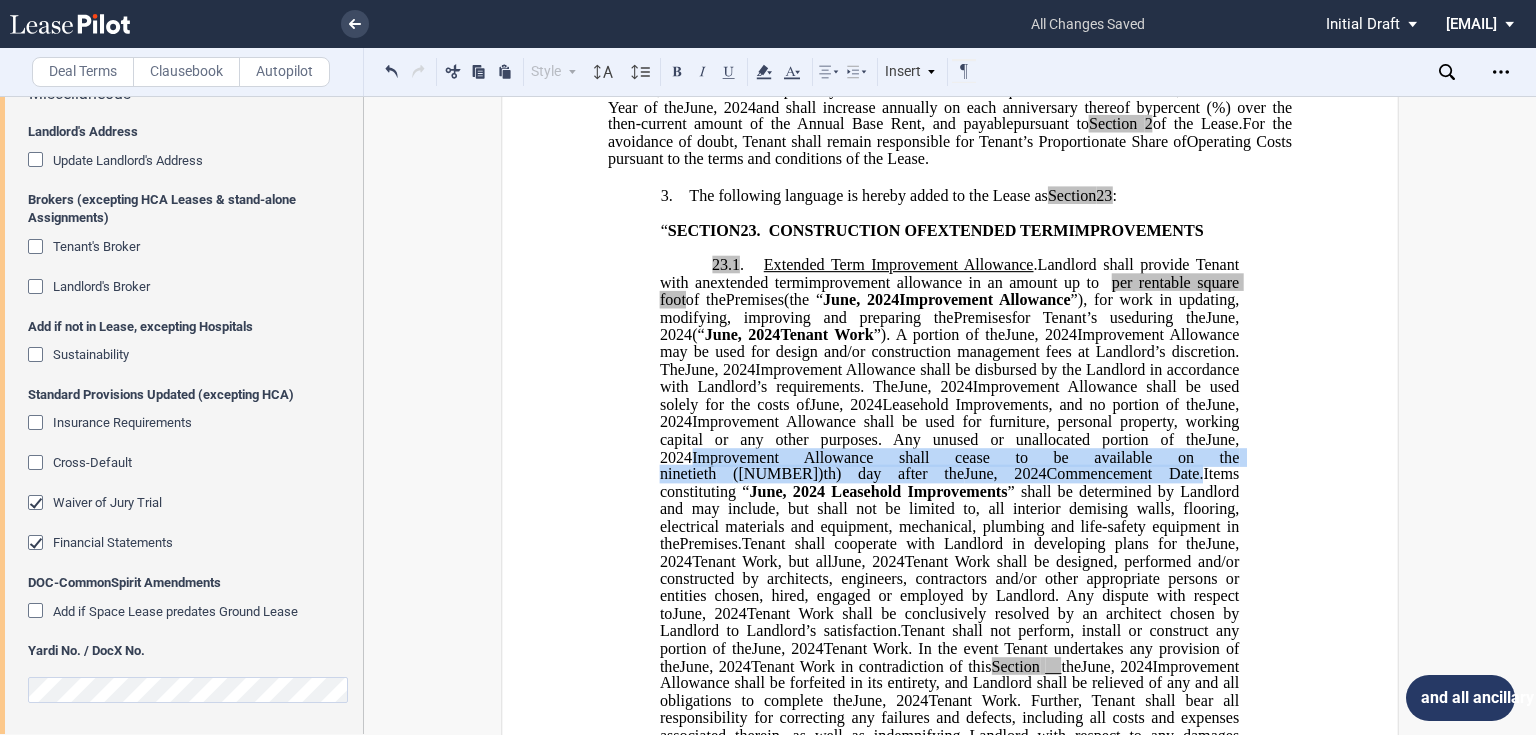 type 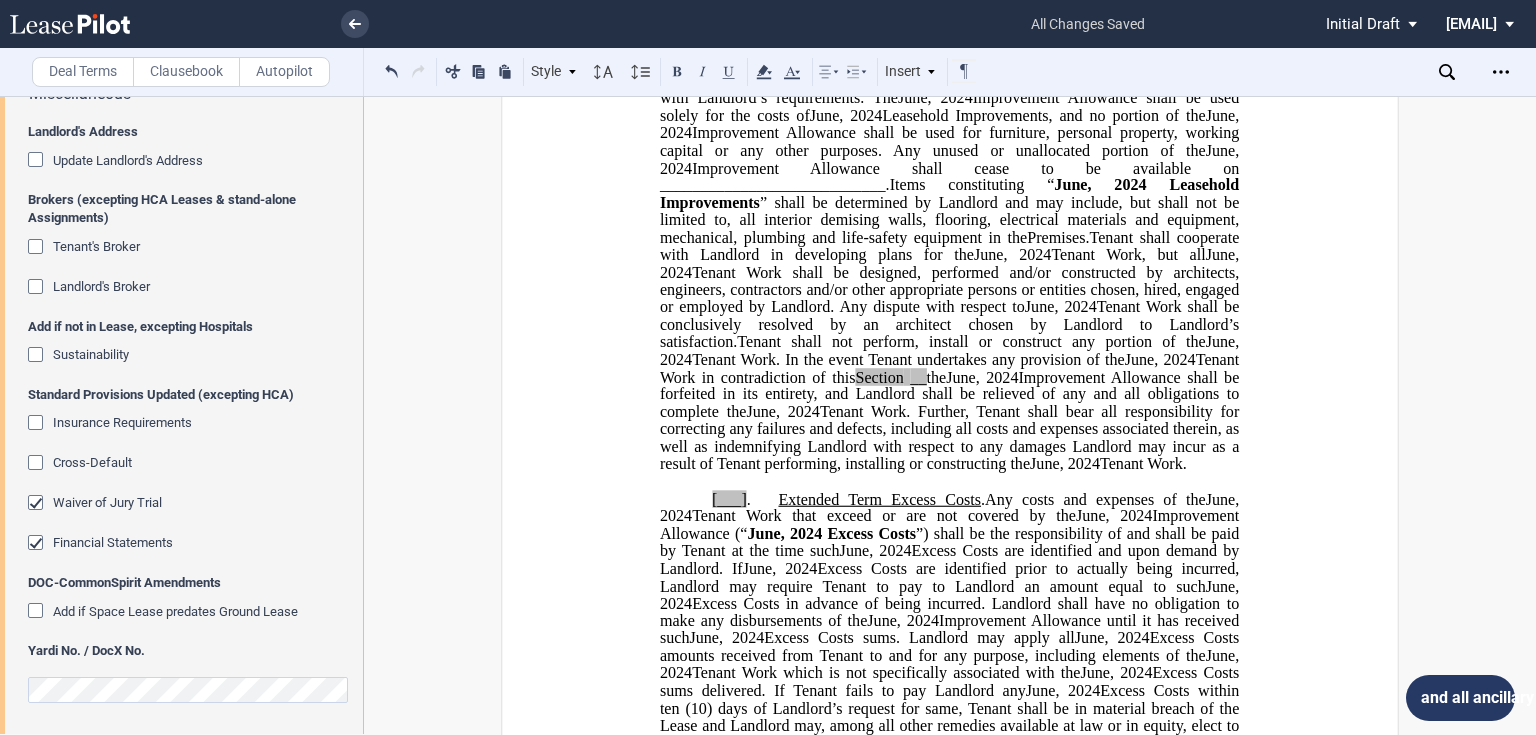 scroll, scrollTop: 968, scrollLeft: 0, axis: vertical 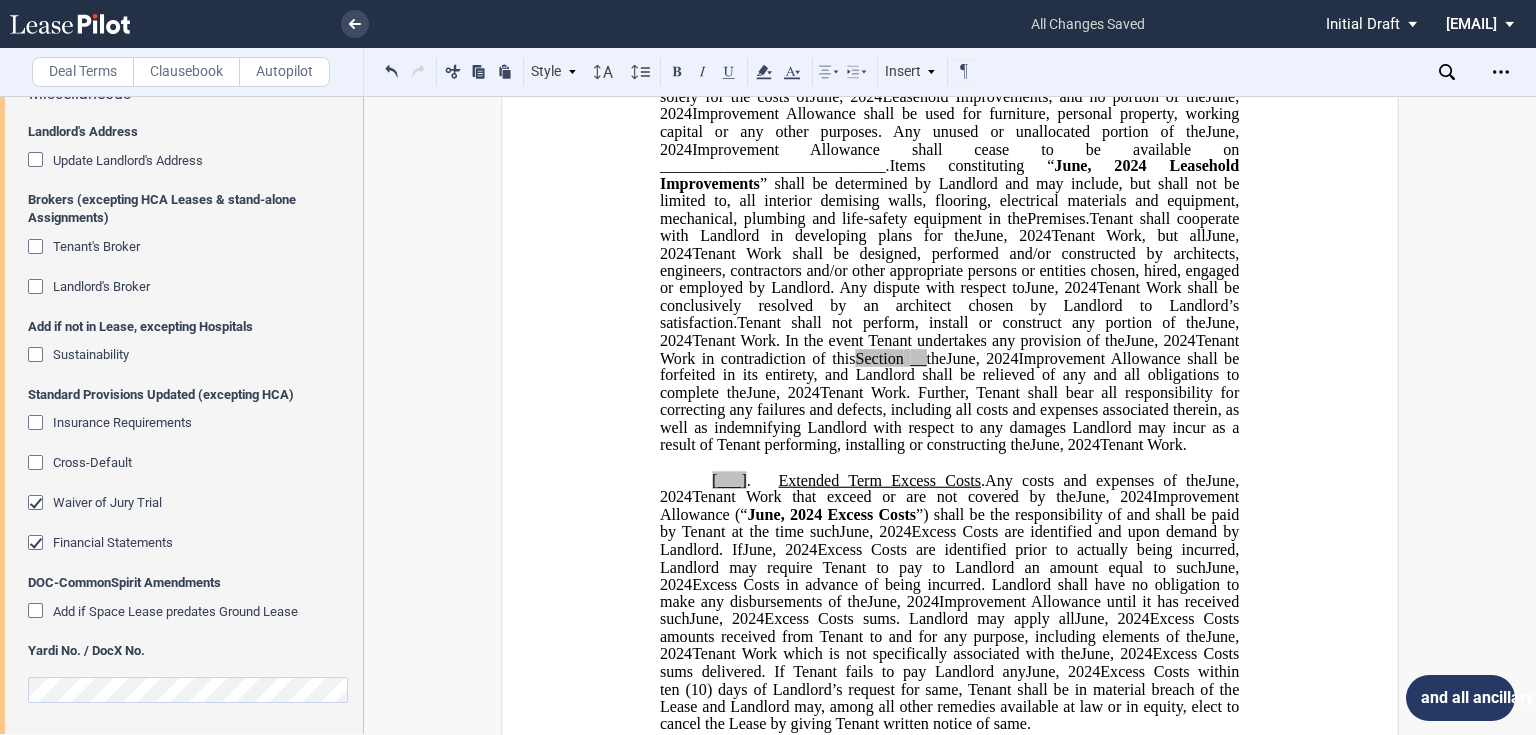 click on "__" 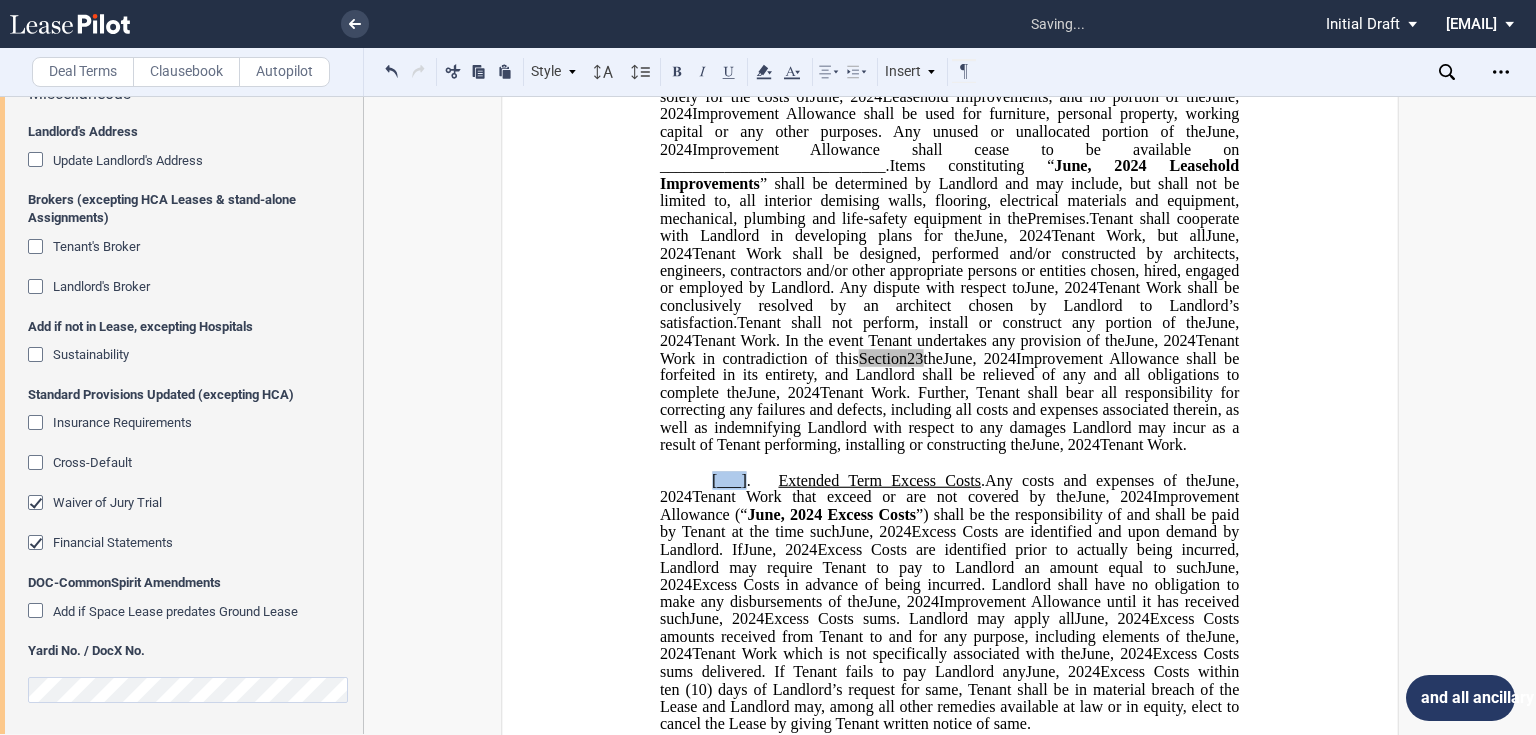 drag, startPoint x: 709, startPoint y: 542, endPoint x: 740, endPoint y: 544, distance: 31.06445 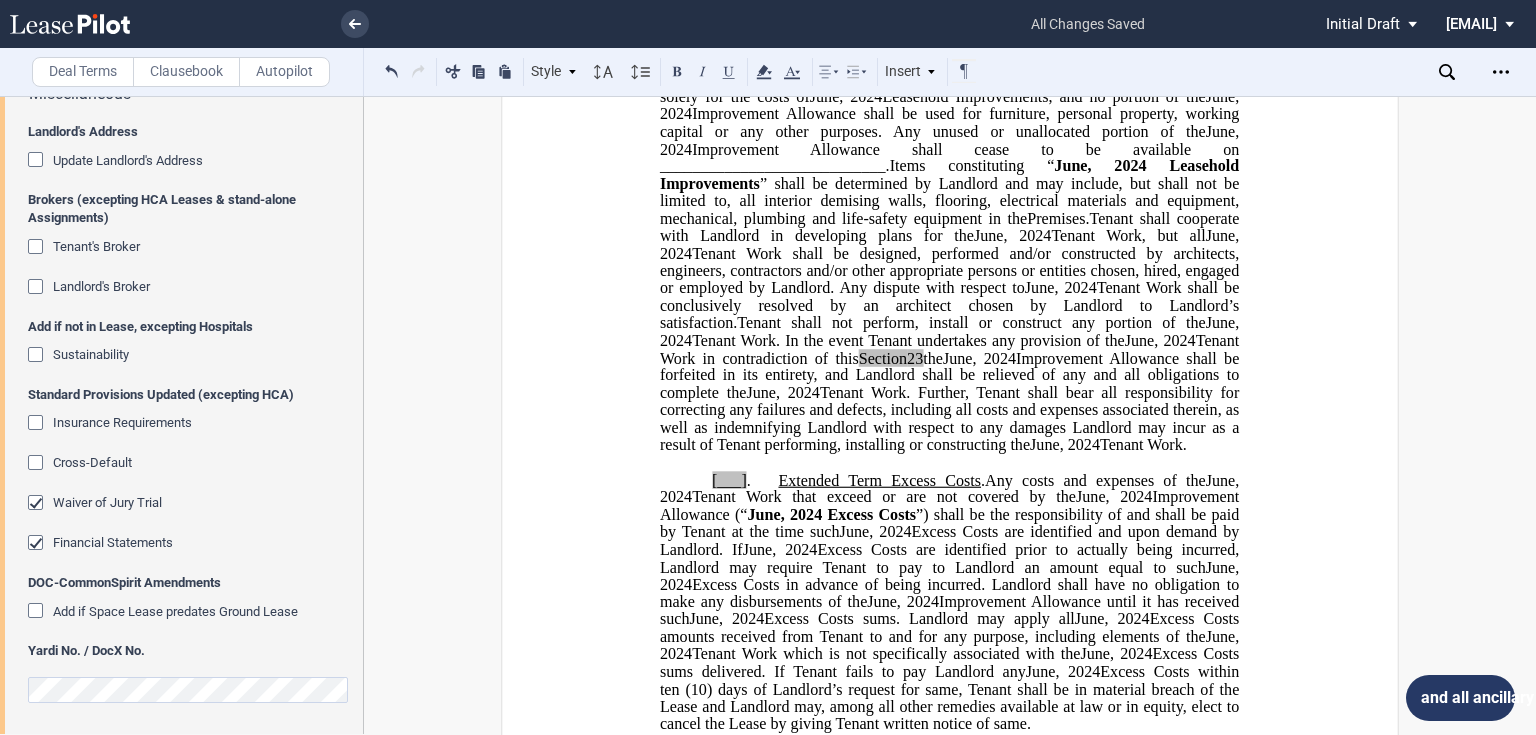 type 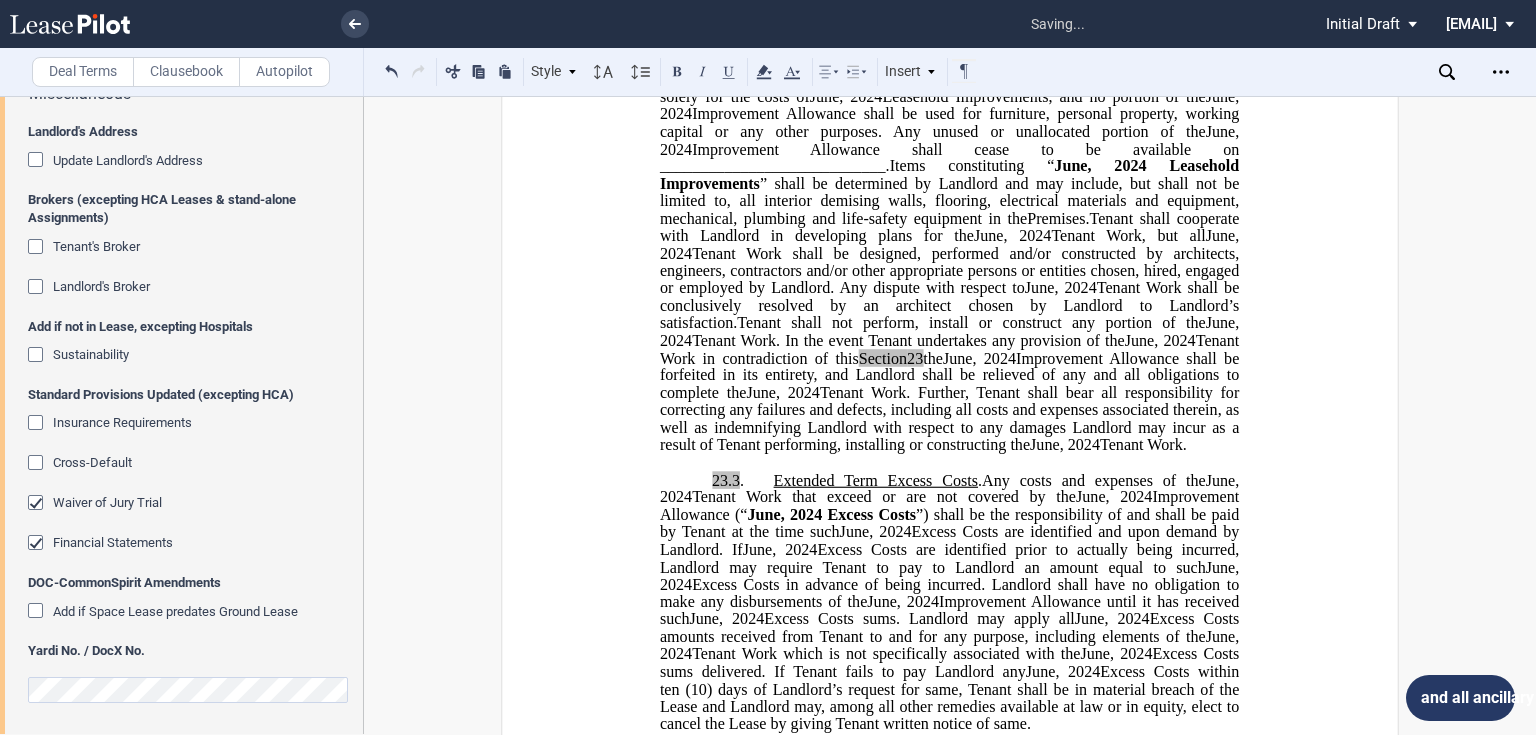 scroll, scrollTop: 1225, scrollLeft: 0, axis: vertical 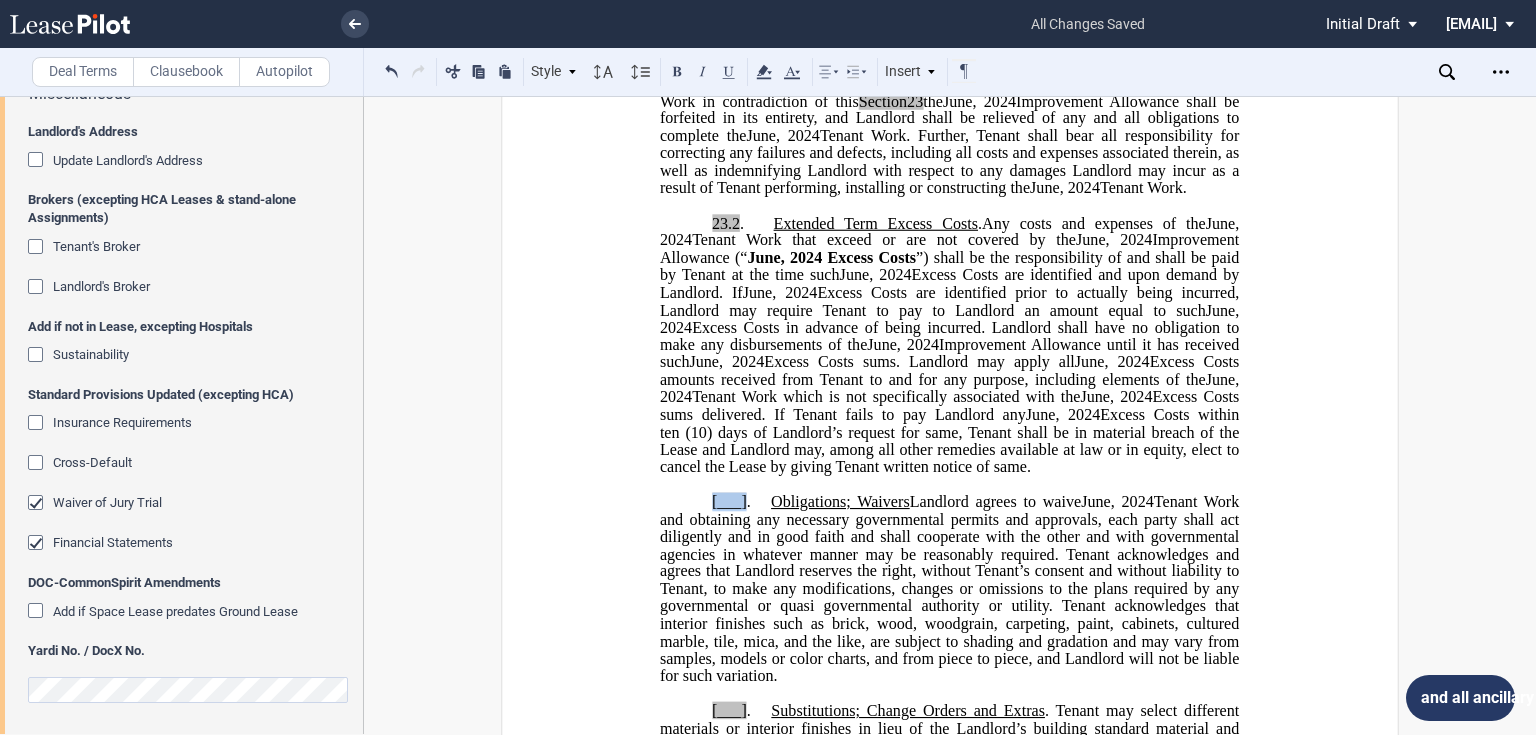 drag, startPoint x: 704, startPoint y: 583, endPoint x: 741, endPoint y: 583, distance: 37 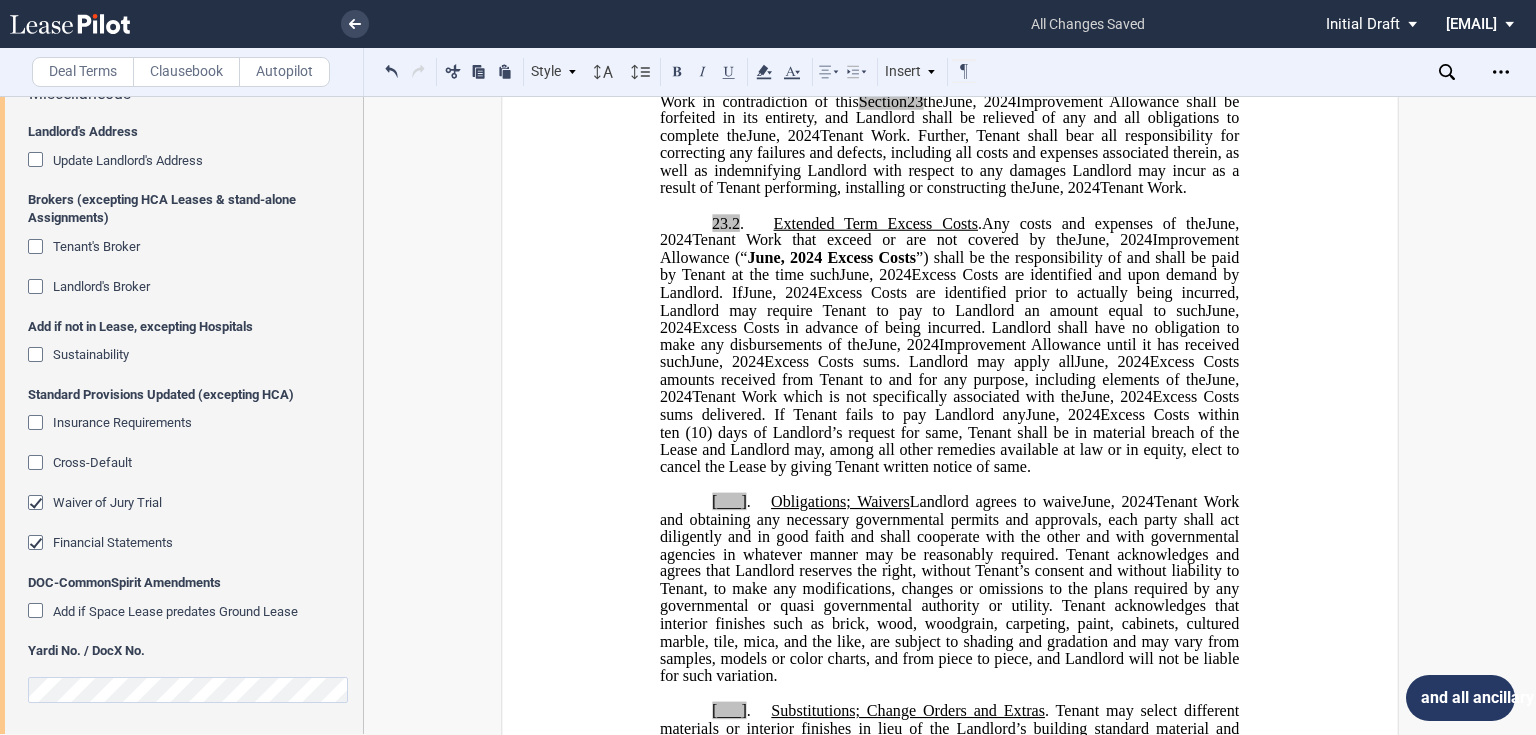 type 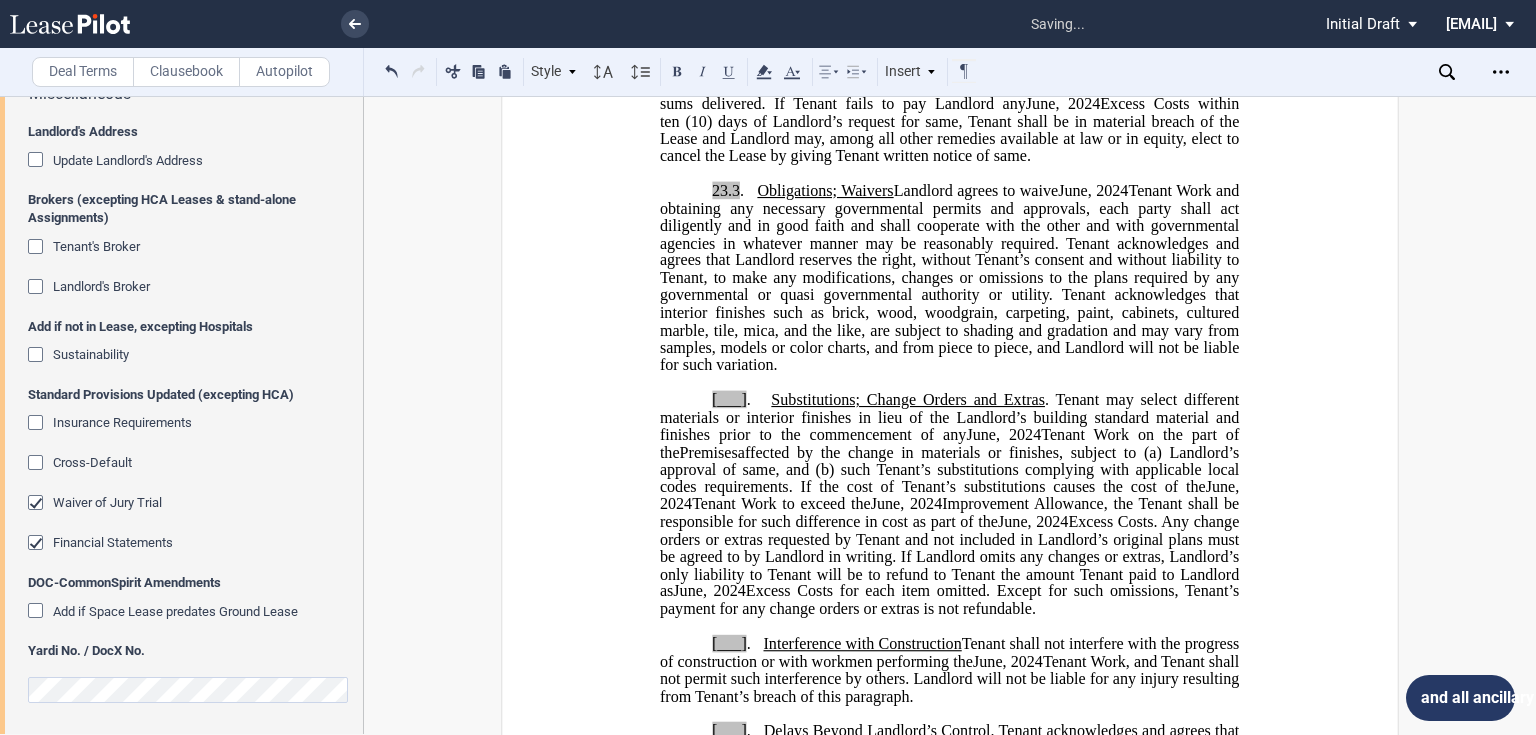 scroll, scrollTop: 1553, scrollLeft: 0, axis: vertical 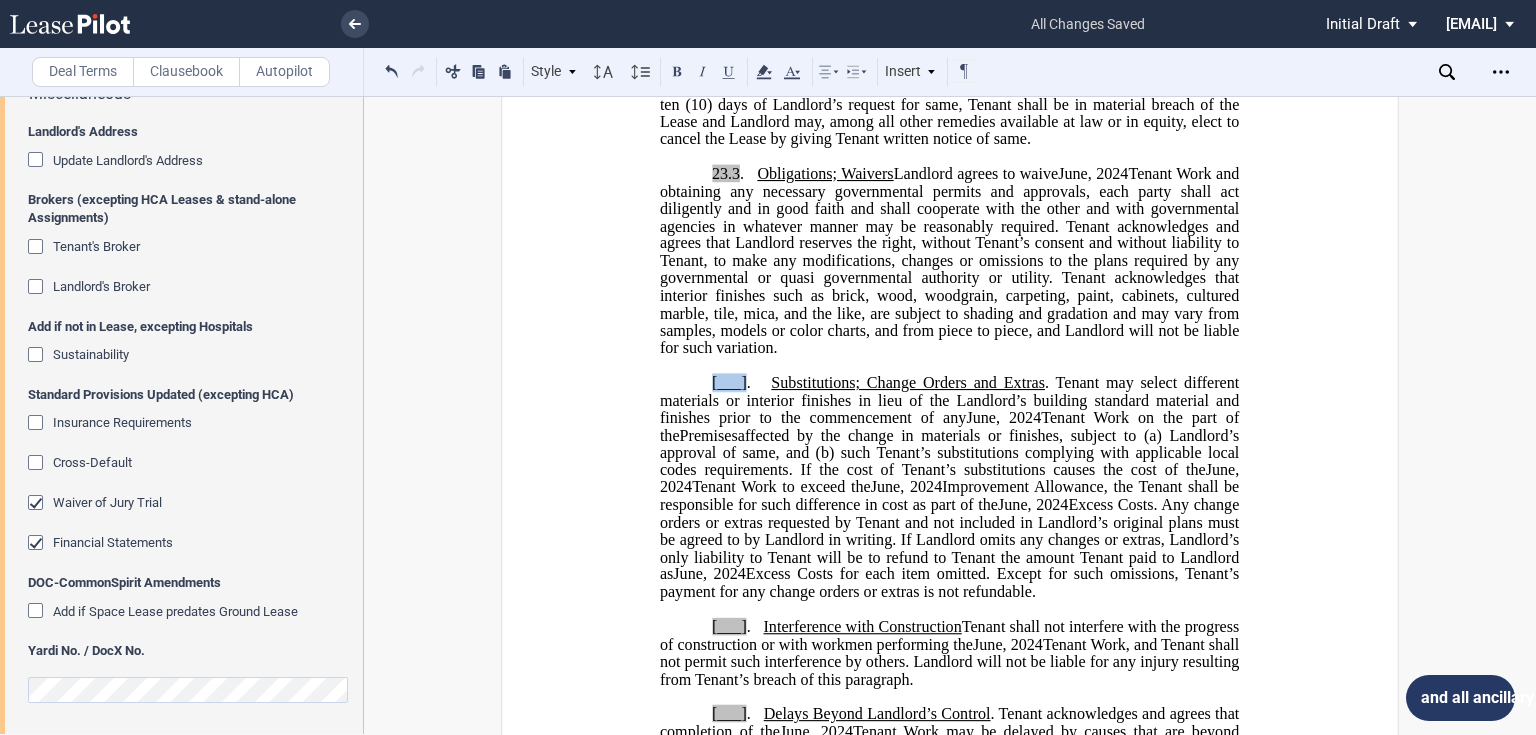 drag, startPoint x: 696, startPoint y: 472, endPoint x: 740, endPoint y: 472, distance: 44 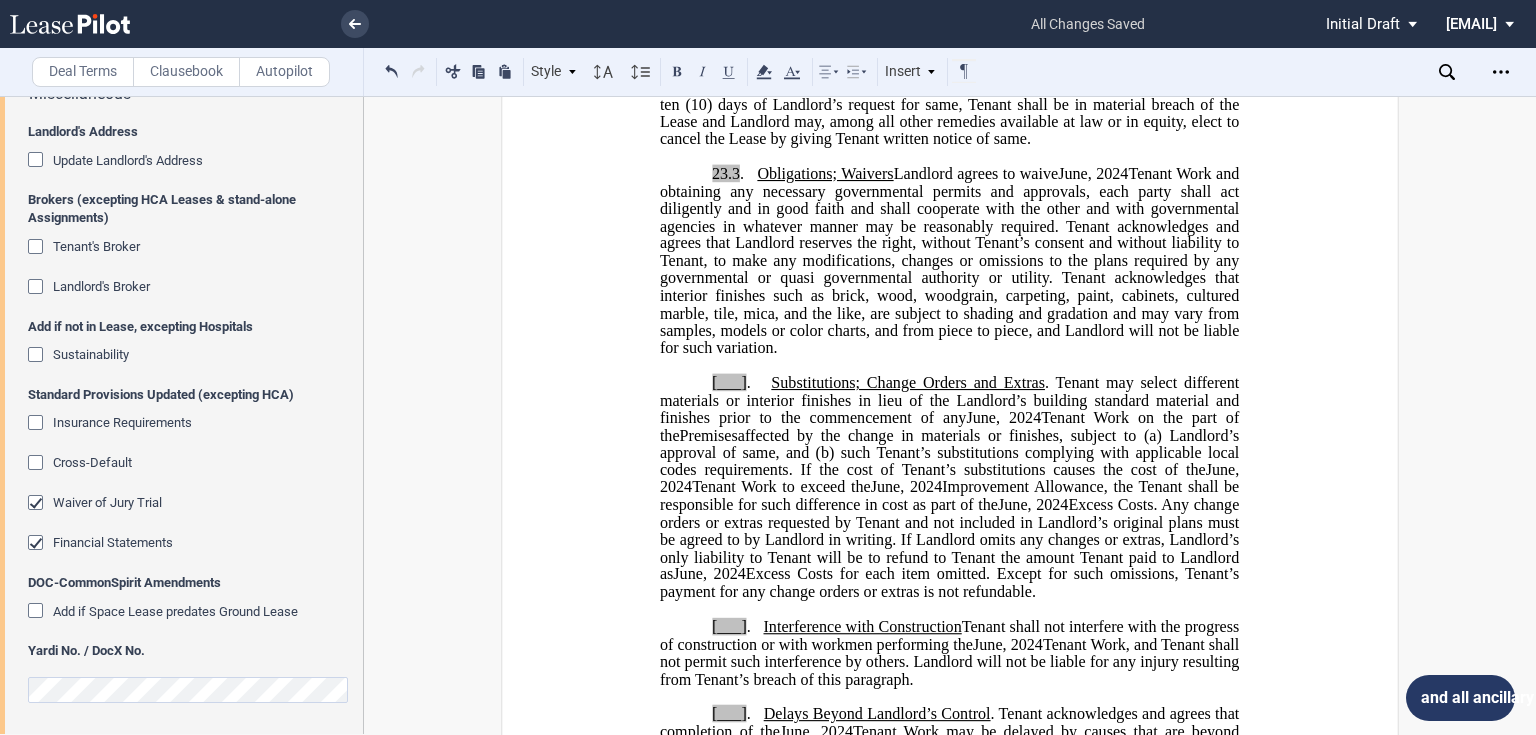 type 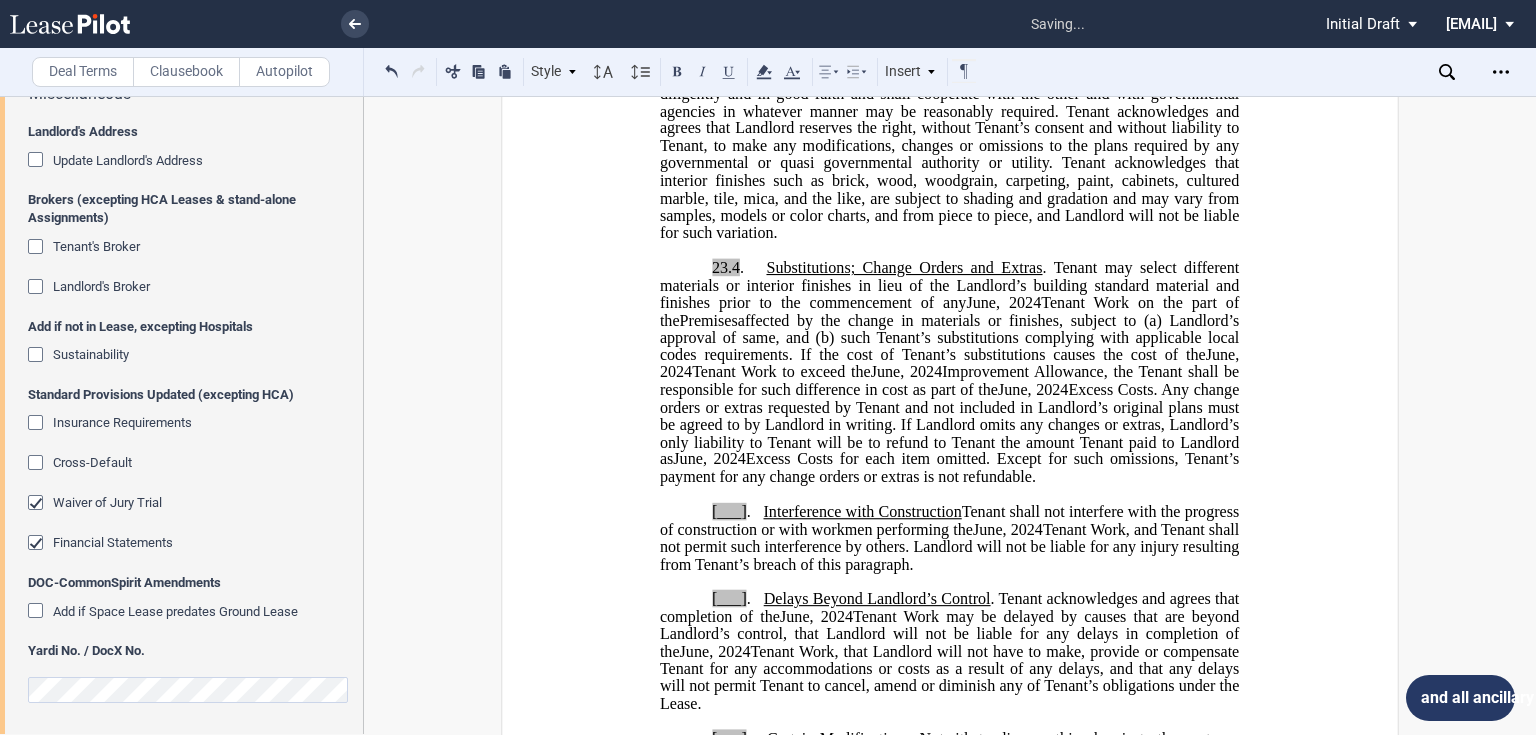 scroll, scrollTop: 1813, scrollLeft: 0, axis: vertical 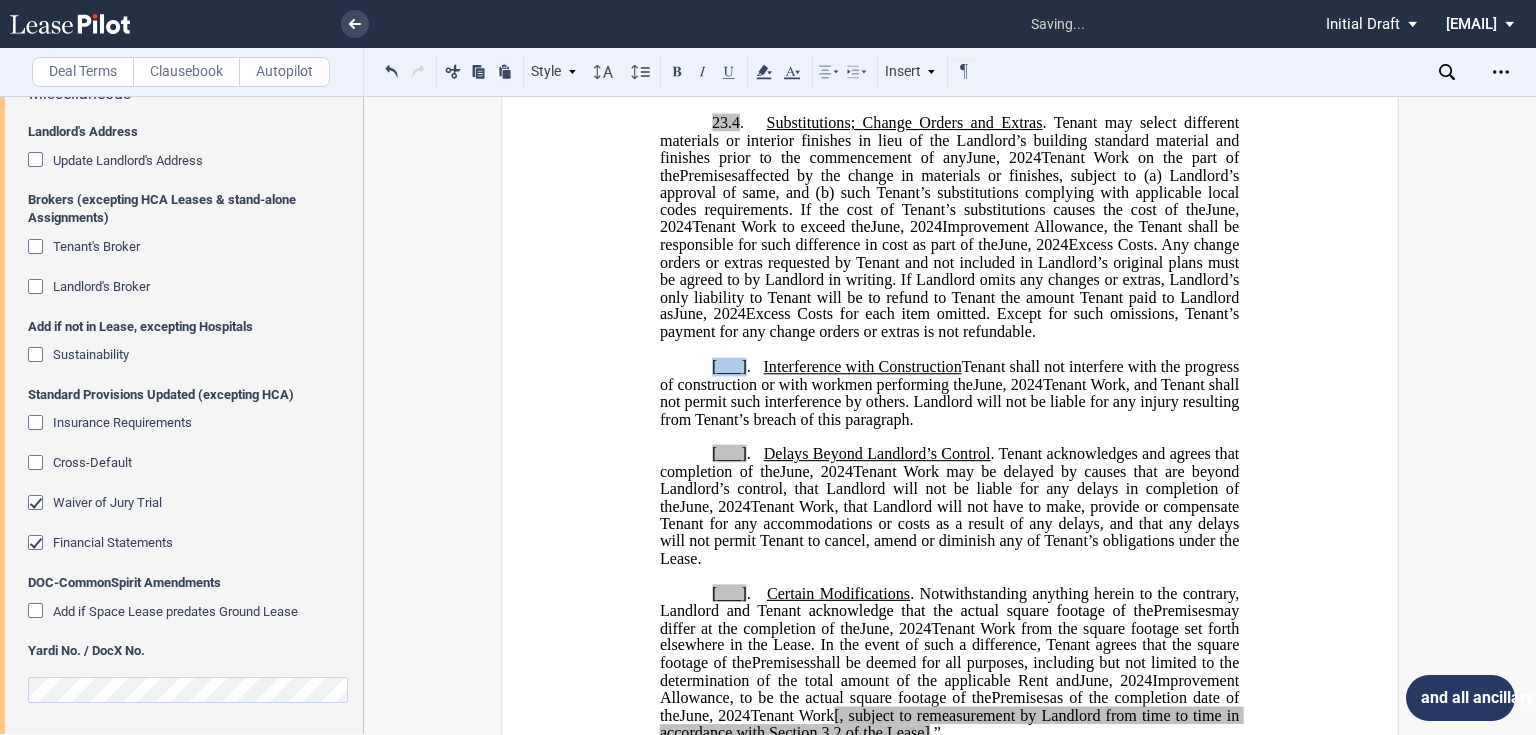 drag, startPoint x: 700, startPoint y: 455, endPoint x: 744, endPoint y: 455, distance: 44 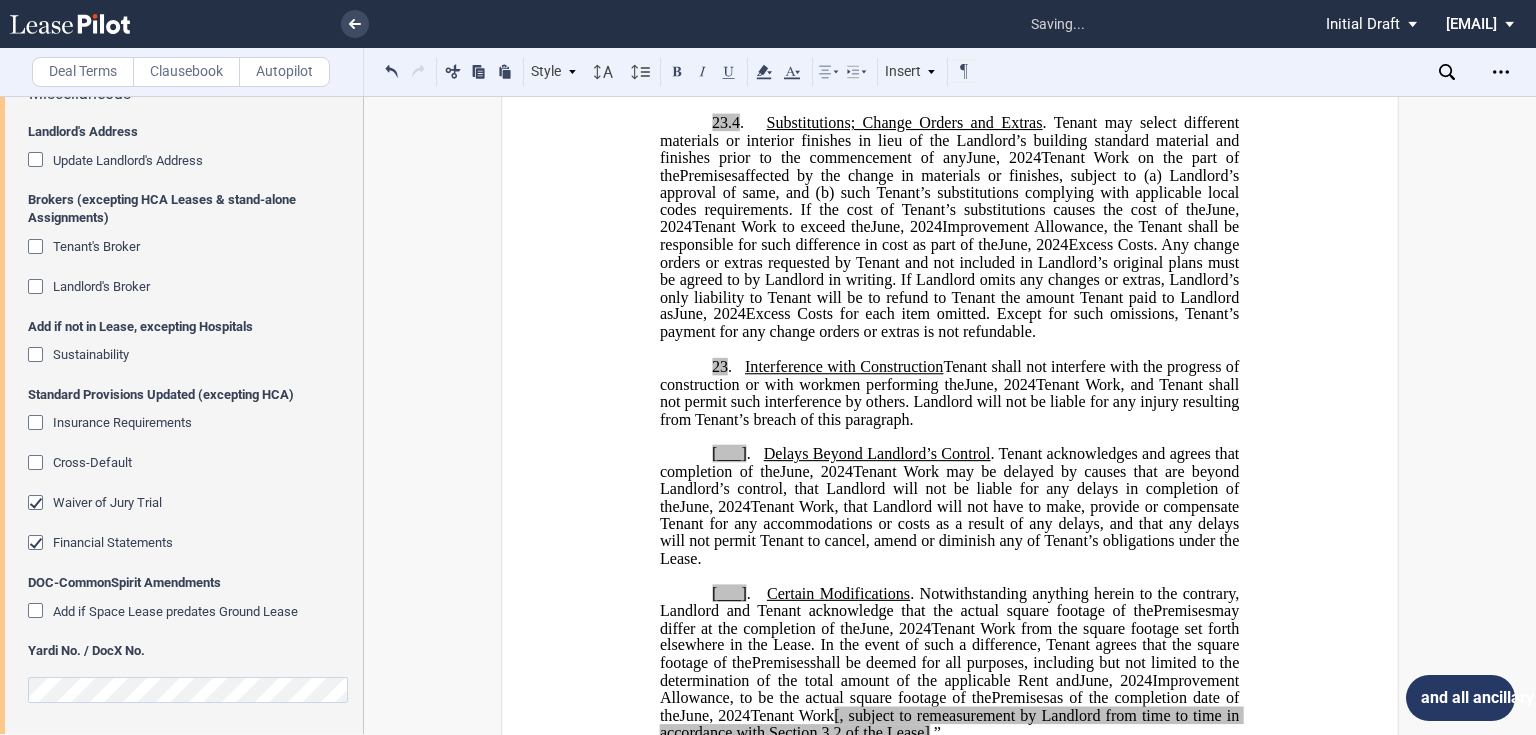 type 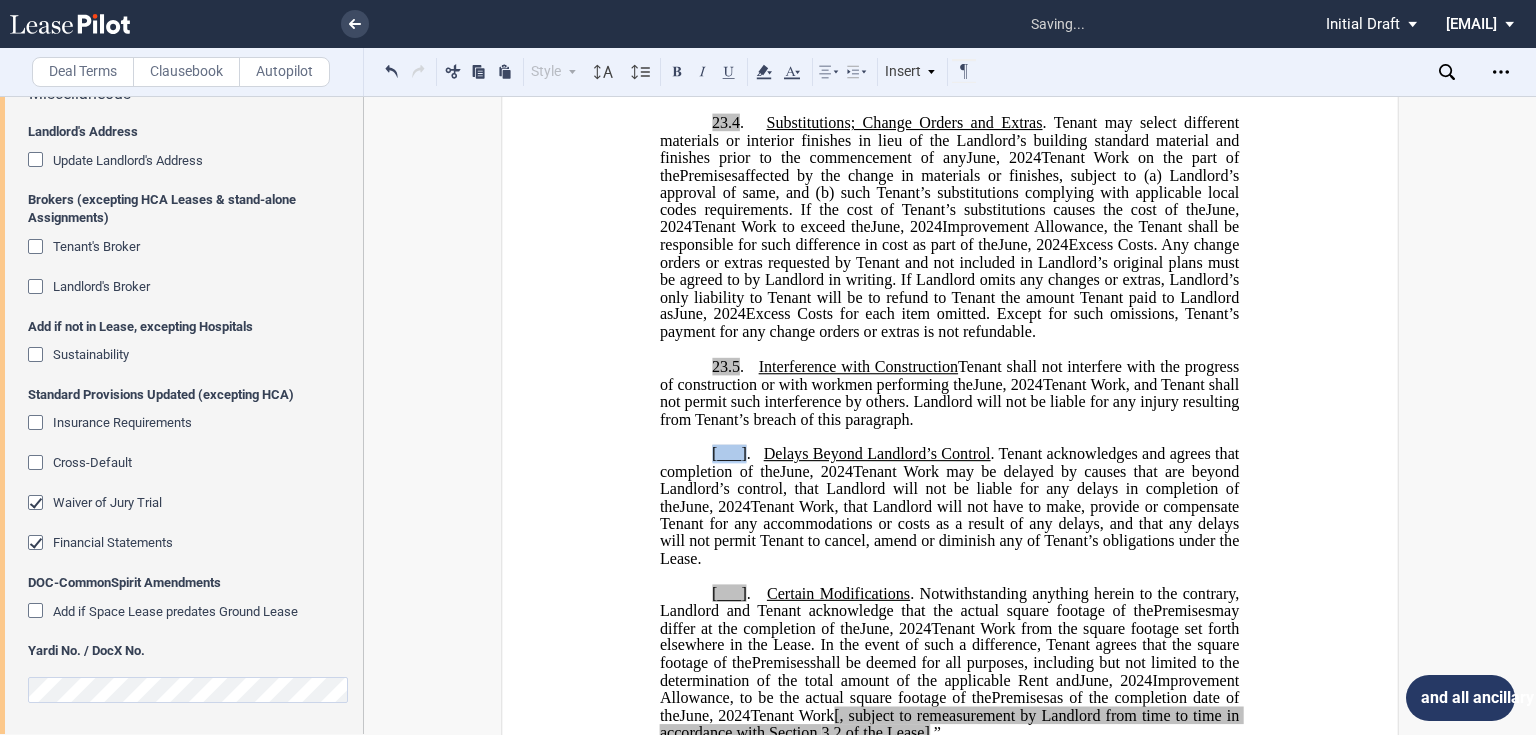 drag, startPoint x: 705, startPoint y: 540, endPoint x: 742, endPoint y: 537, distance: 37.12142 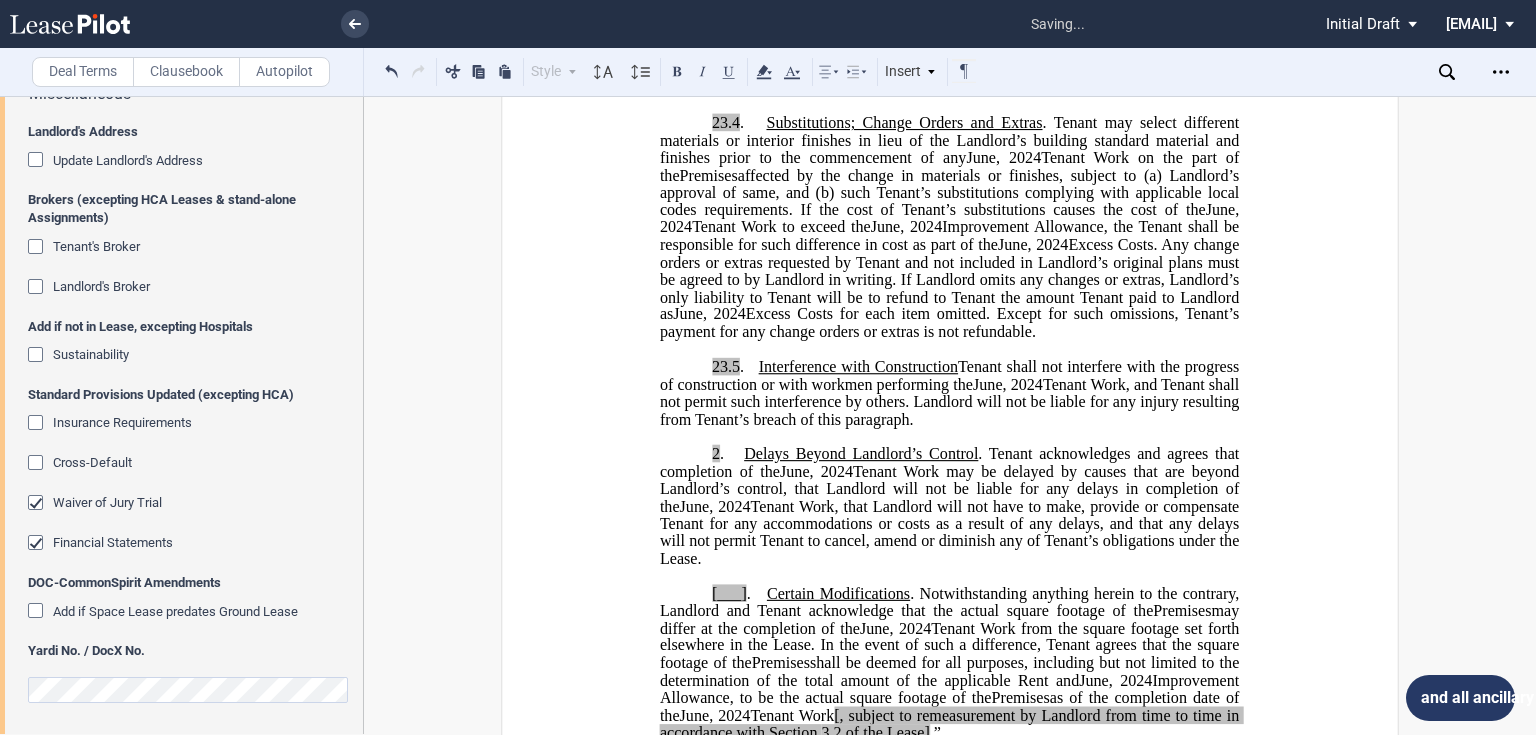 type 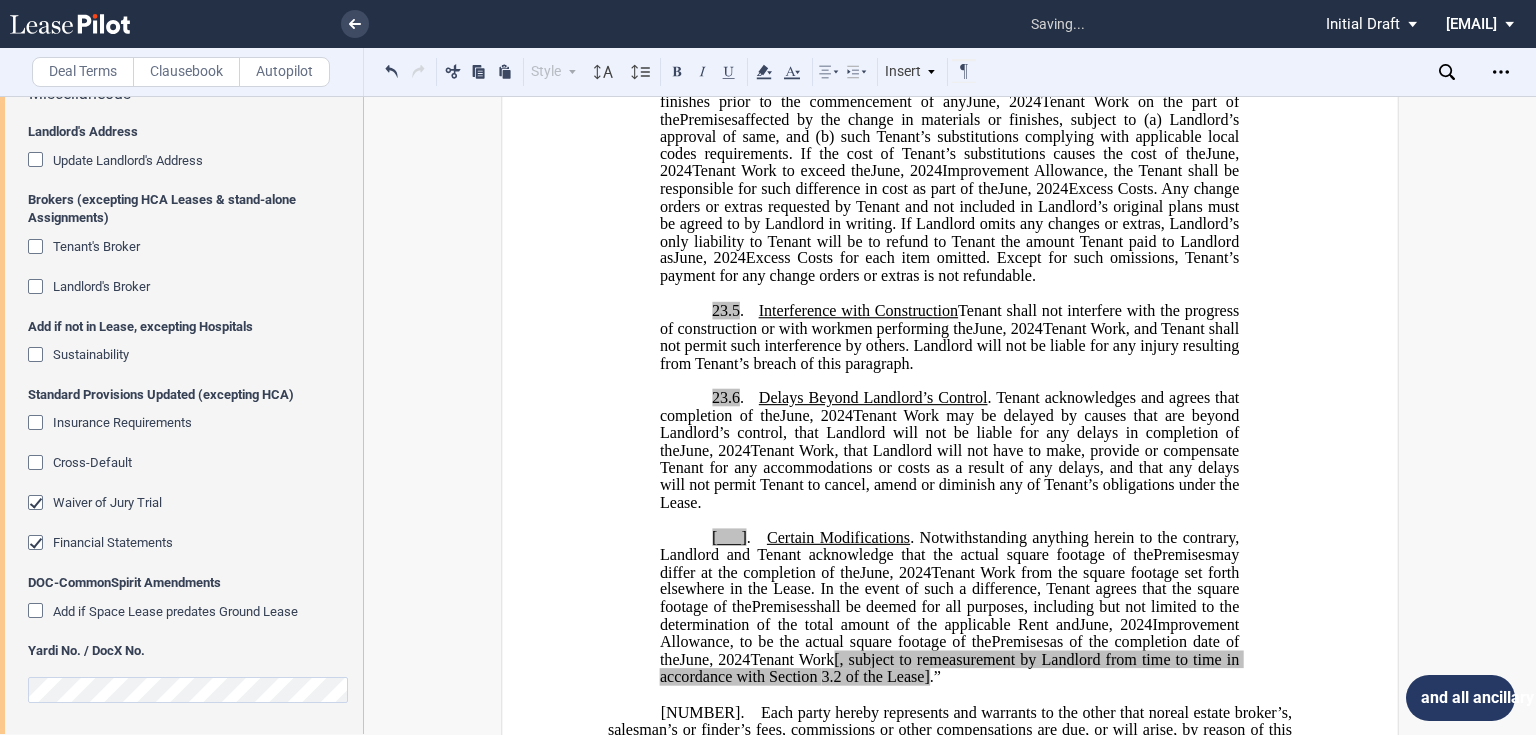 scroll, scrollTop: 2012, scrollLeft: 0, axis: vertical 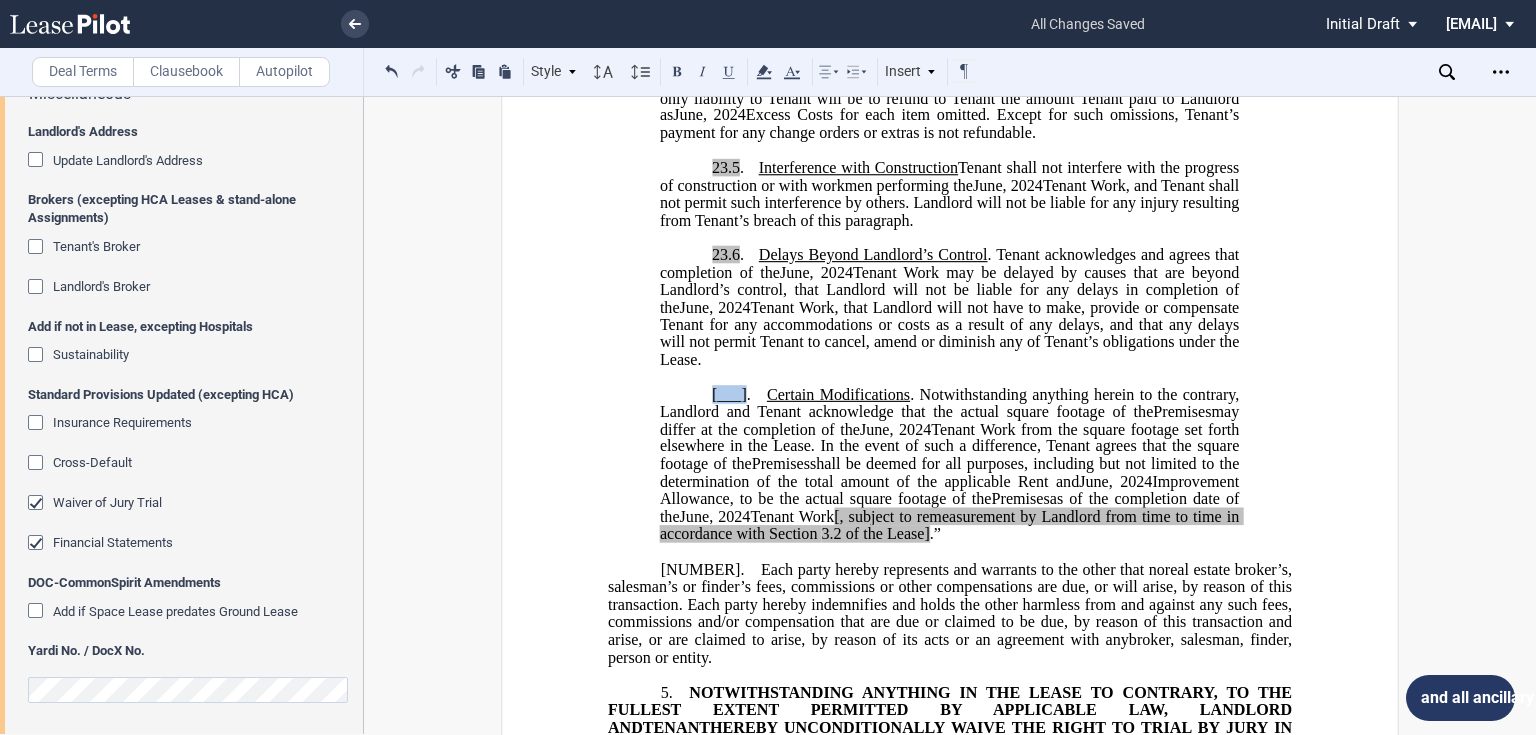 drag, startPoint x: 702, startPoint y: 481, endPoint x: 742, endPoint y: 480, distance: 40.012497 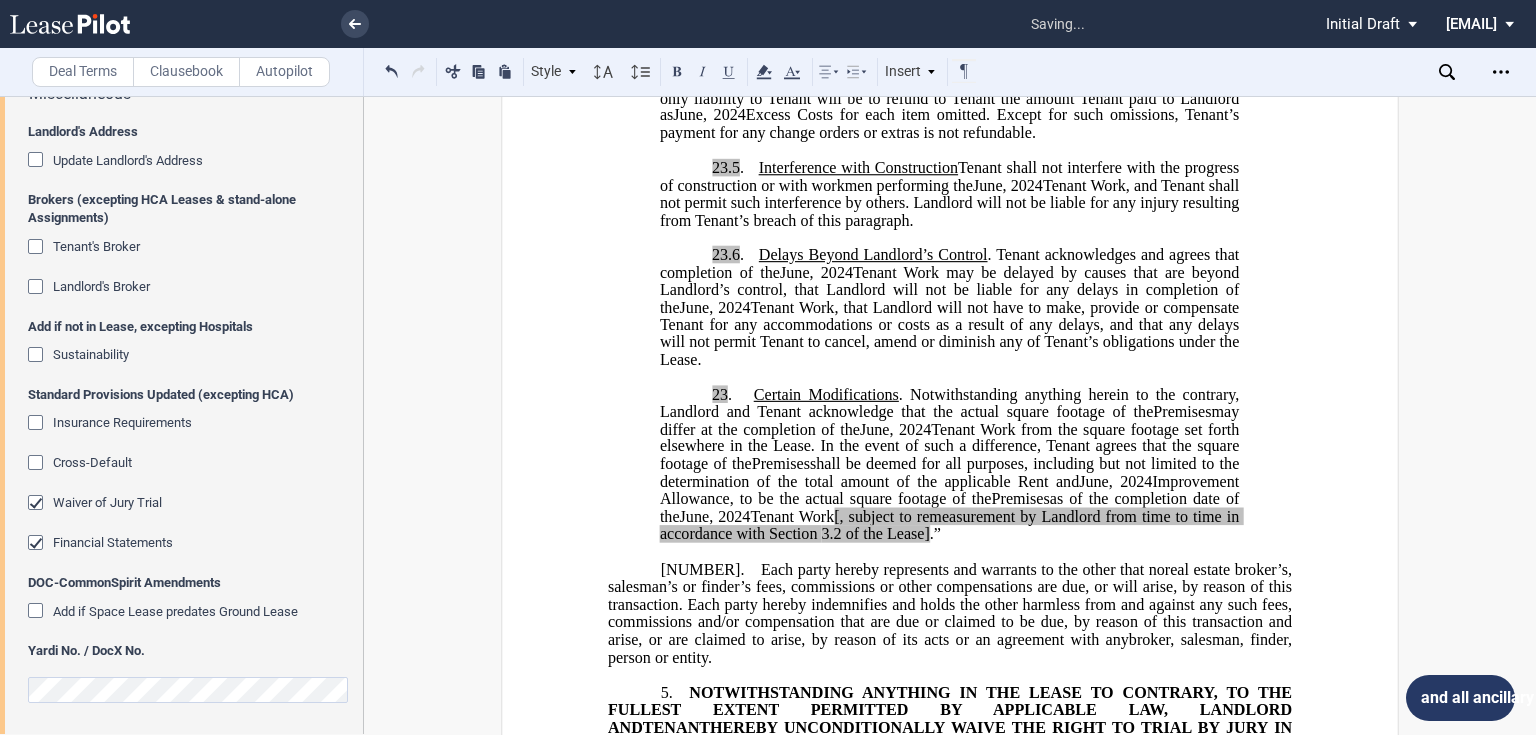 type 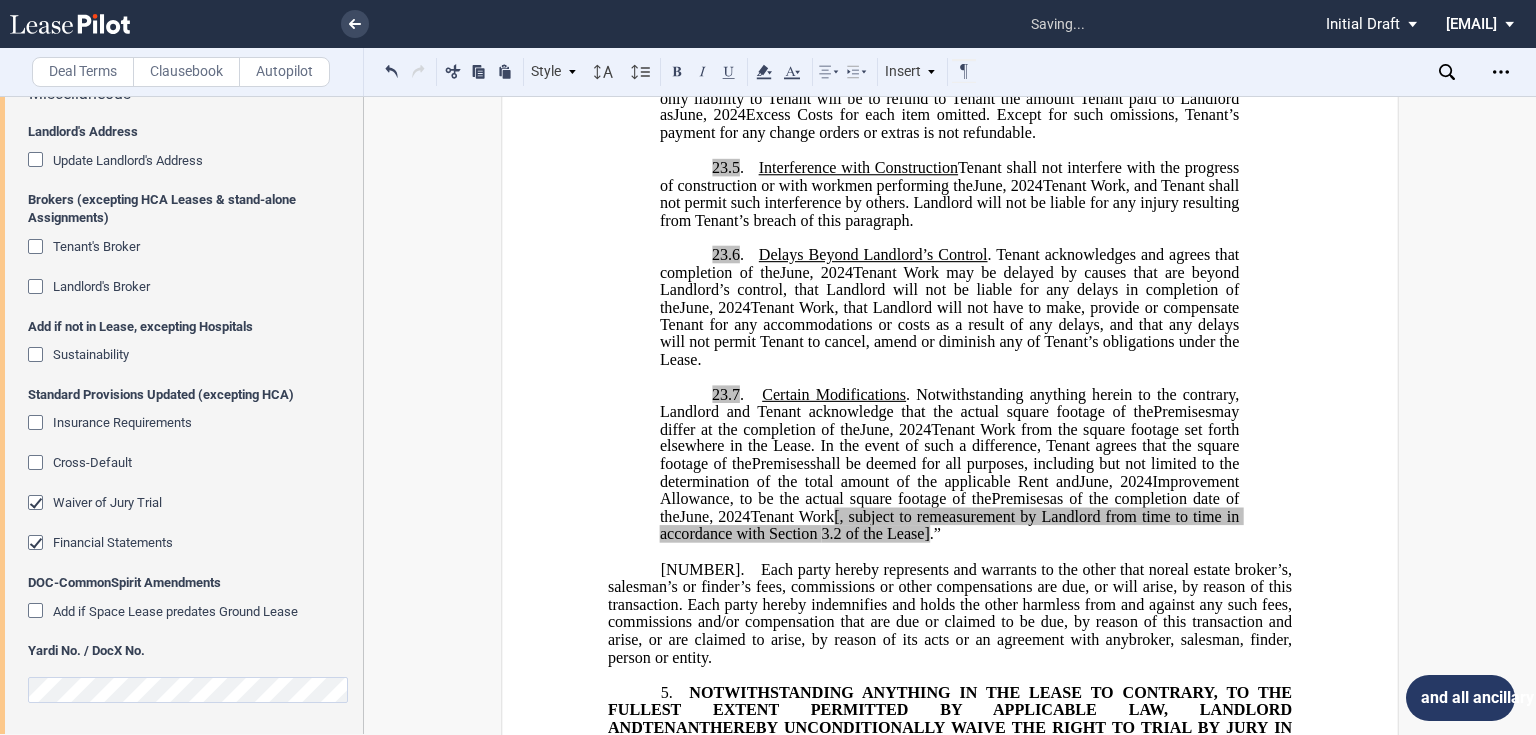 click on "[, subject to remeasurement by Landlord from time to time in accordance with Section" 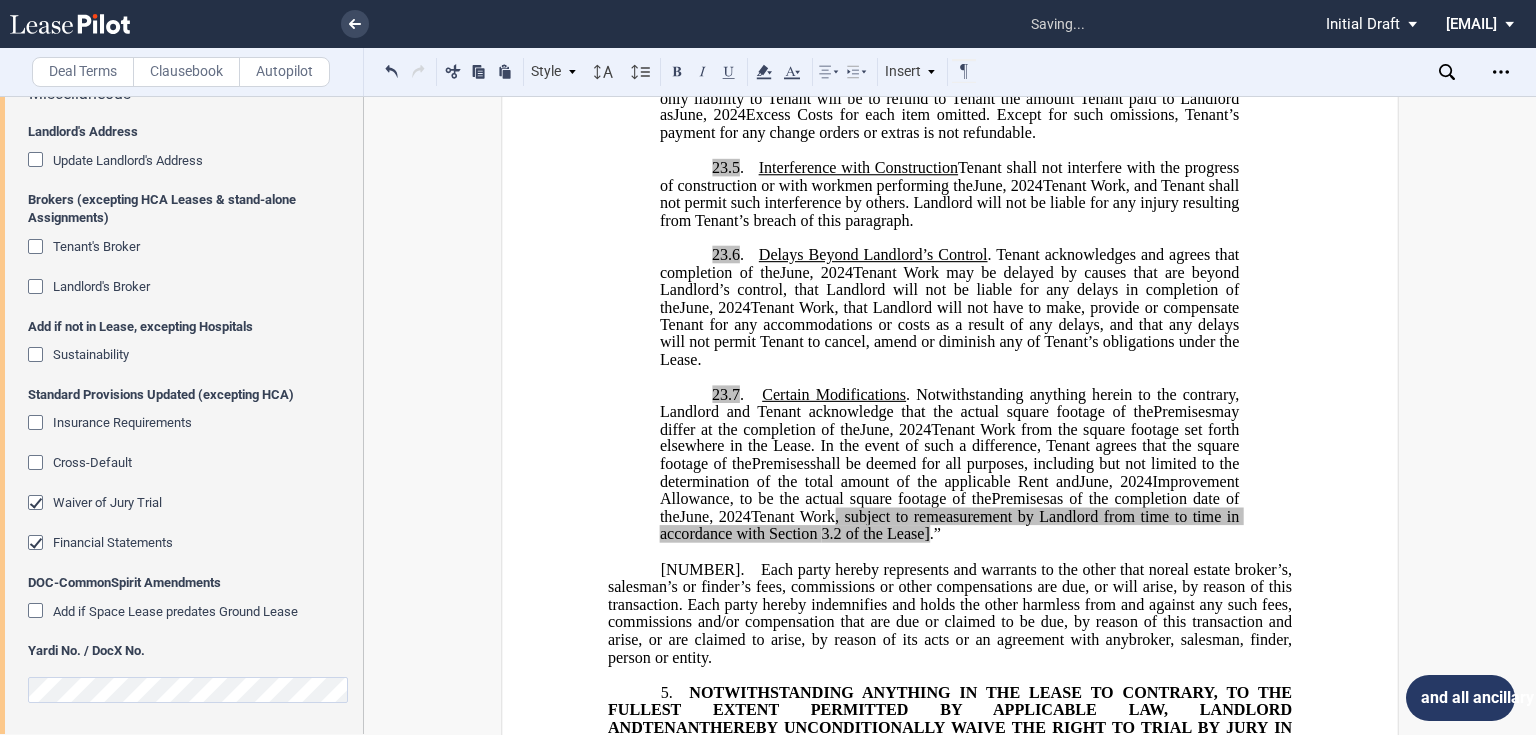 click on "3.2 of the Lease]" 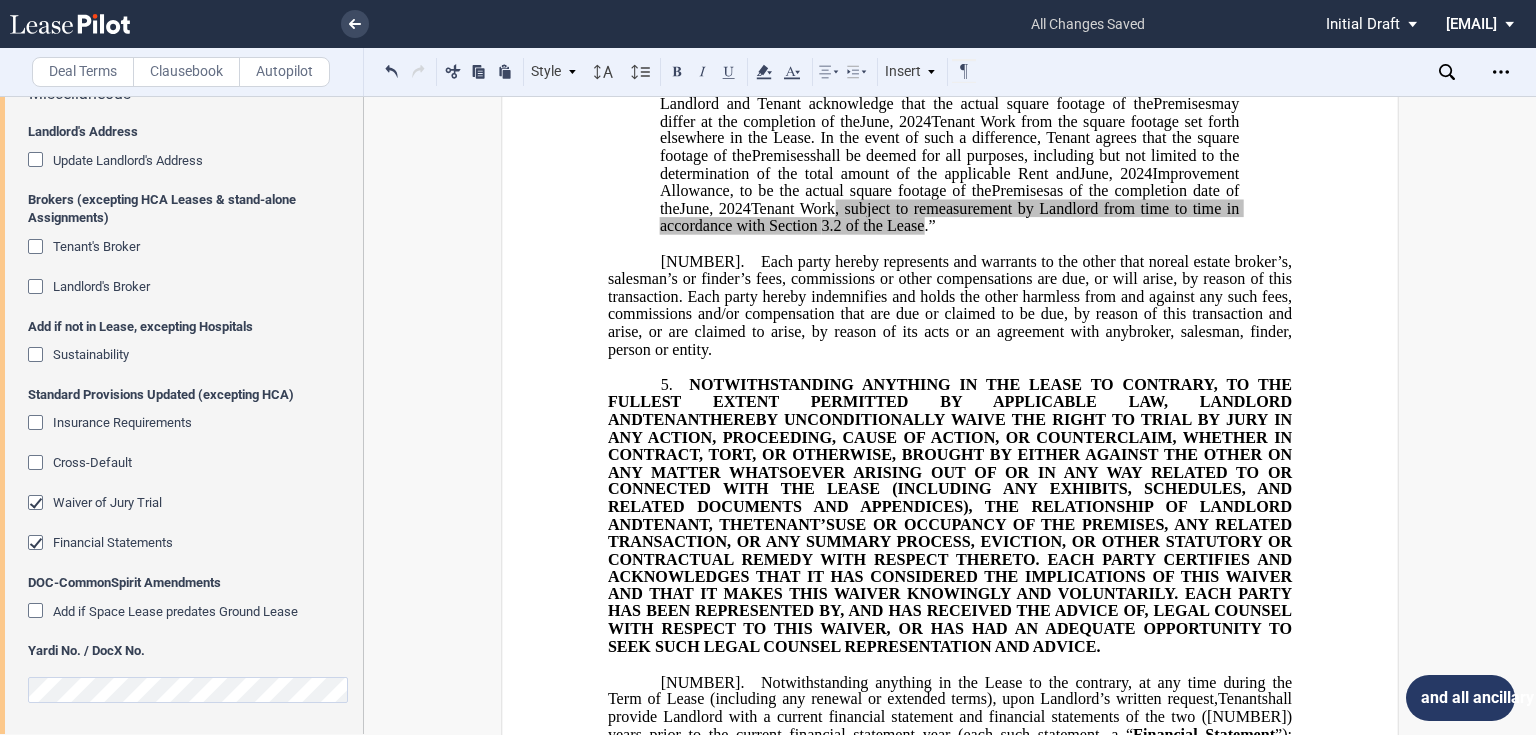 scroll, scrollTop: 2330, scrollLeft: 0, axis: vertical 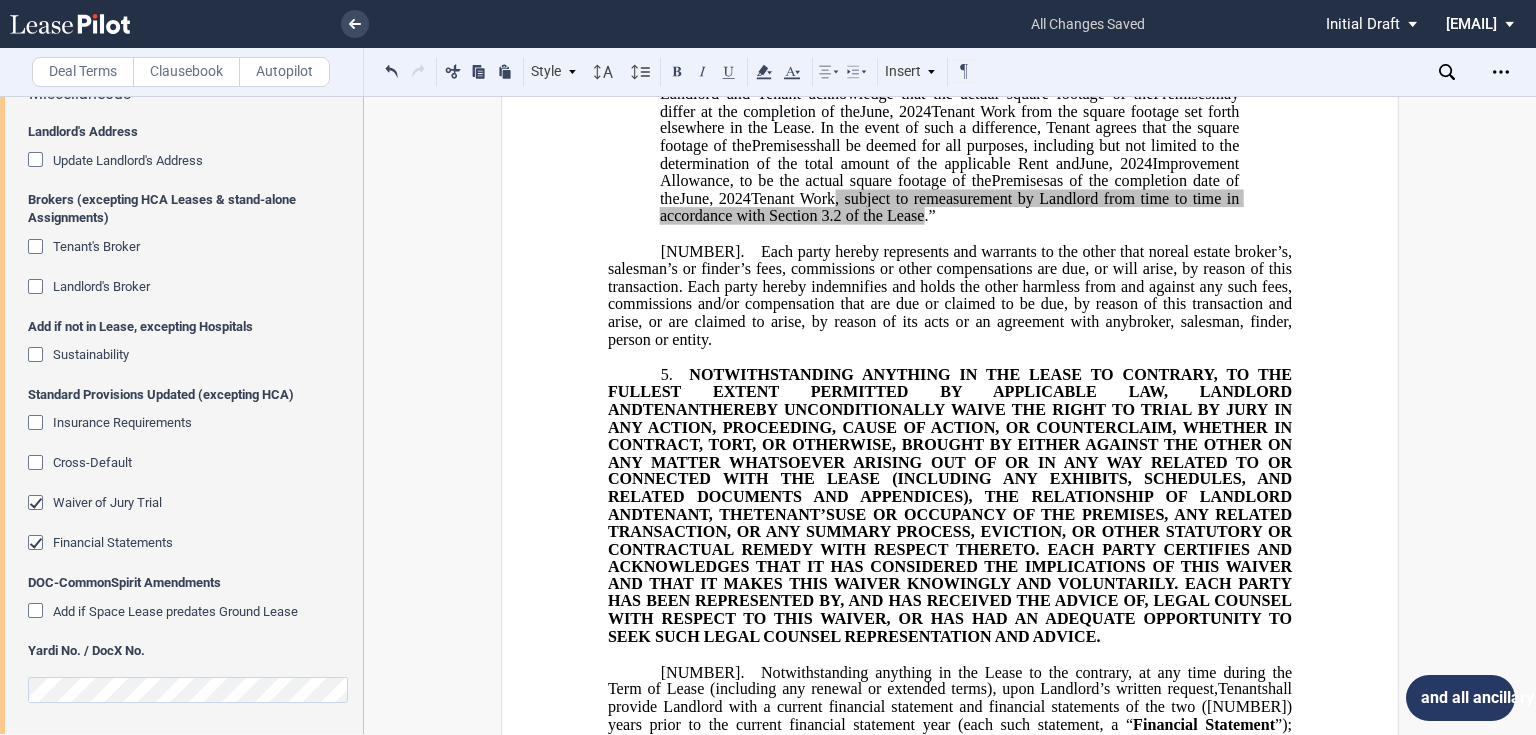 drag, startPoint x: 1074, startPoint y: 500, endPoint x: 911, endPoint y: 380, distance: 202.408 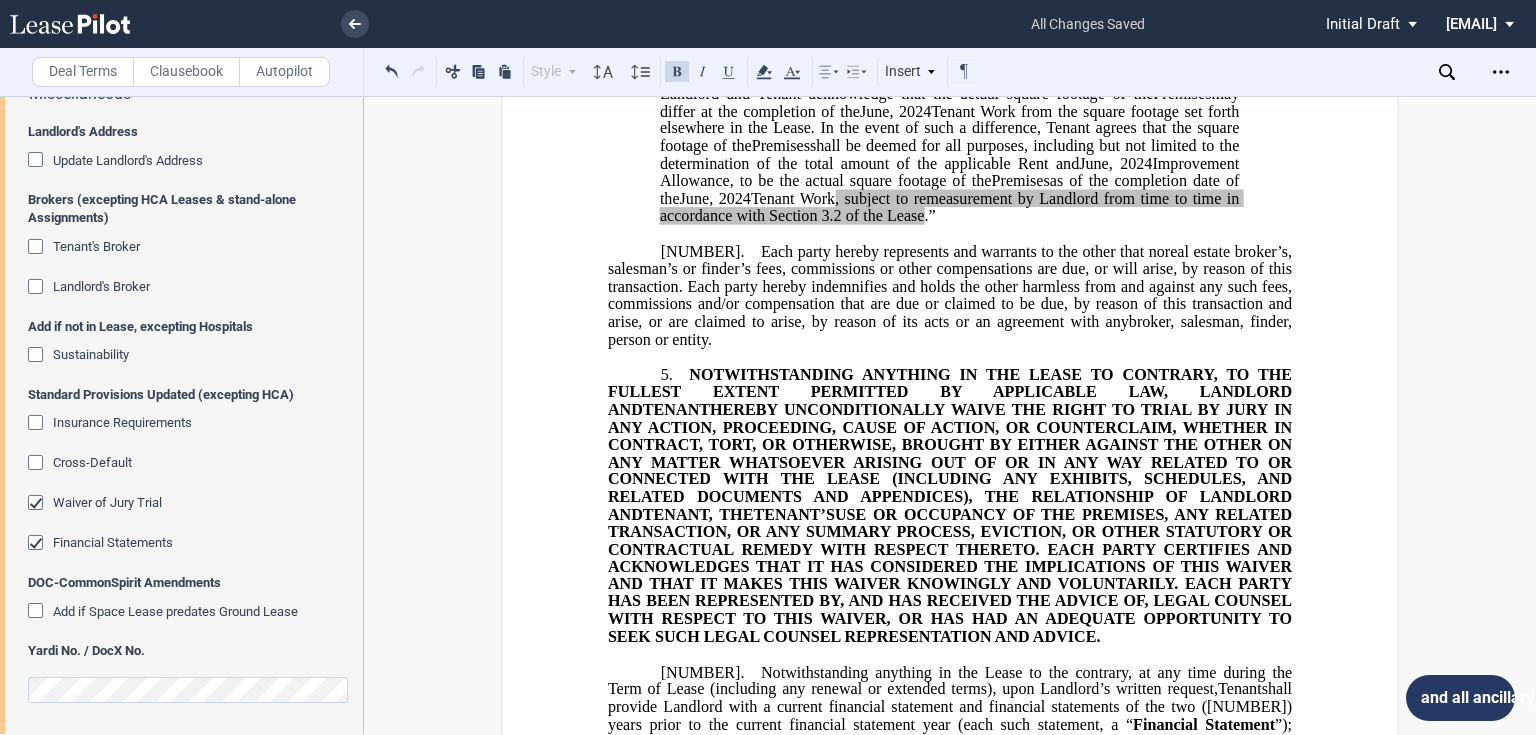 click on "!!SET_LEVEL_0!! !!LEASE_LEVEL_1!!
3.                 The following language is hereby added to the Lease as  Section  23 :
“ SECTION  23 .    CONSTRUCTION OF  EXTENDED TERM   ﻿ ﻿  EXTENDED TERM  THE EXPANSION SPACE LEASEHOLD  THE RELOCATION SPACE LEASEHOLD  IMPROVEMENTS
23.1 .     Extended Term Improvement Allowance . Expansion Space Improvement Allowance . Relocation Space Improvement Allowance .  Landlord shall provide Tenant with an  extended term  expansion space  relocation space  improvement allowance in an amount up to   ﻿ ﻿   ﻿ ﻿   per rentable square foot  of the  Premises  Expansion Space  Relocation Space  (the “ Extended Term  ﻿ ﻿  Extended Term  Expansion Space   Relocation Space   Improvement Allowance ”) for work in updating, modifying, improving and preparing the  Premises  Expansion Space  Relocation Space  for Tenant’s use  during the" at bounding box center [950, -638] 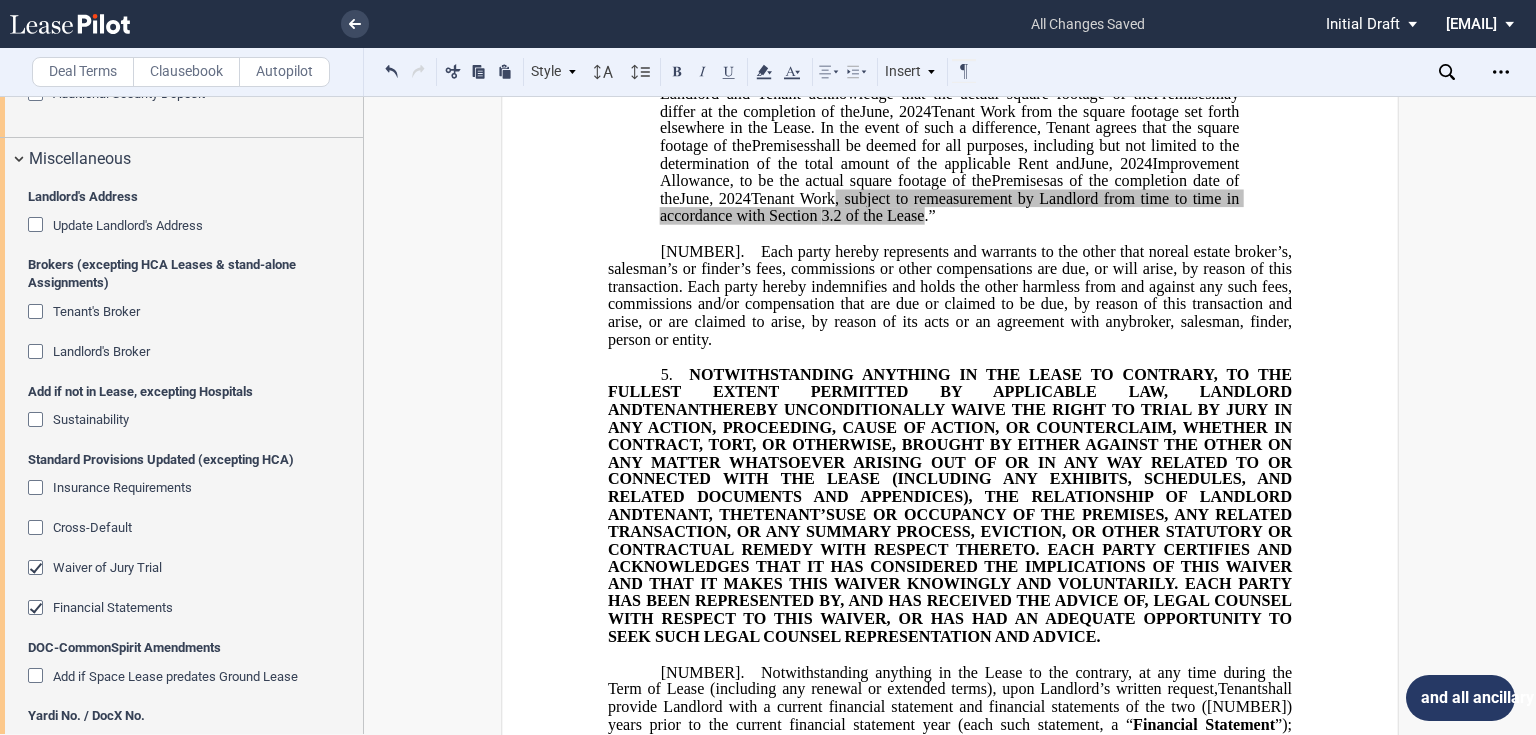 scroll, scrollTop: 3232, scrollLeft: 0, axis: vertical 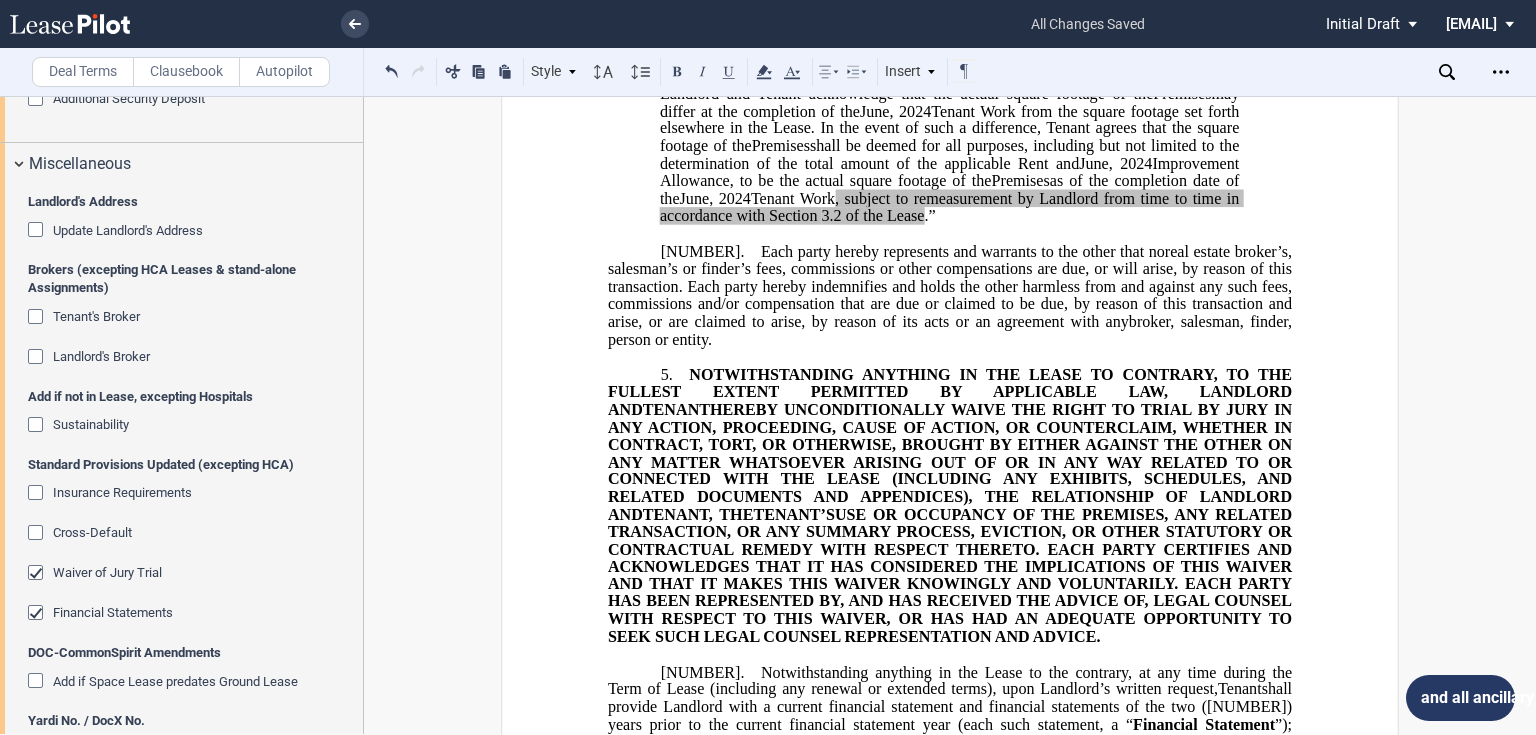 click on "Tenant's Broker" at bounding box center [96, 316] 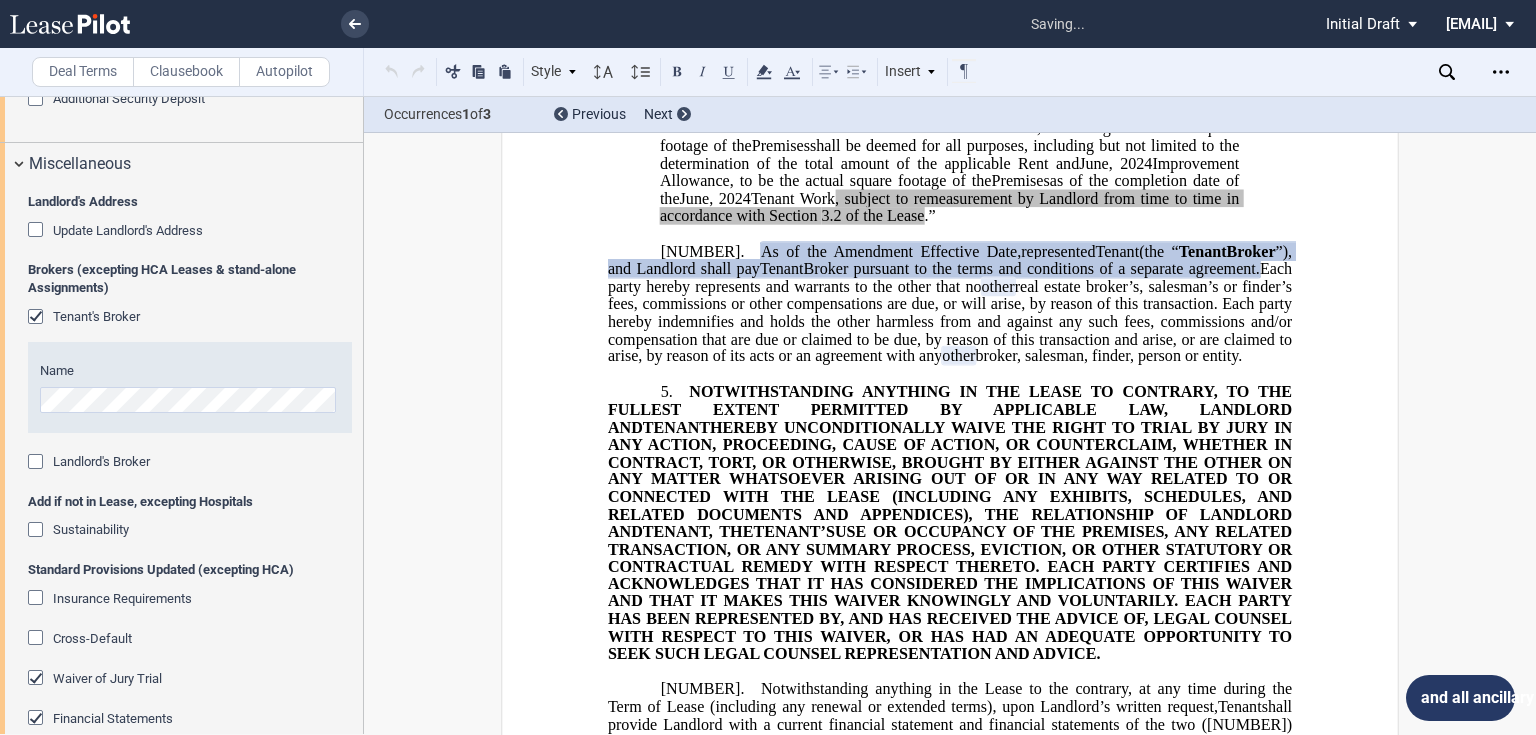 click on "Broker pursuant to the terms and conditions of a separate agreement." 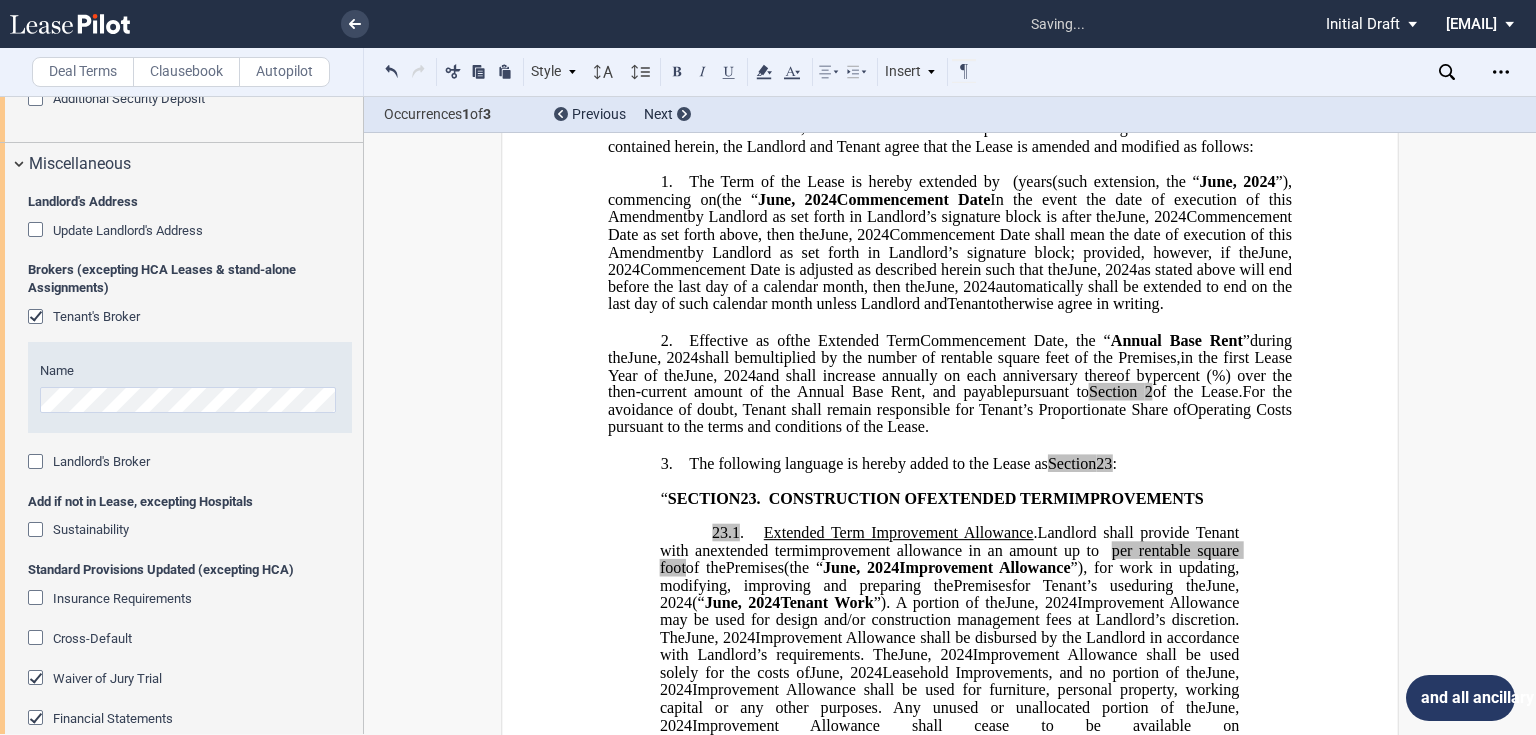 scroll, scrollTop: 429, scrollLeft: 0, axis: vertical 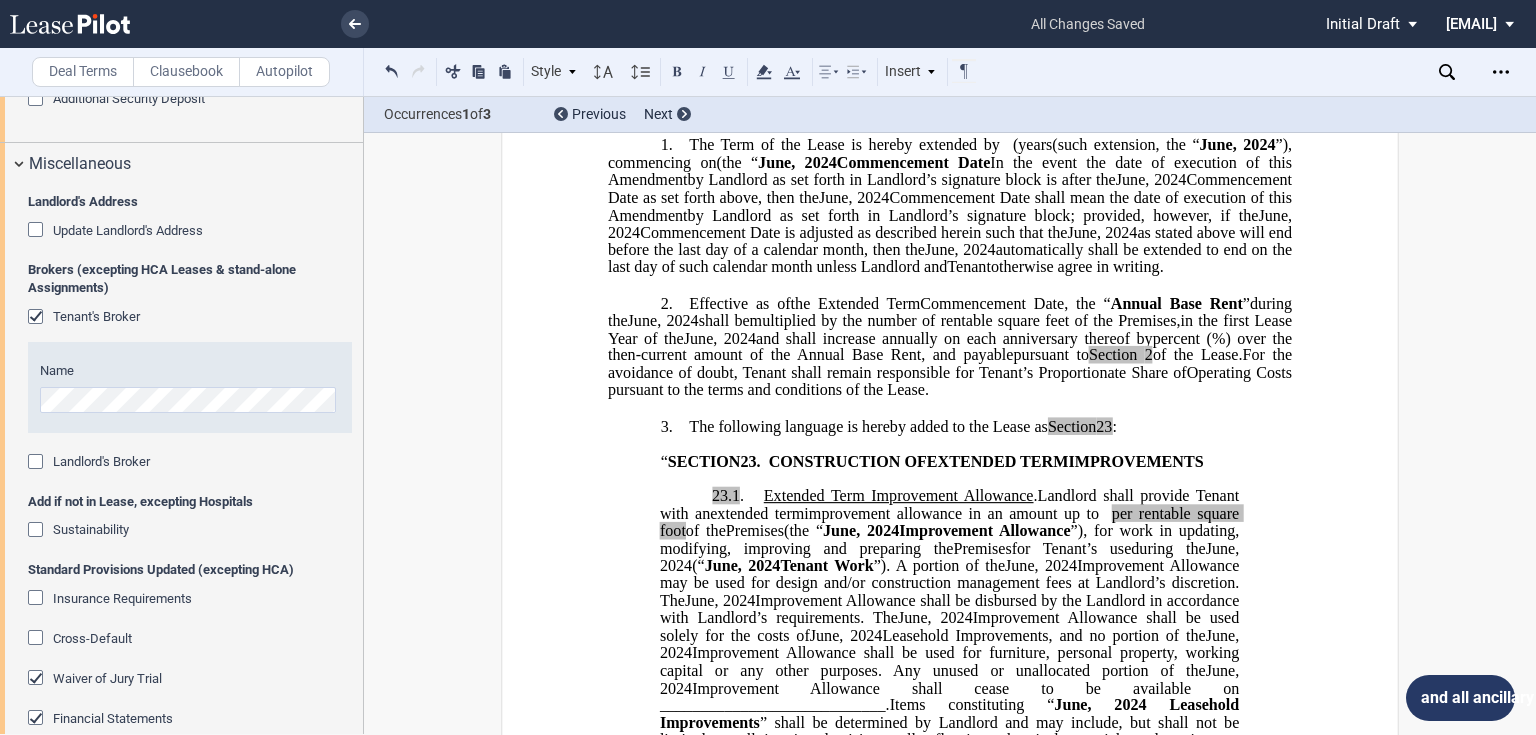 drag, startPoint x: 1061, startPoint y: 337, endPoint x: 1210, endPoint y: 214, distance: 193.20973 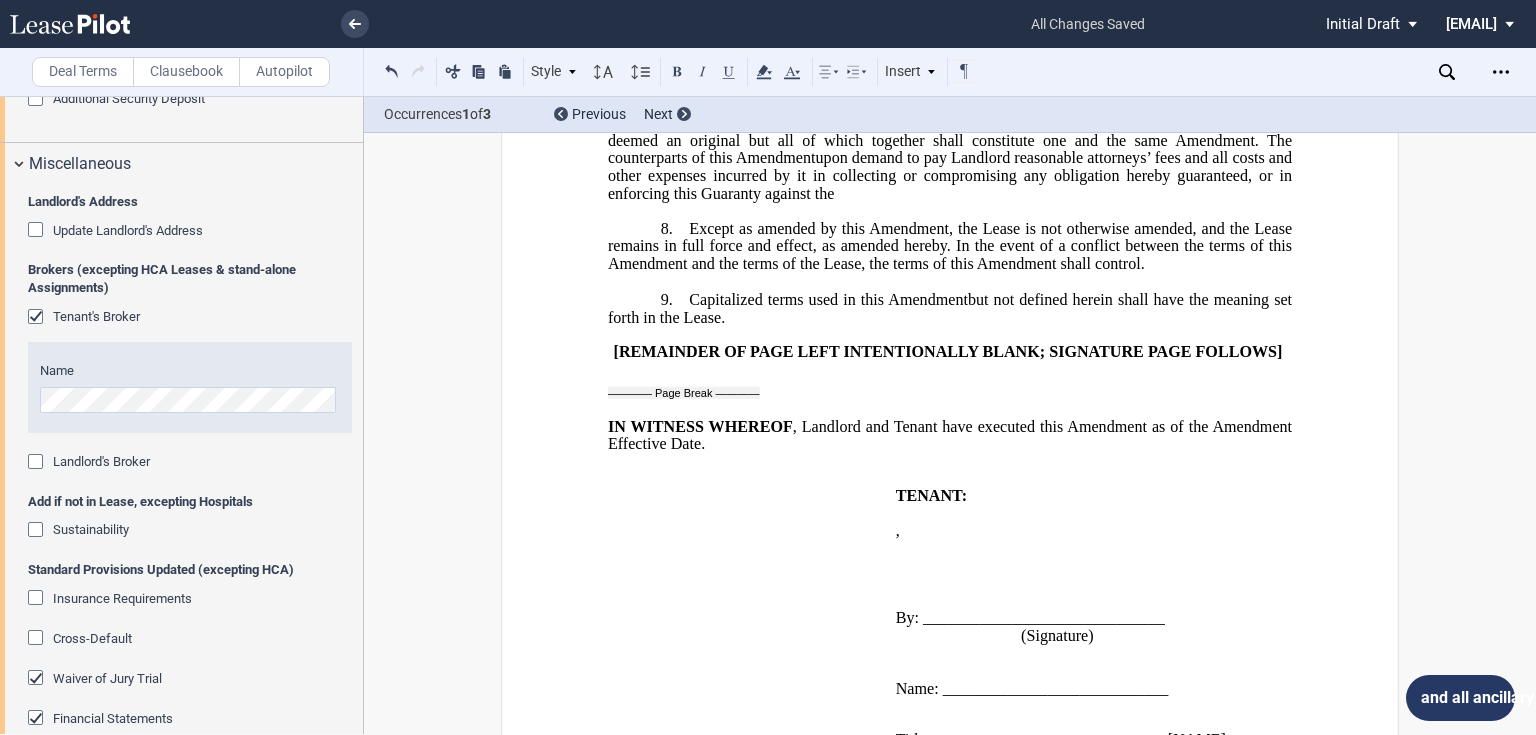 scroll, scrollTop: 3036, scrollLeft: 0, axis: vertical 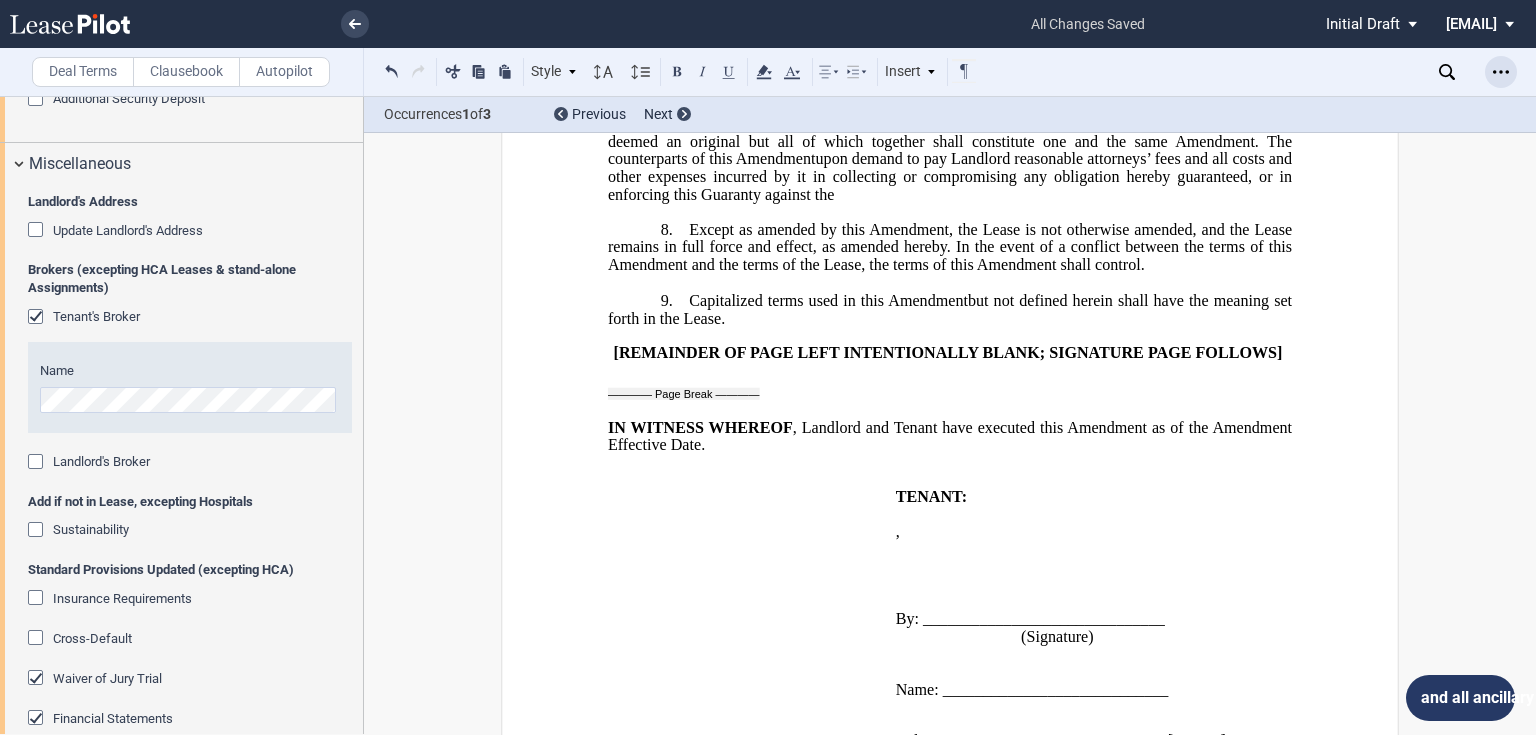 drag, startPoint x: 1500, startPoint y: 62, endPoint x: 1489, endPoint y: 62, distance: 11 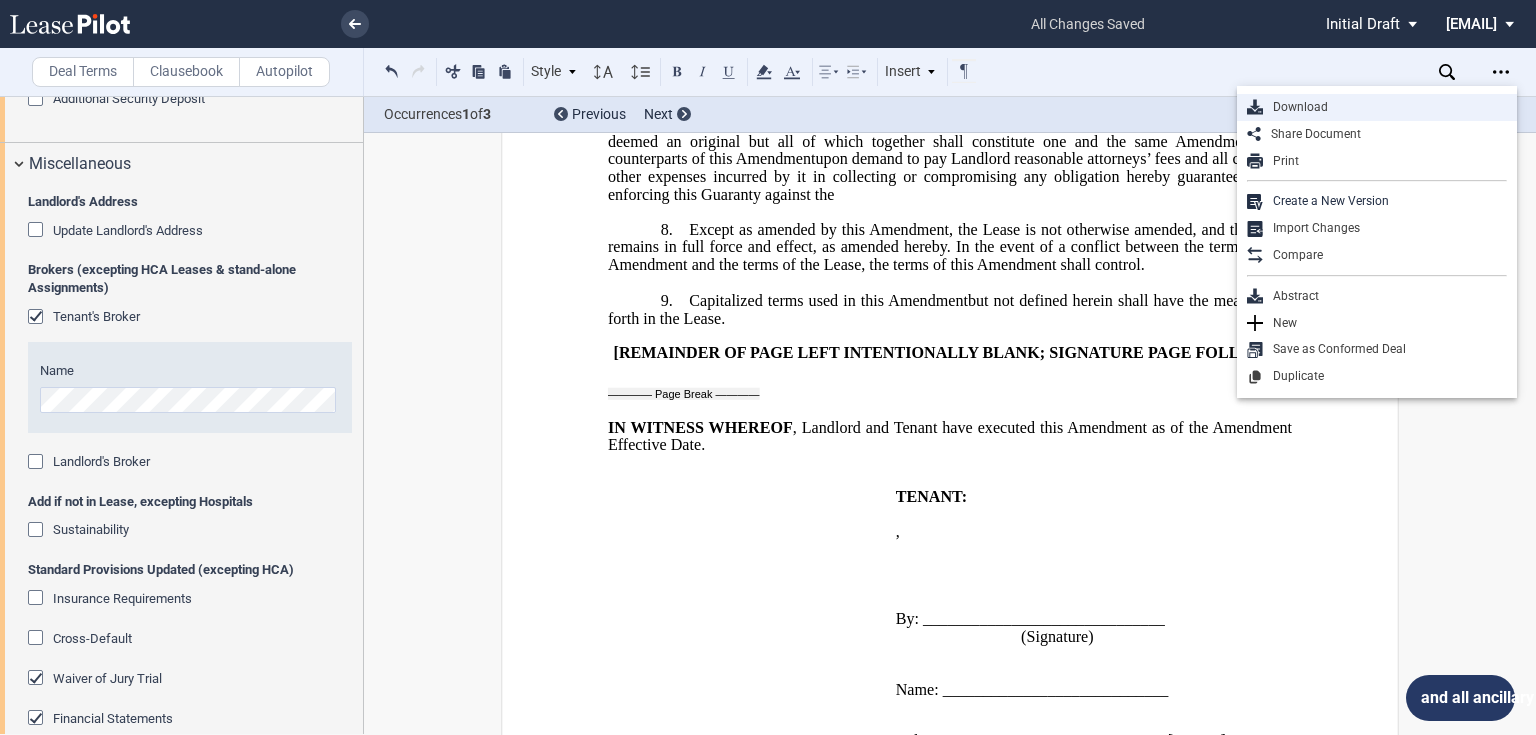 click on "Download" at bounding box center [1385, 107] 